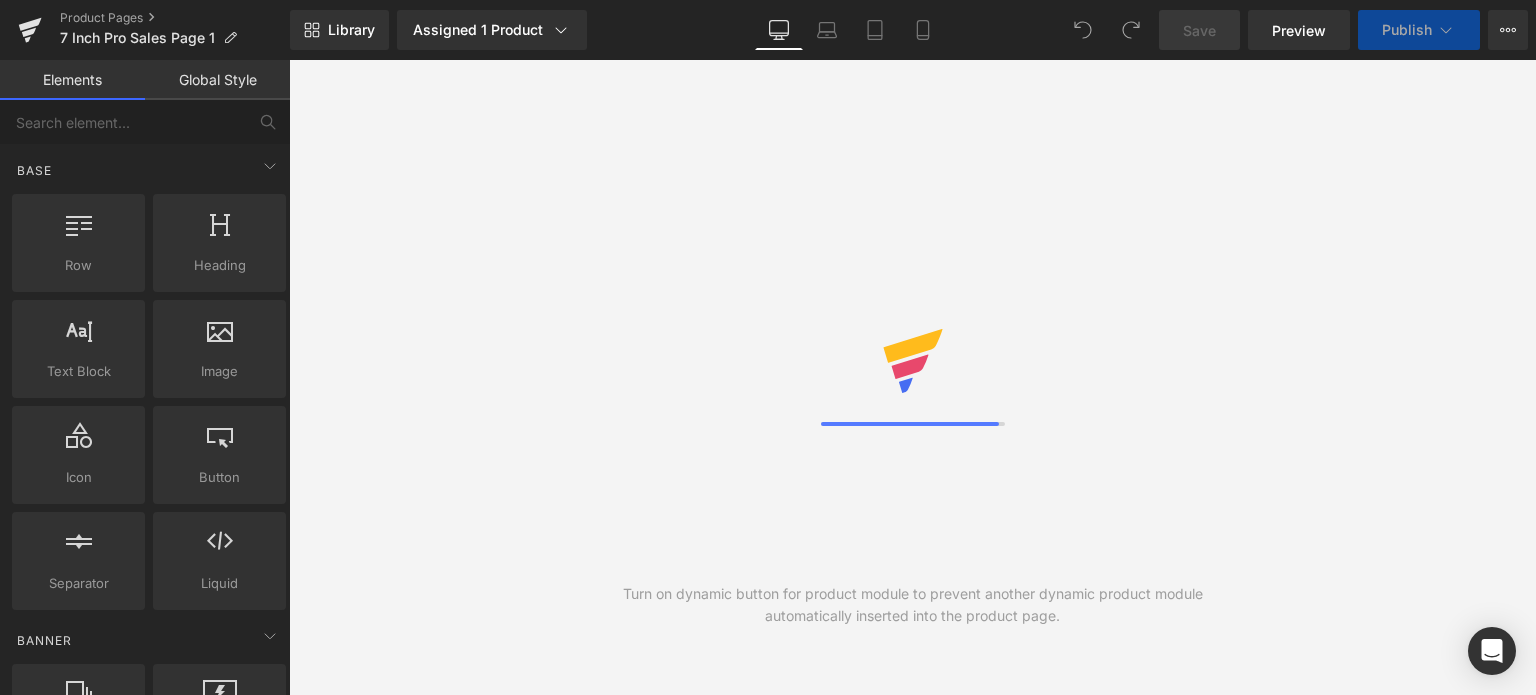 scroll, scrollTop: 0, scrollLeft: 0, axis: both 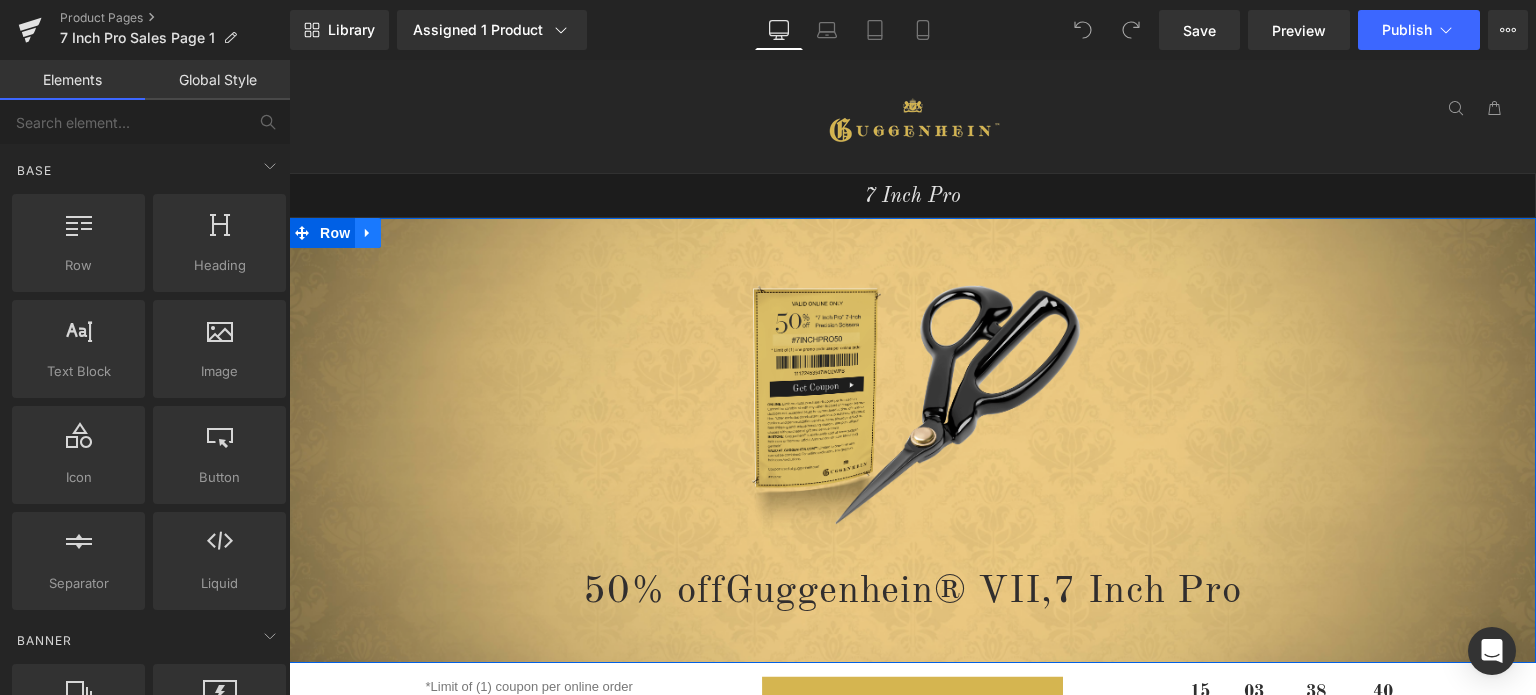 click 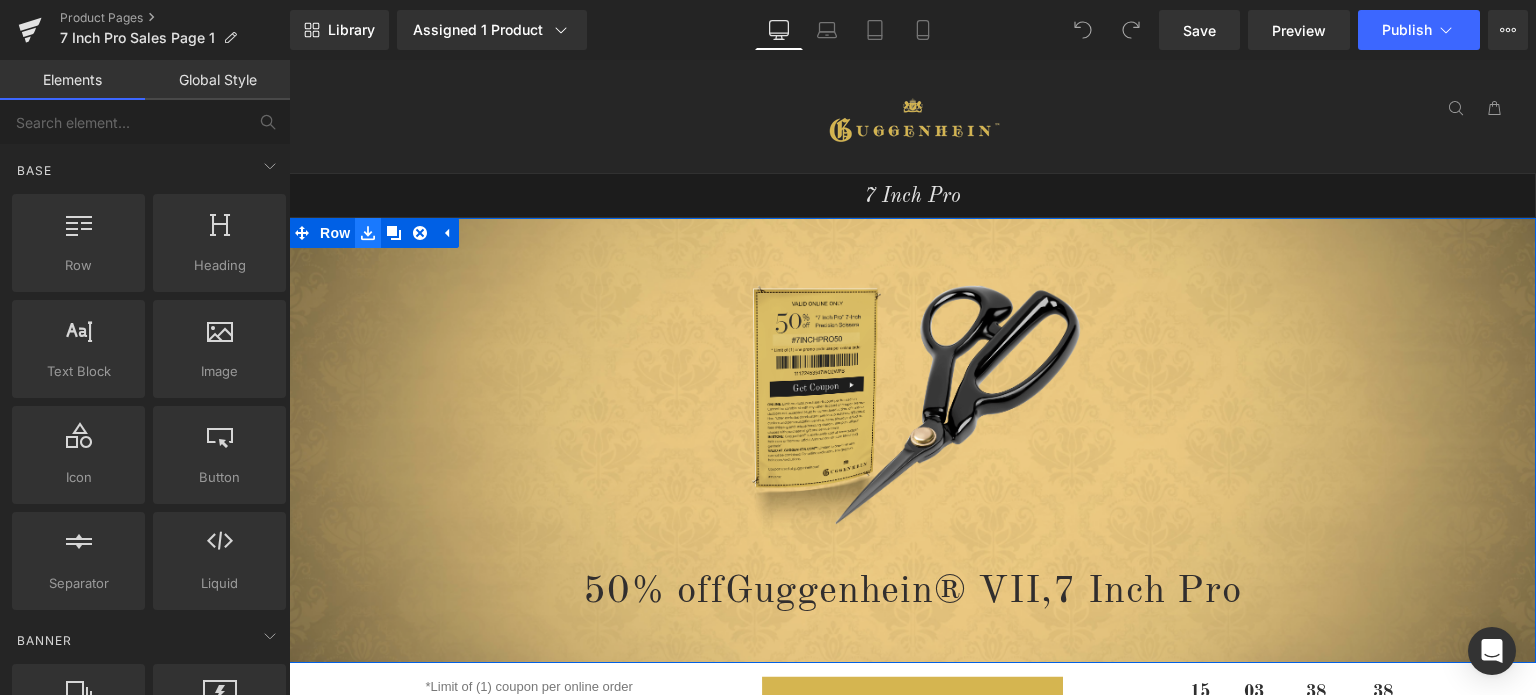 click 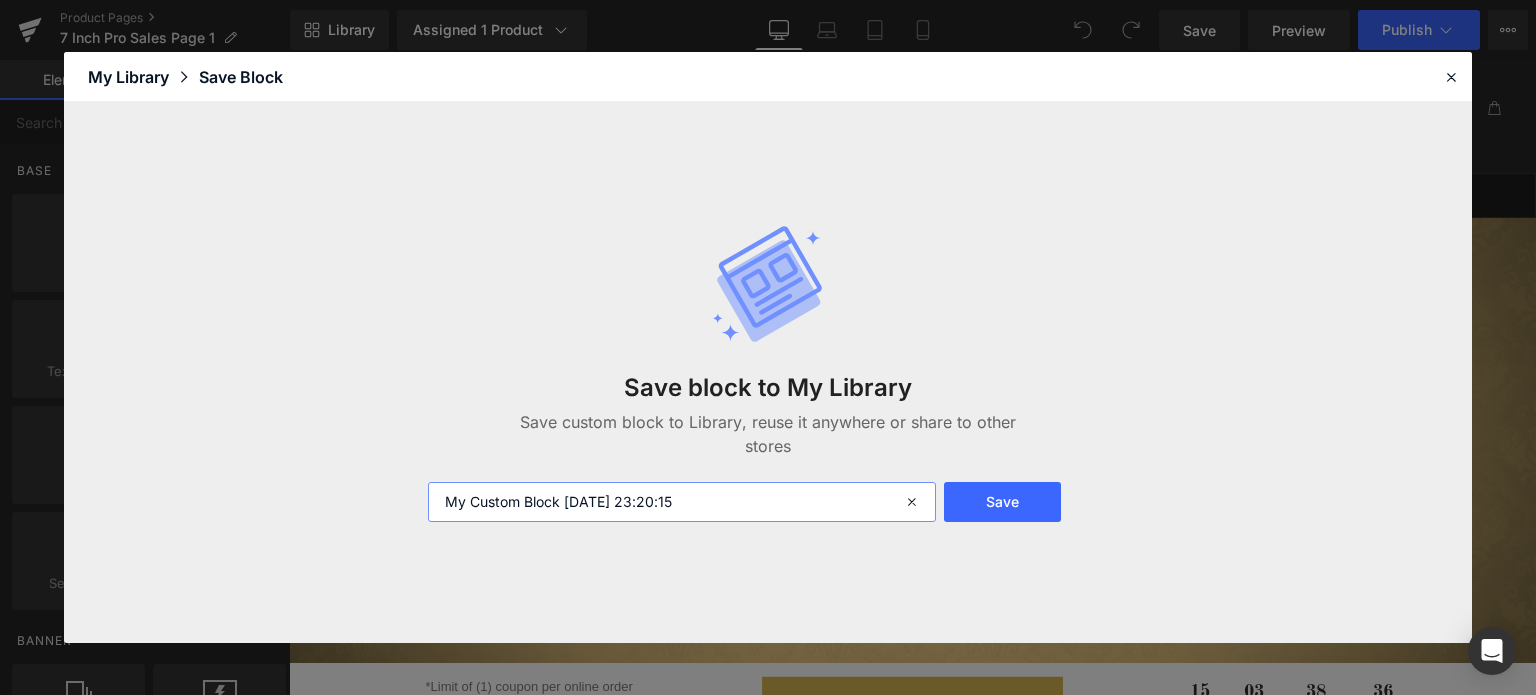 drag, startPoint x: 742, startPoint y: 499, endPoint x: 455, endPoint y: 514, distance: 287.39172 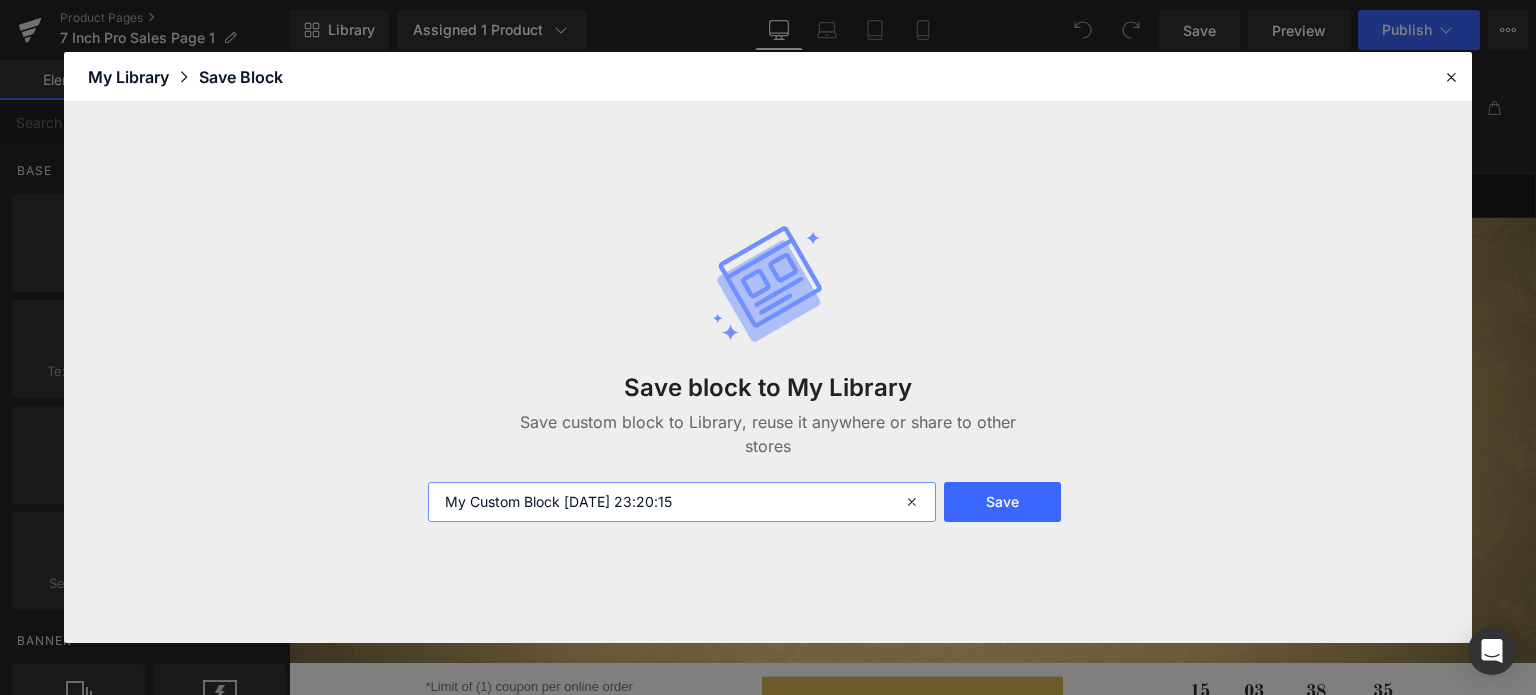 type on "M" 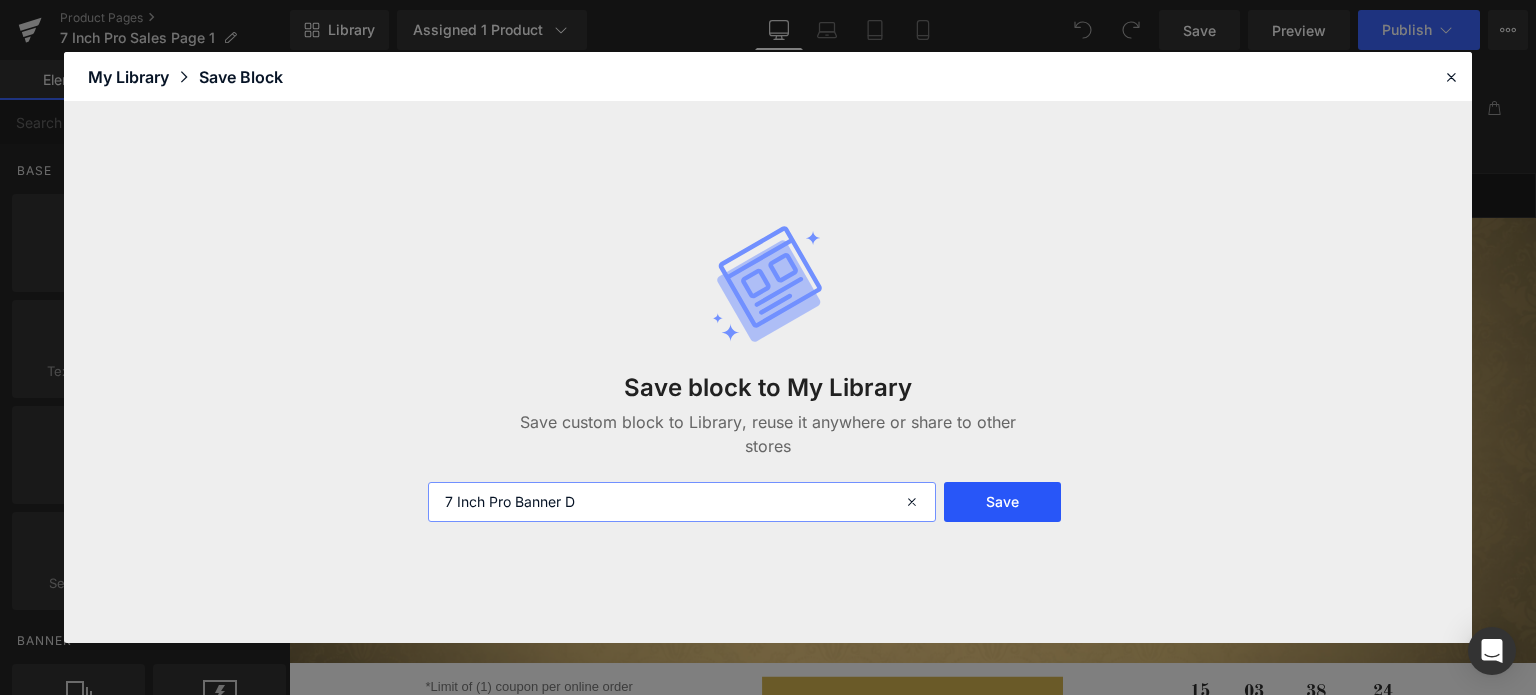 type on "7 Inch Pro Banner D" 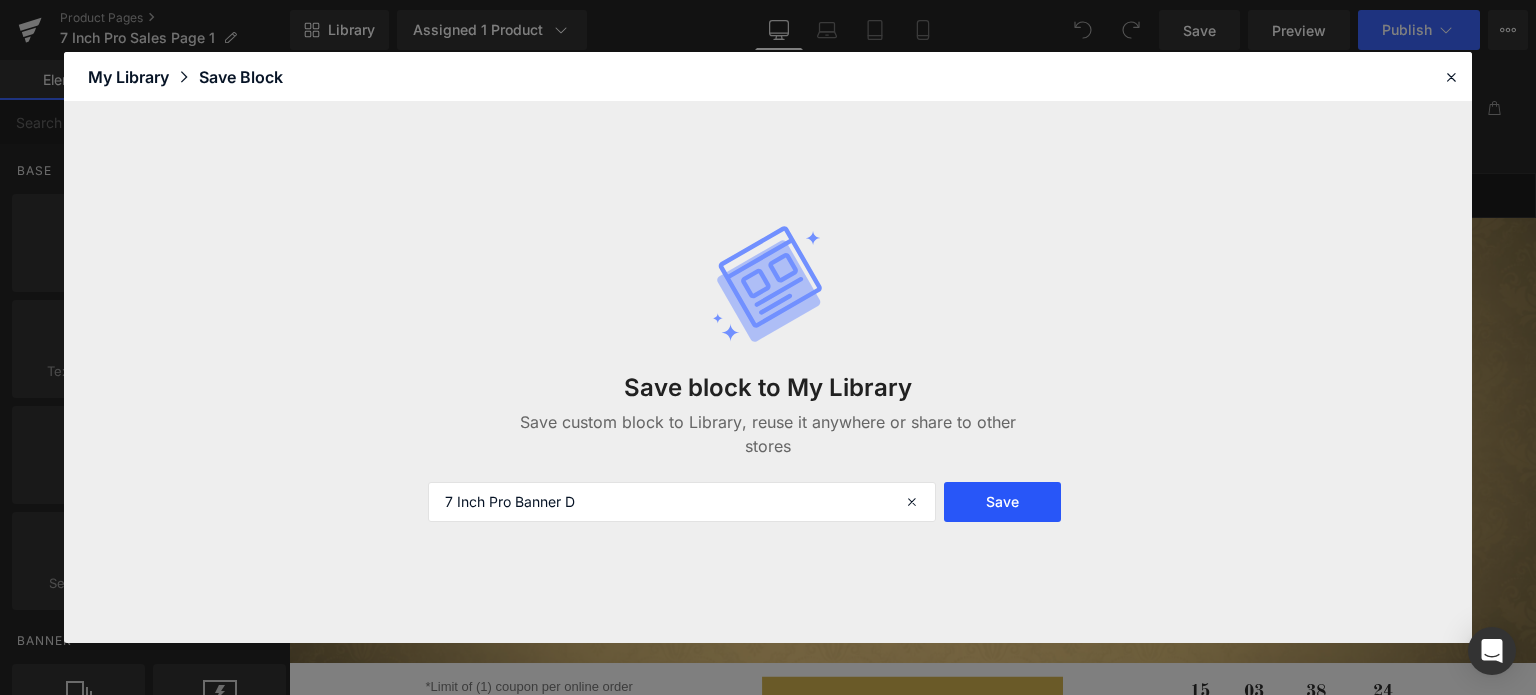 click on "Save" at bounding box center [1002, 502] 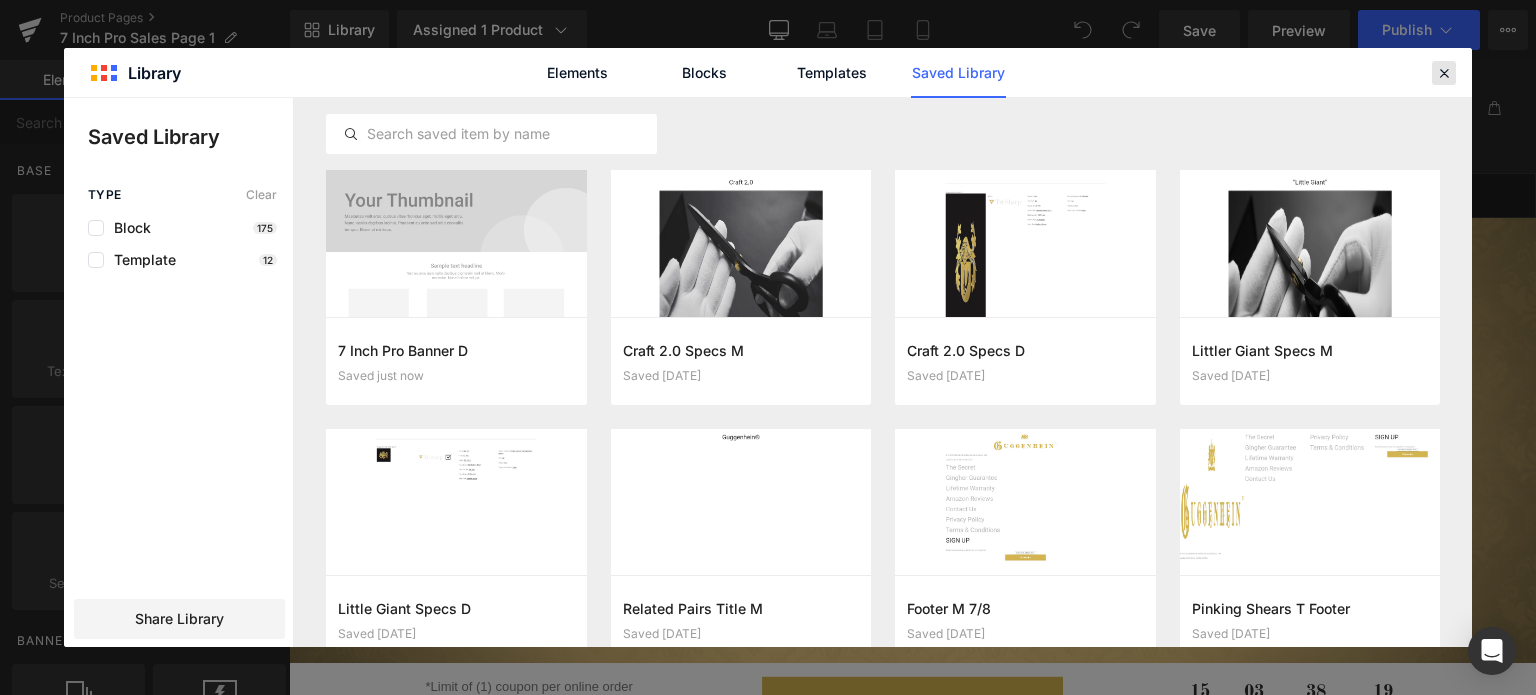 click at bounding box center (1444, 73) 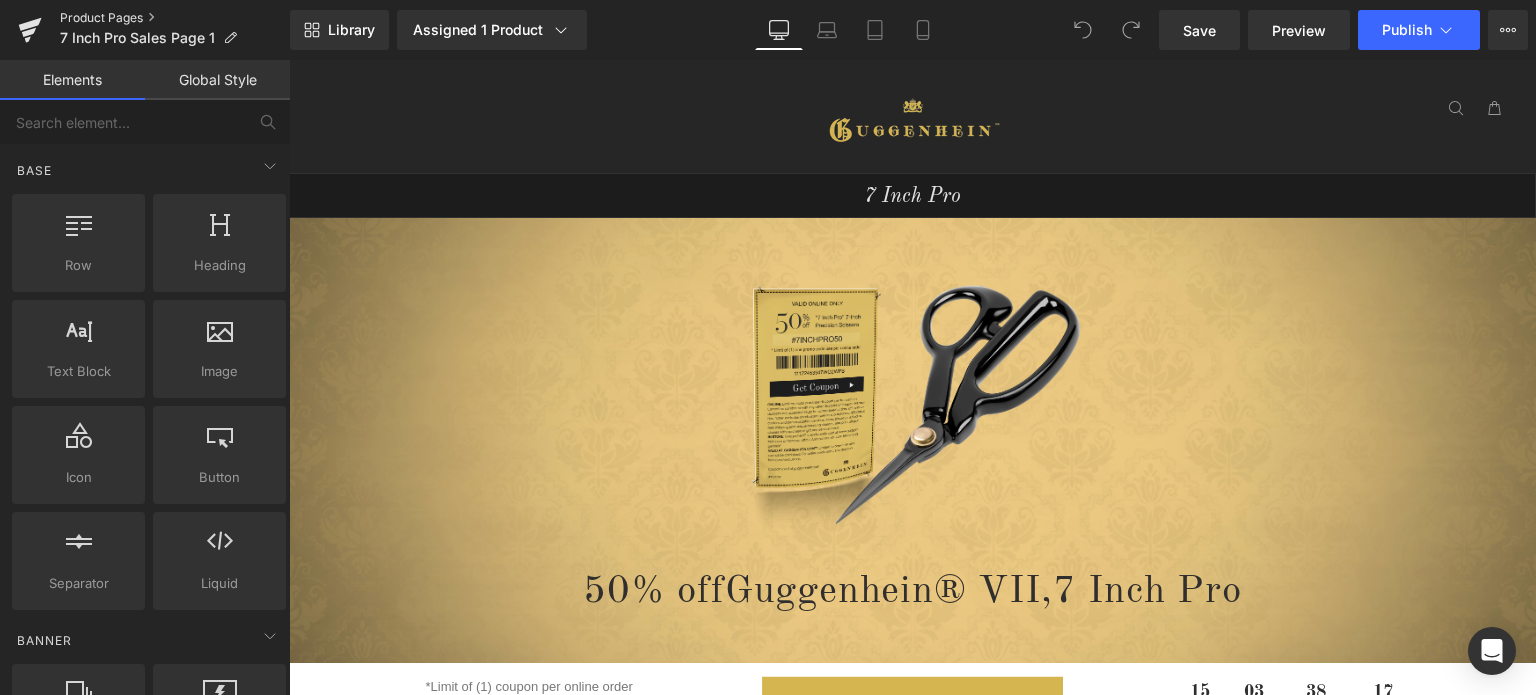 click on "Product Pages" at bounding box center (175, 18) 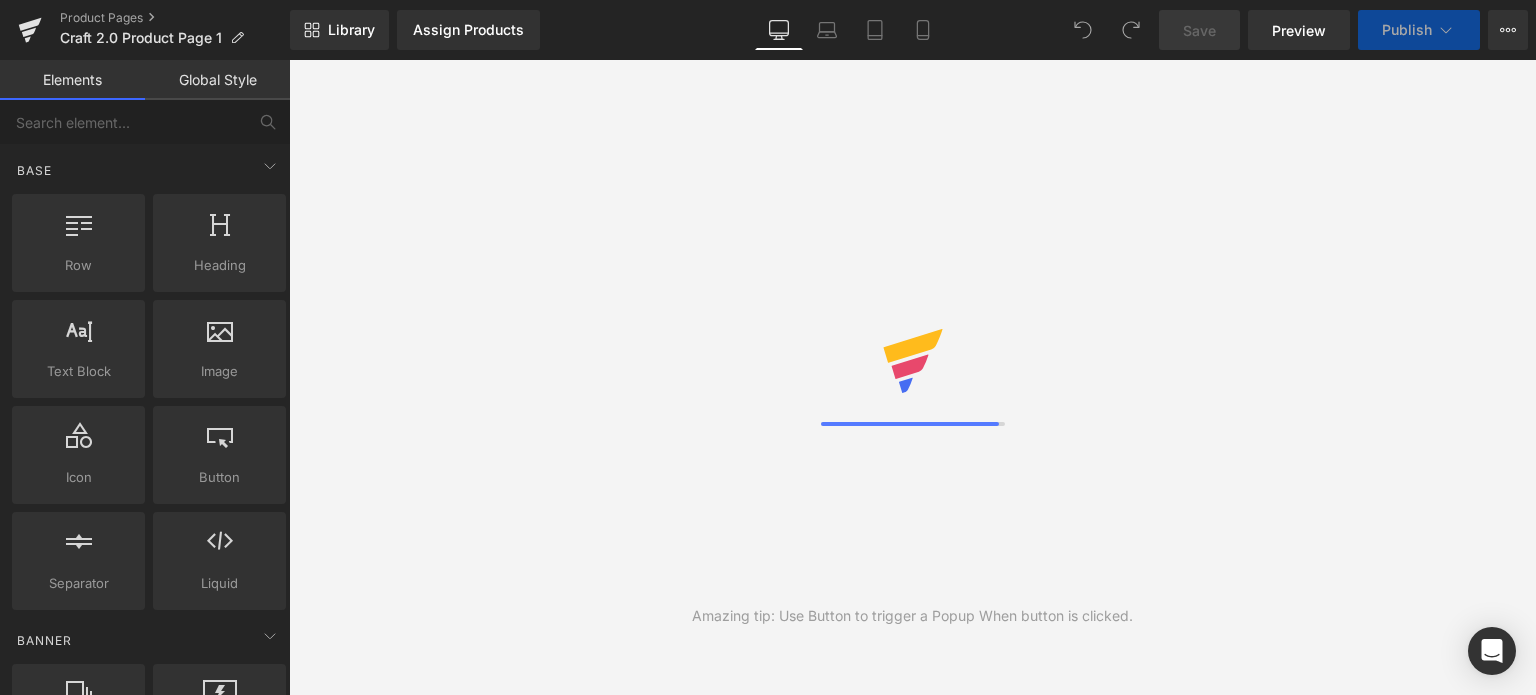 scroll, scrollTop: 0, scrollLeft: 0, axis: both 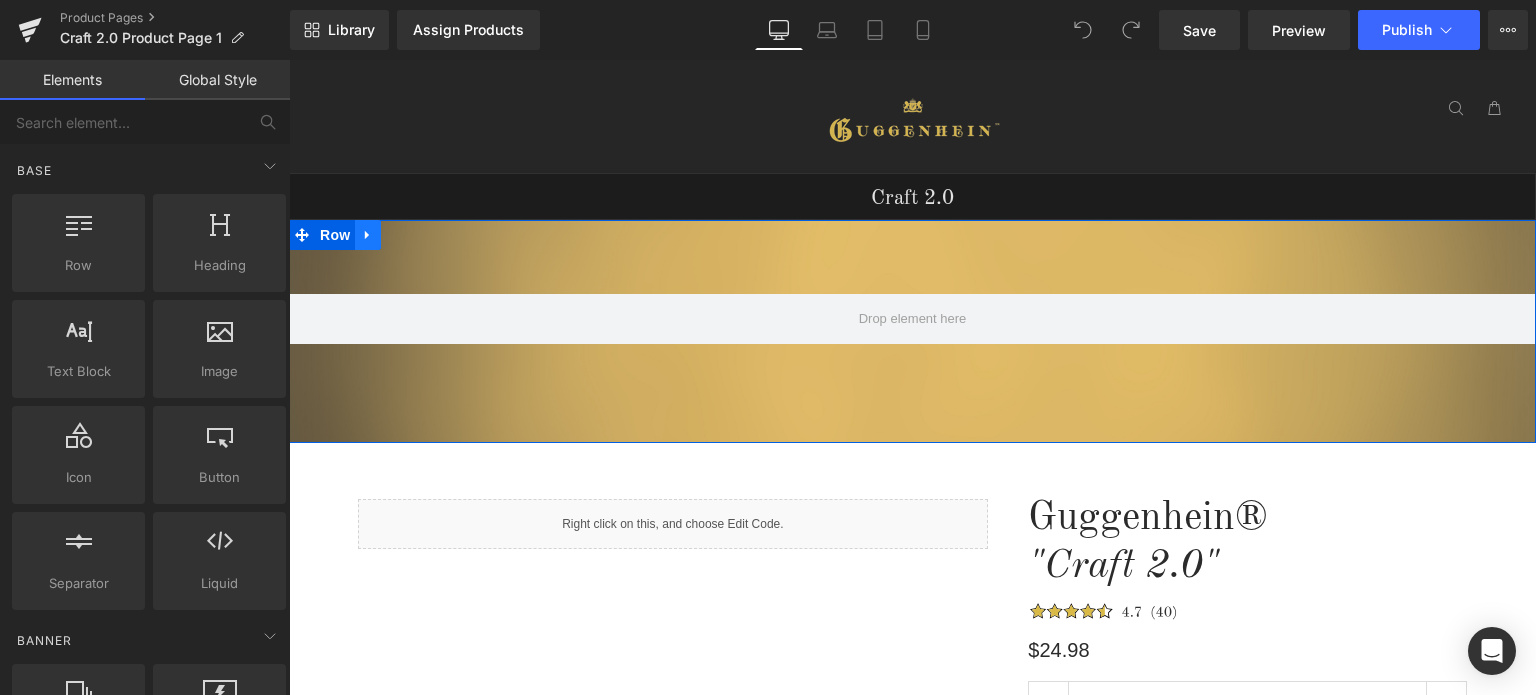 click at bounding box center [368, 235] 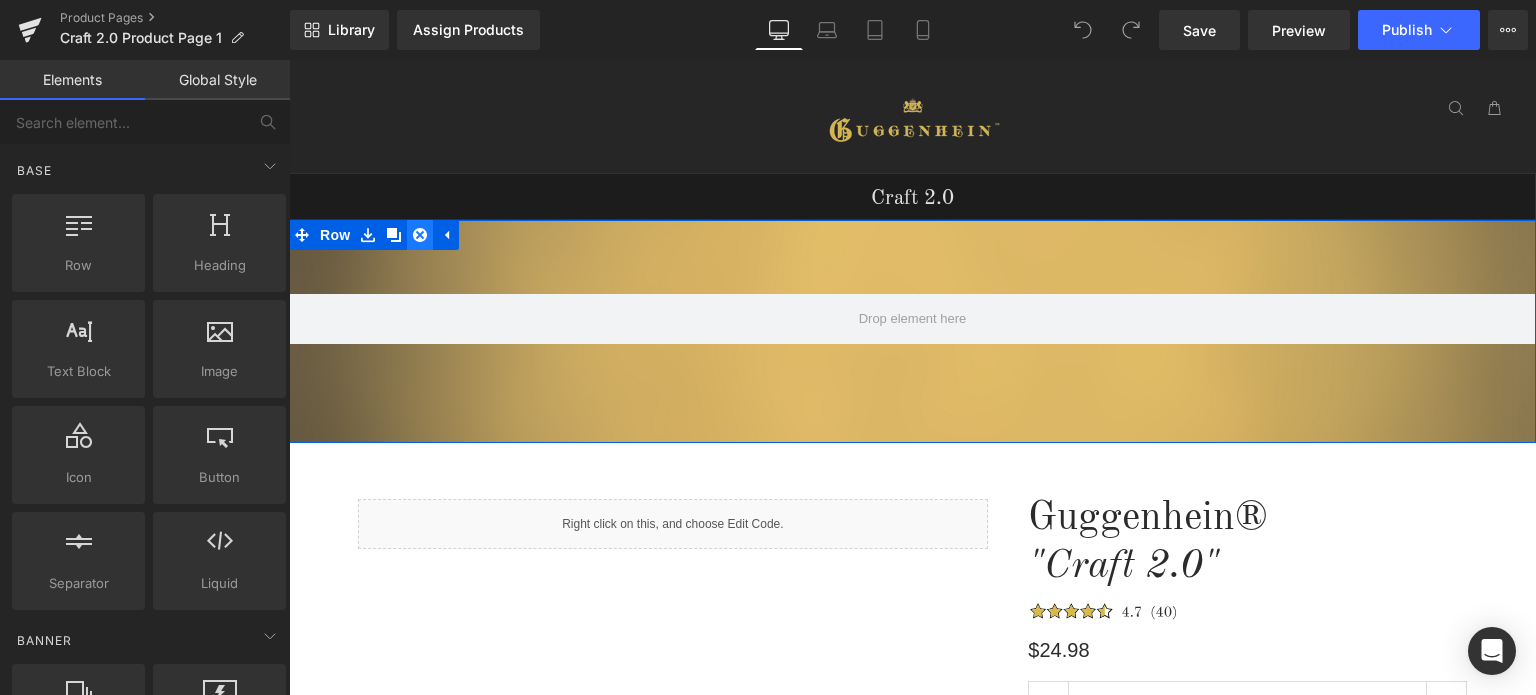 click 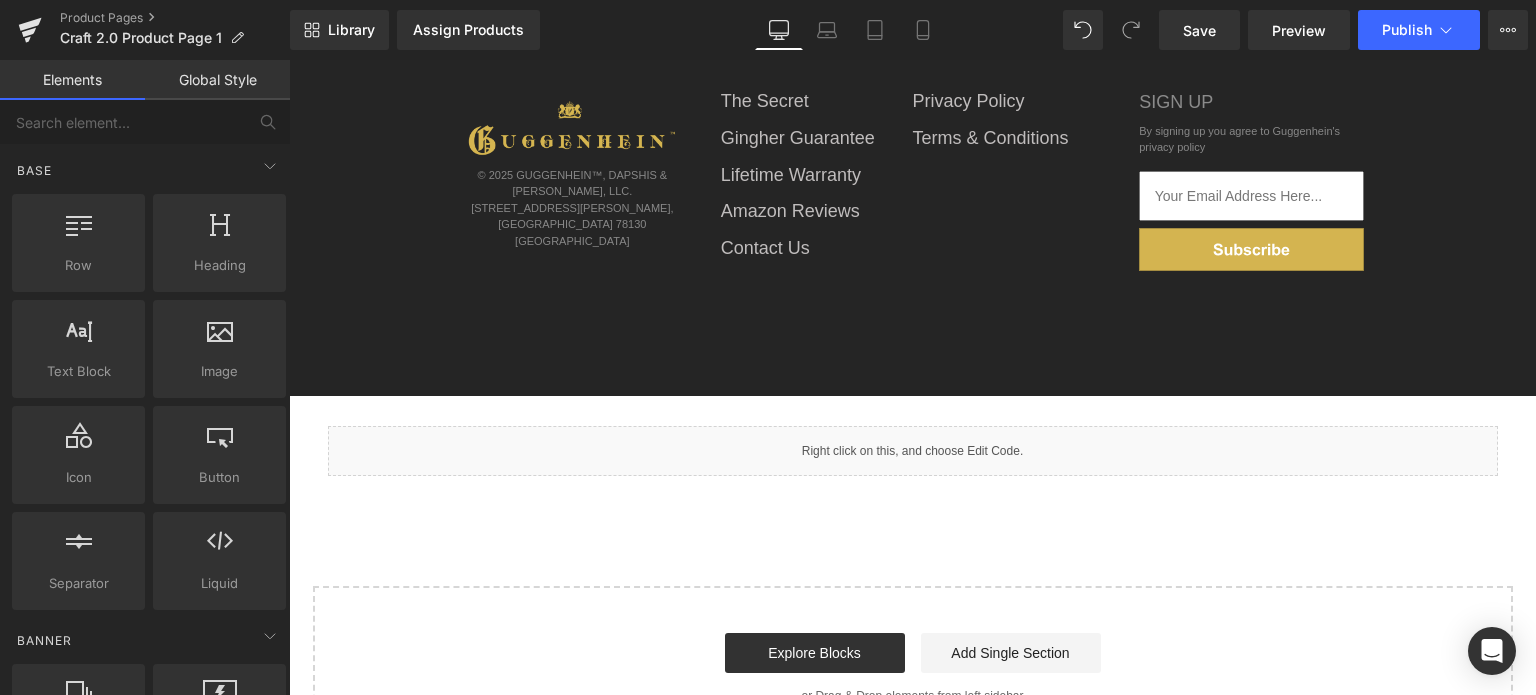 scroll, scrollTop: 1432, scrollLeft: 0, axis: vertical 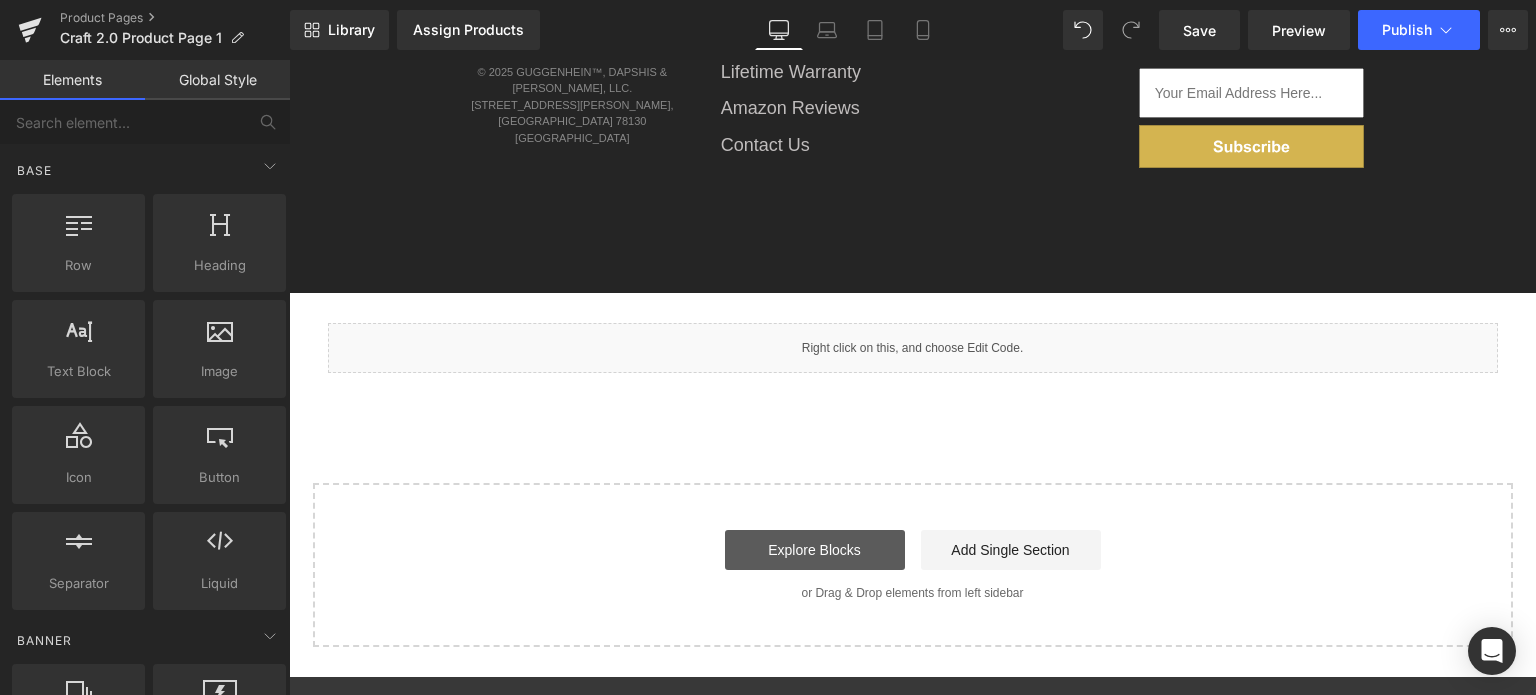 click on "Explore Blocks" at bounding box center [815, 550] 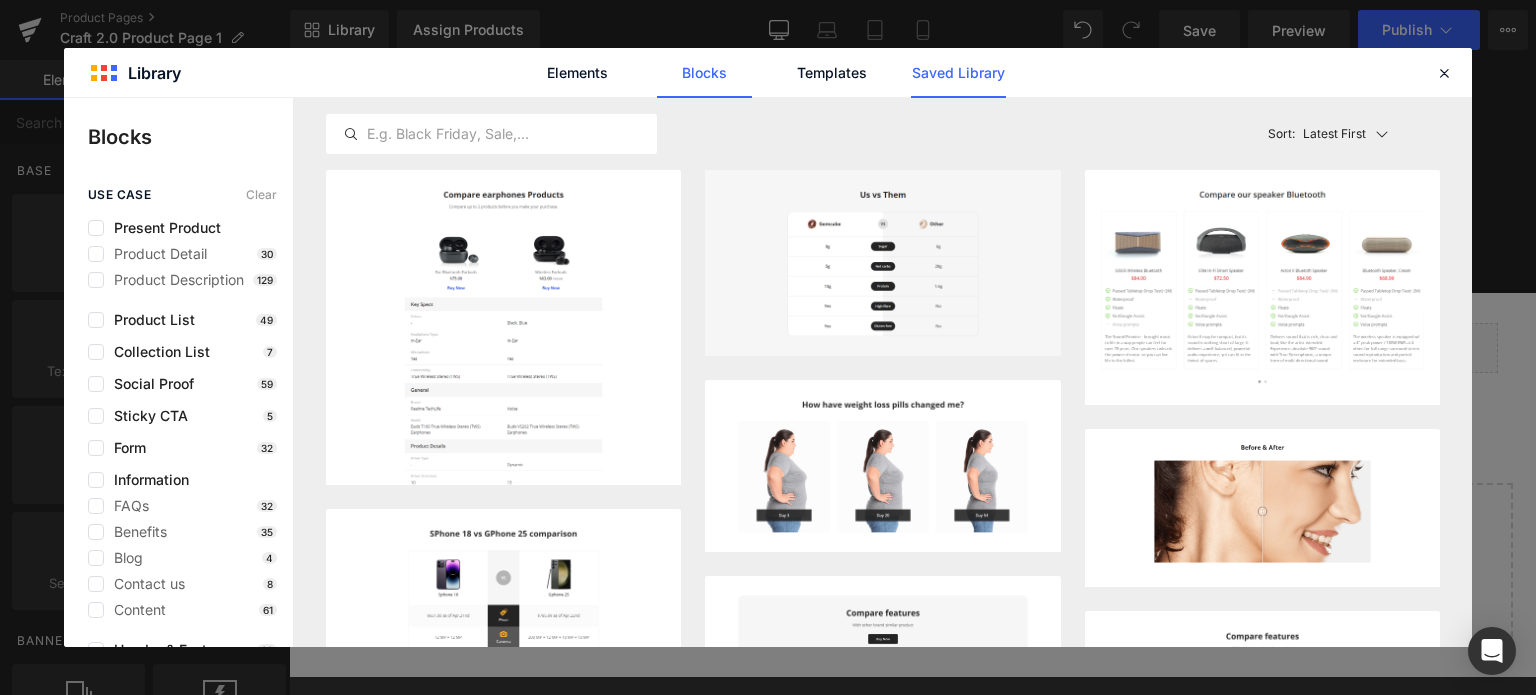 click on "Saved Library" 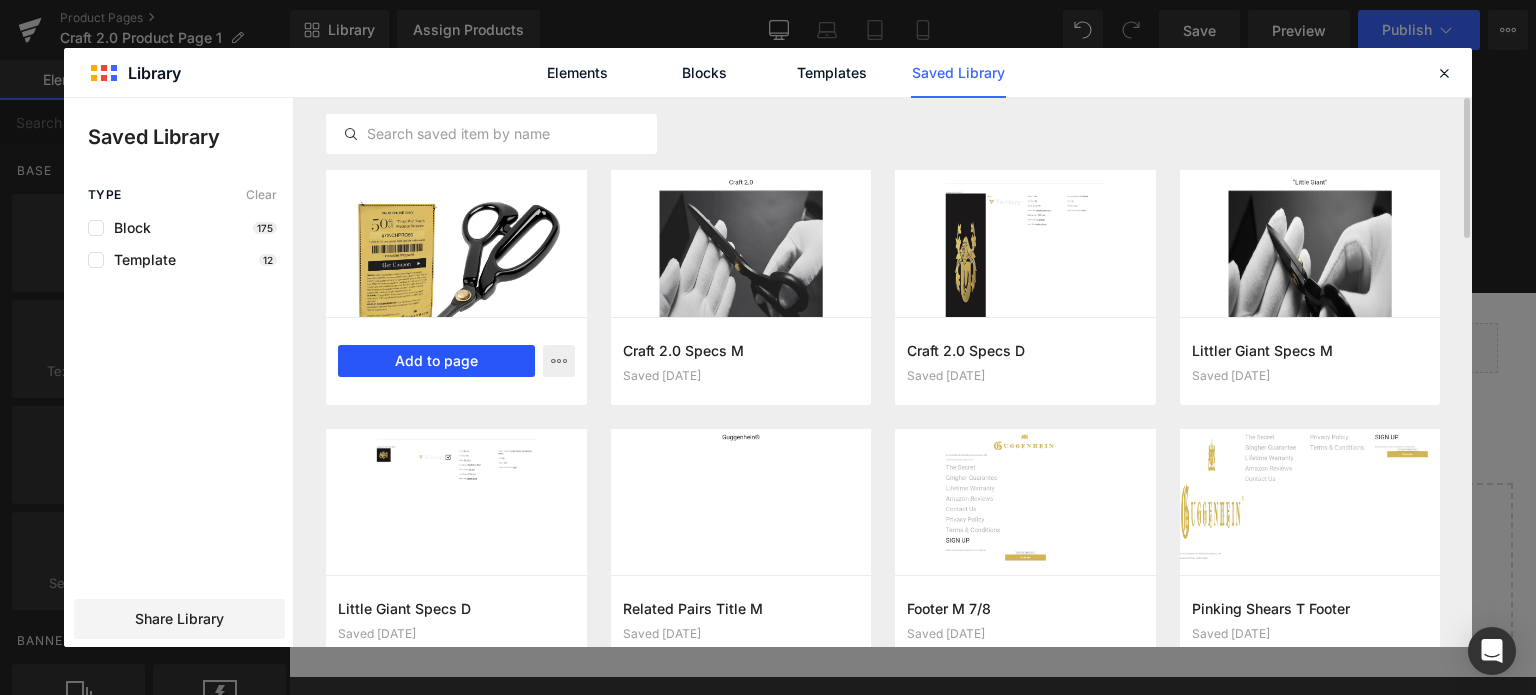 click on "Add to page" at bounding box center [436, 361] 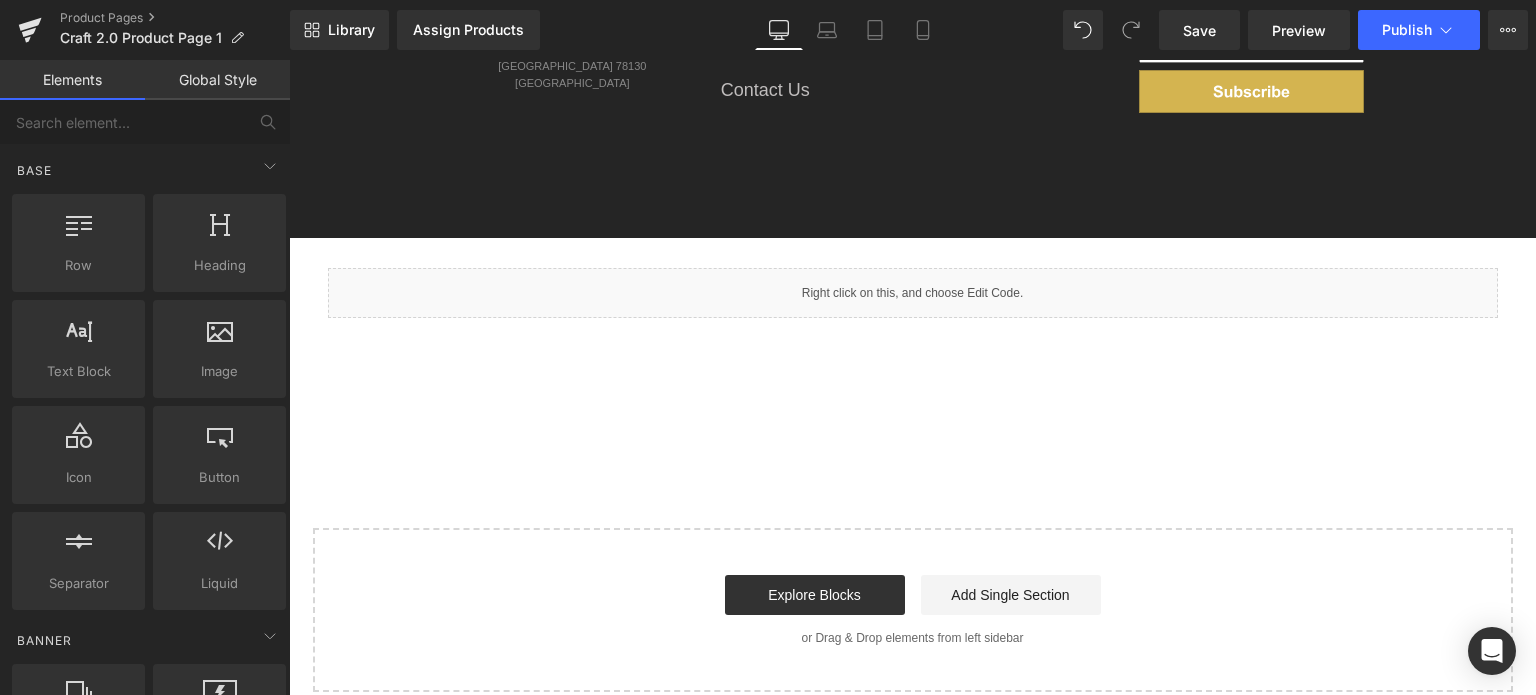 scroll, scrollTop: 1532, scrollLeft: 0, axis: vertical 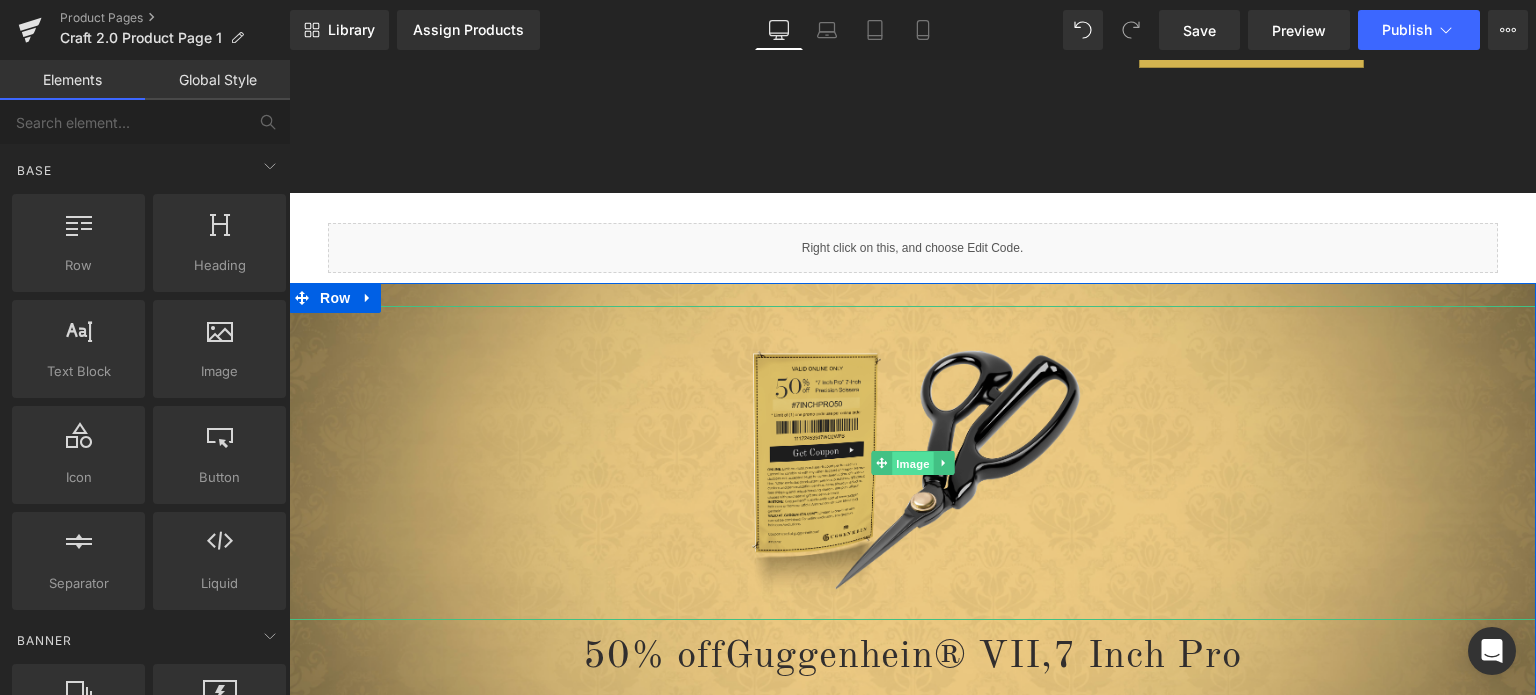 click on "Image" at bounding box center [913, 464] 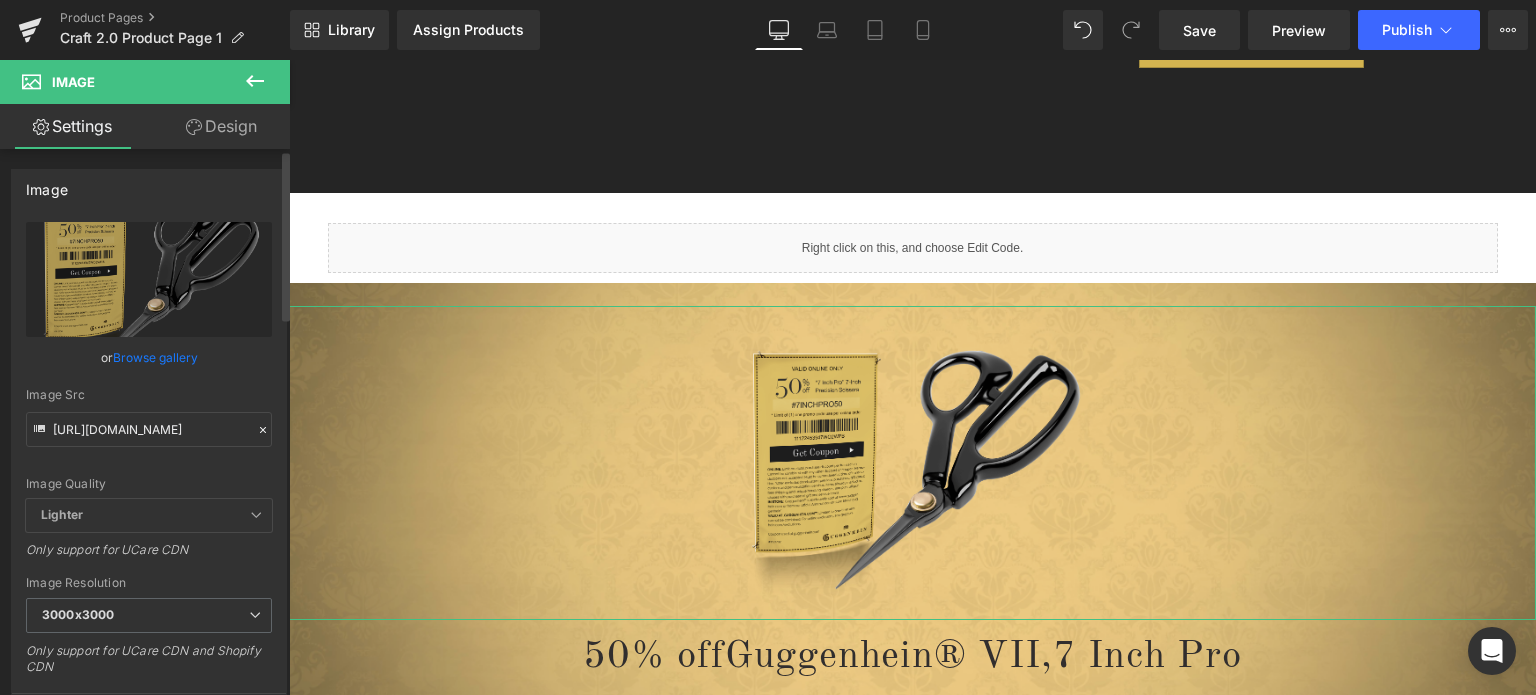 scroll, scrollTop: 200, scrollLeft: 0, axis: vertical 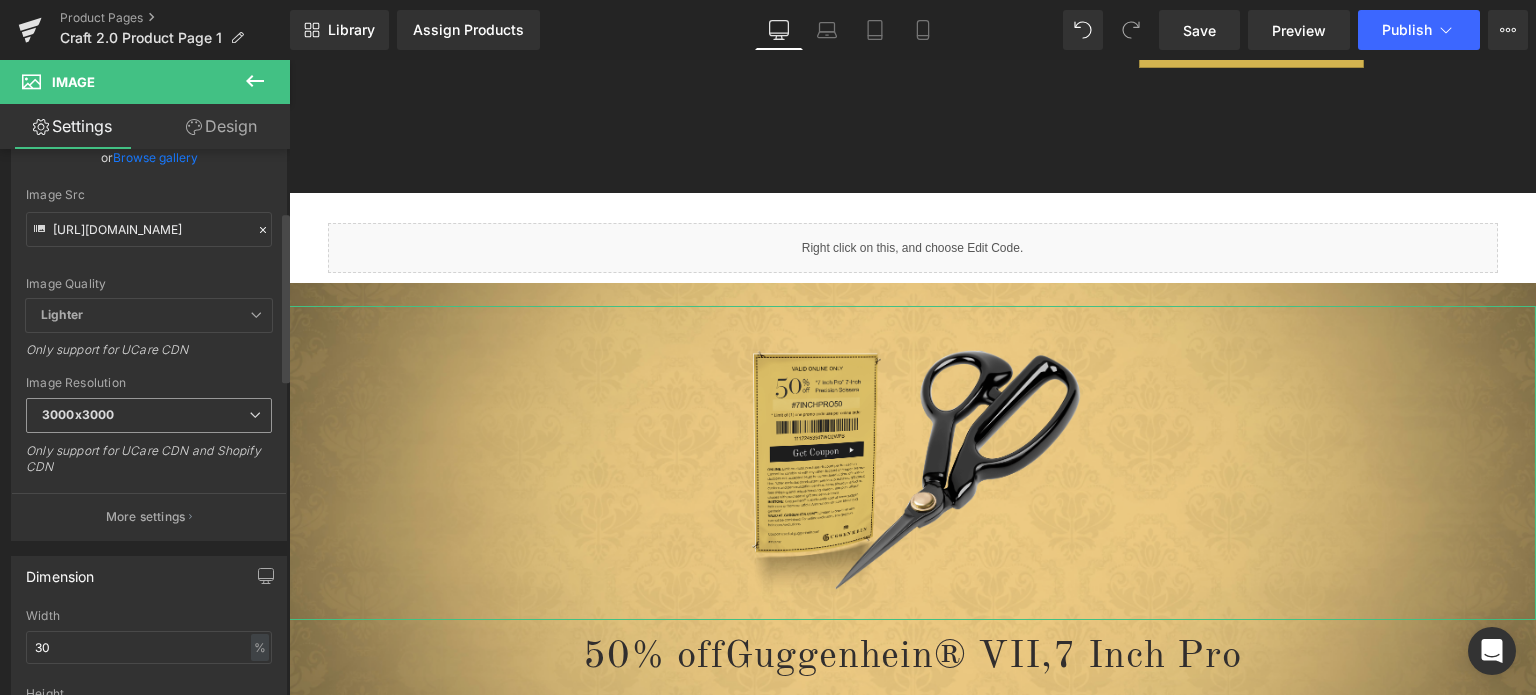 click on "3000x3000" at bounding box center [149, 415] 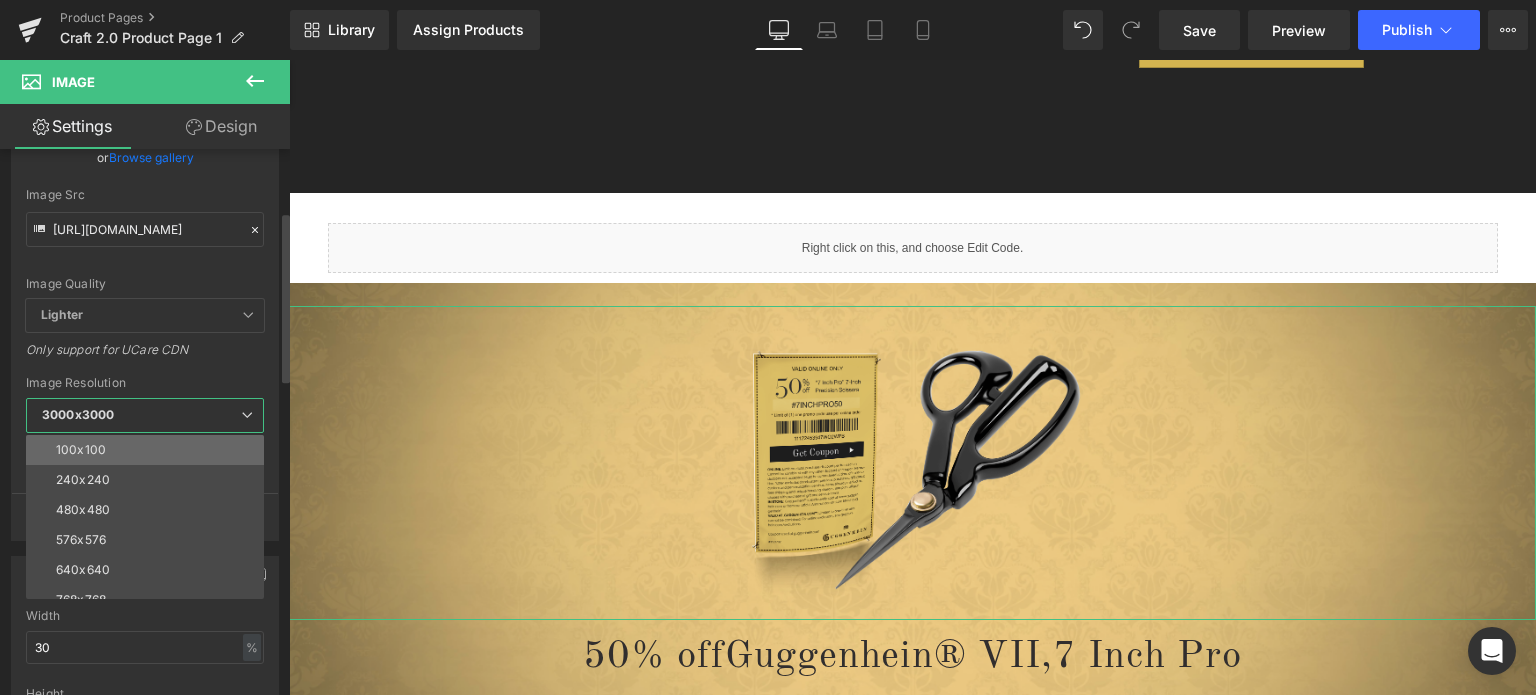 click on "100x100" at bounding box center (149, 450) 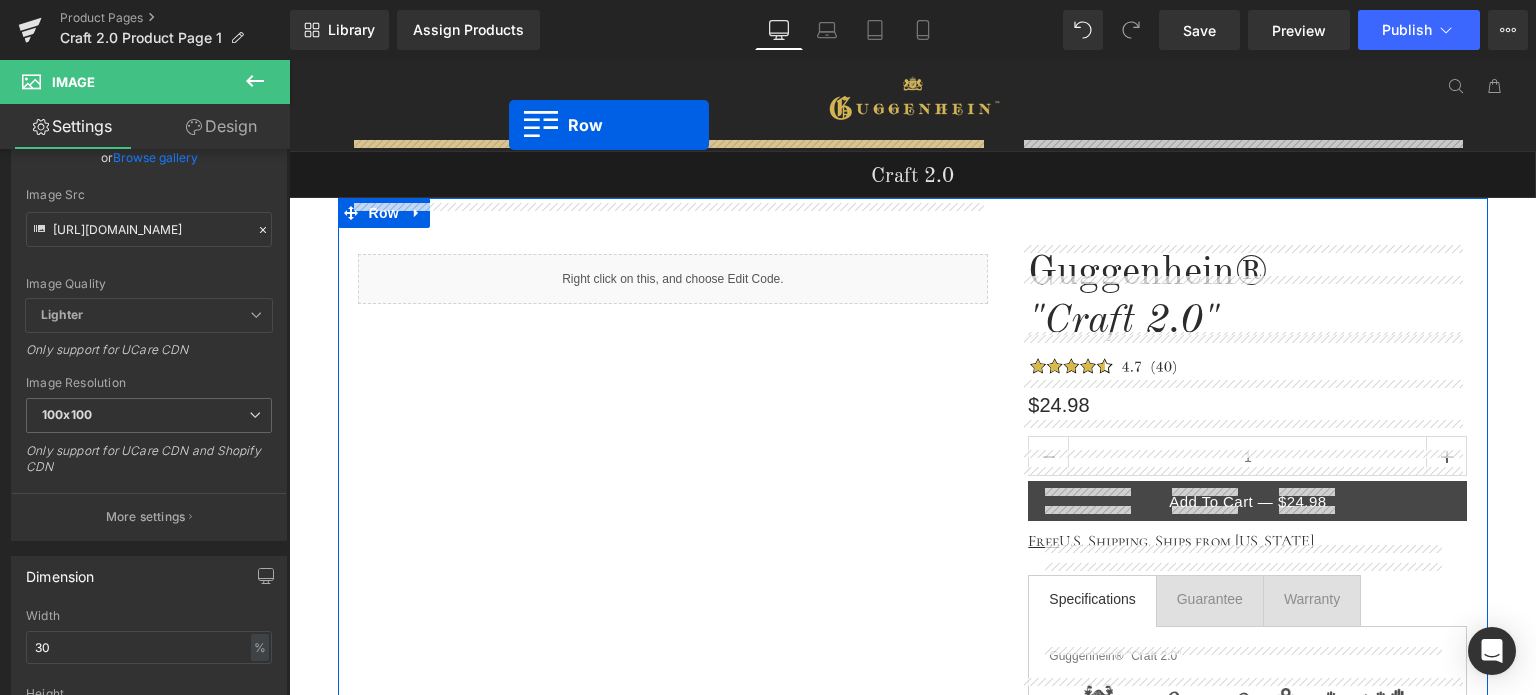 scroll, scrollTop: 0, scrollLeft: 0, axis: both 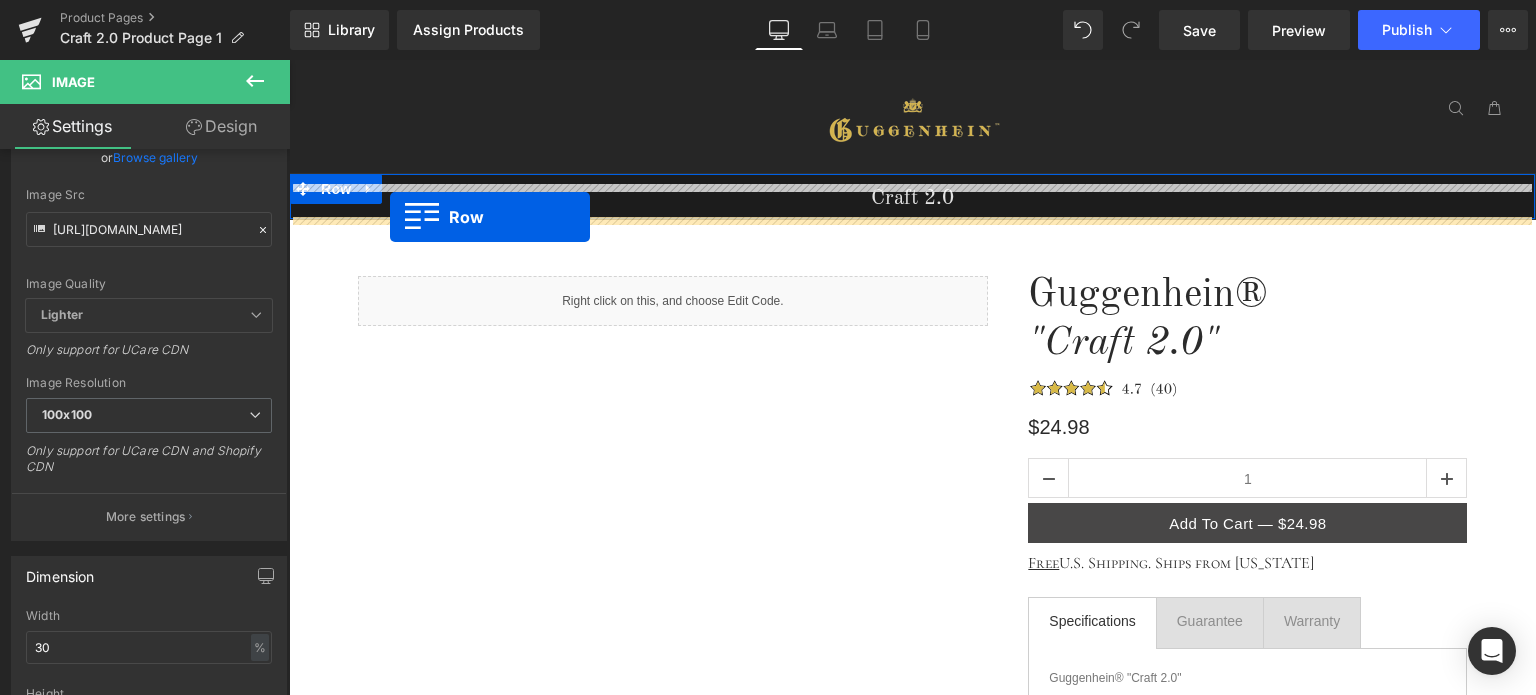 drag, startPoint x: 292, startPoint y: 294, endPoint x: 390, endPoint y: 217, distance: 124.631454 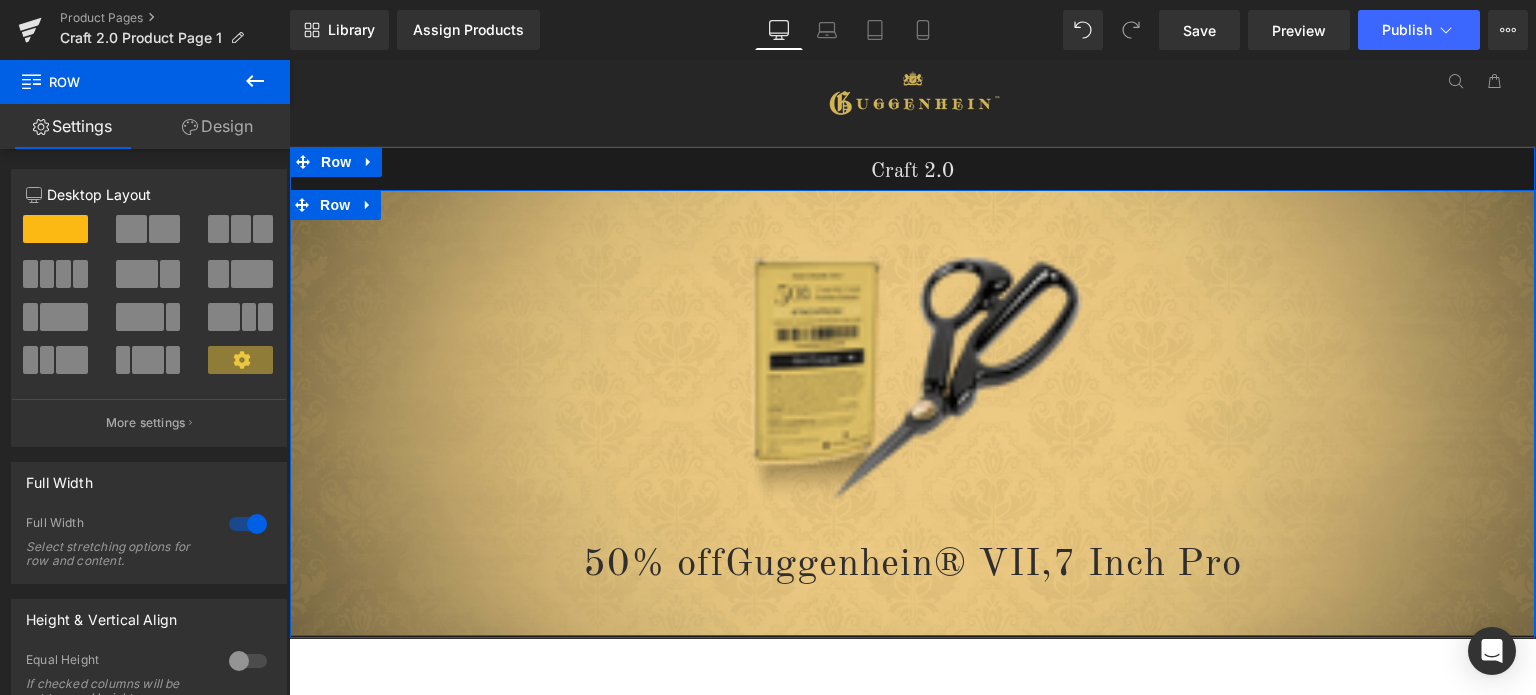 scroll, scrollTop: 0, scrollLeft: 0, axis: both 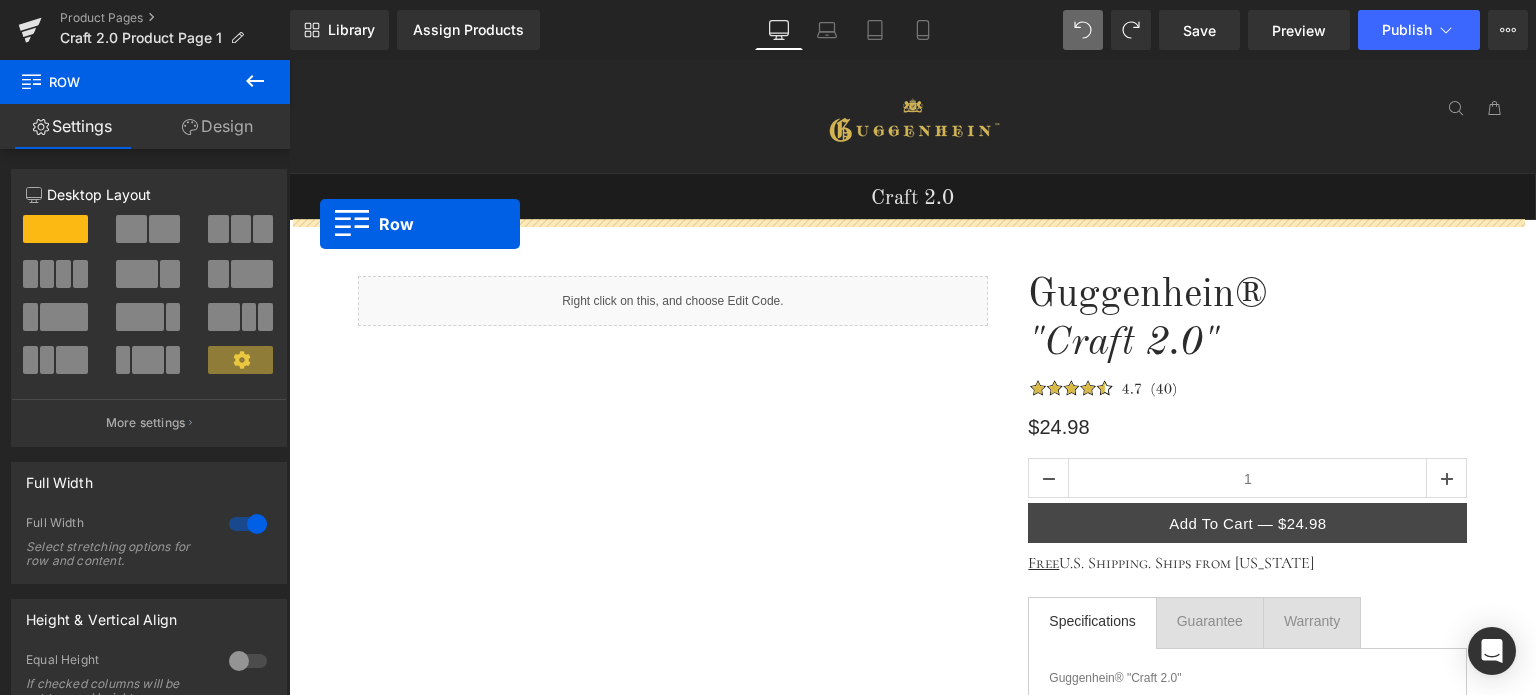 drag, startPoint x: 293, startPoint y: 289, endPoint x: 320, endPoint y: 224, distance: 70.38466 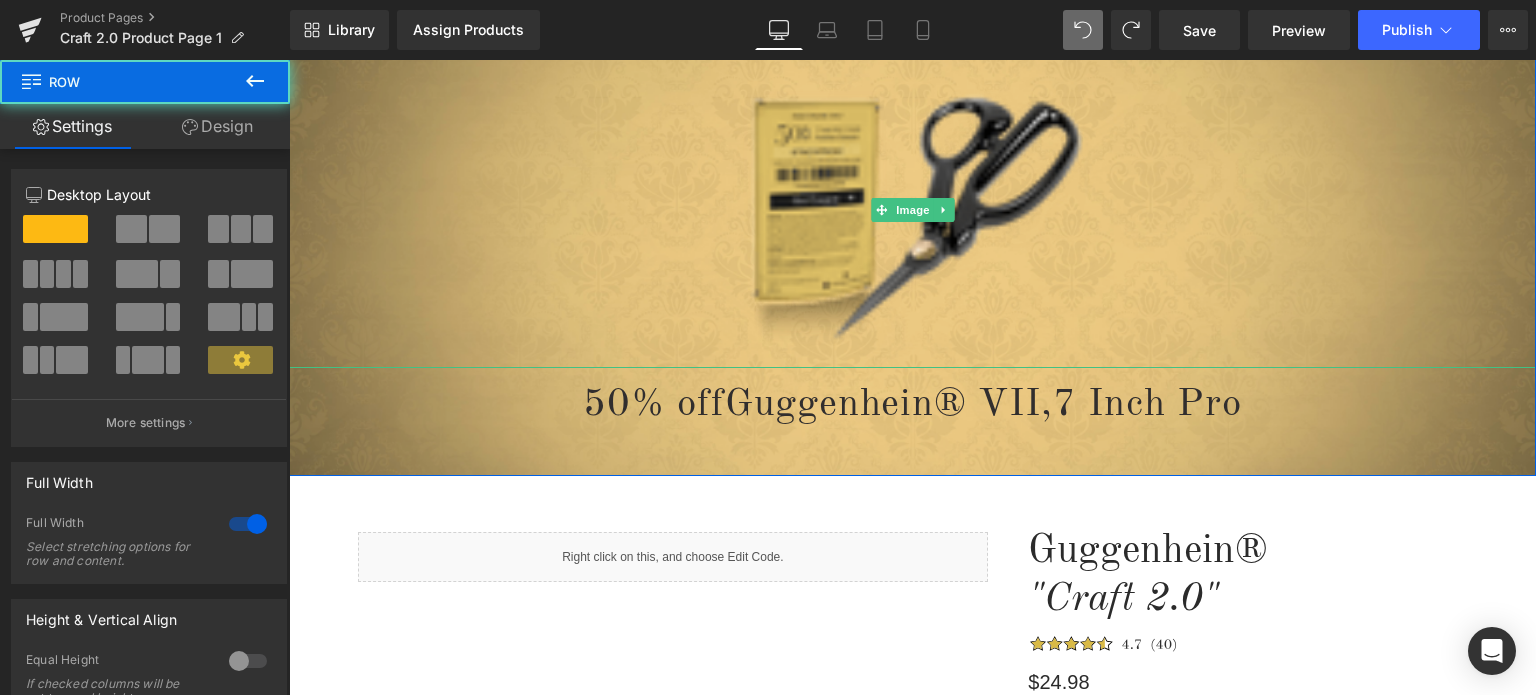scroll, scrollTop: 200, scrollLeft: 0, axis: vertical 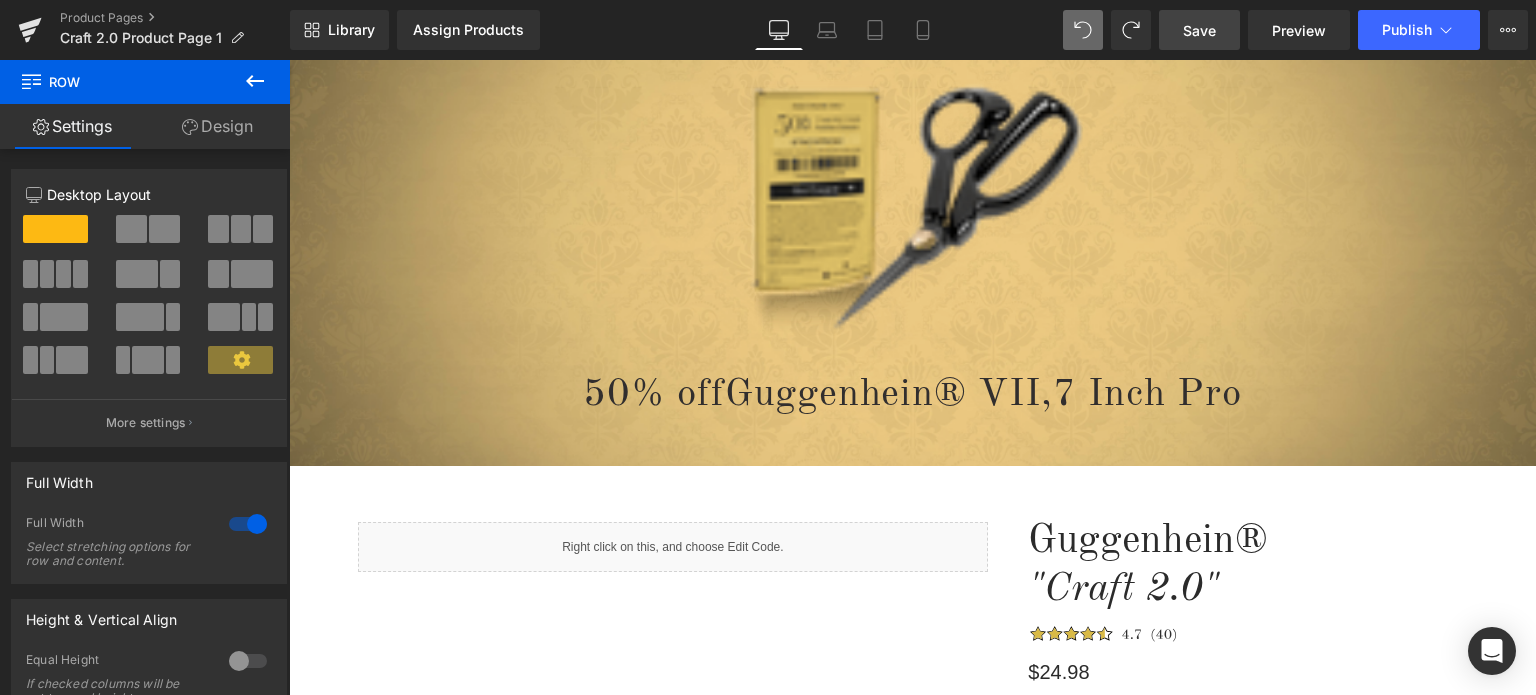 click on "Save" at bounding box center (1199, 30) 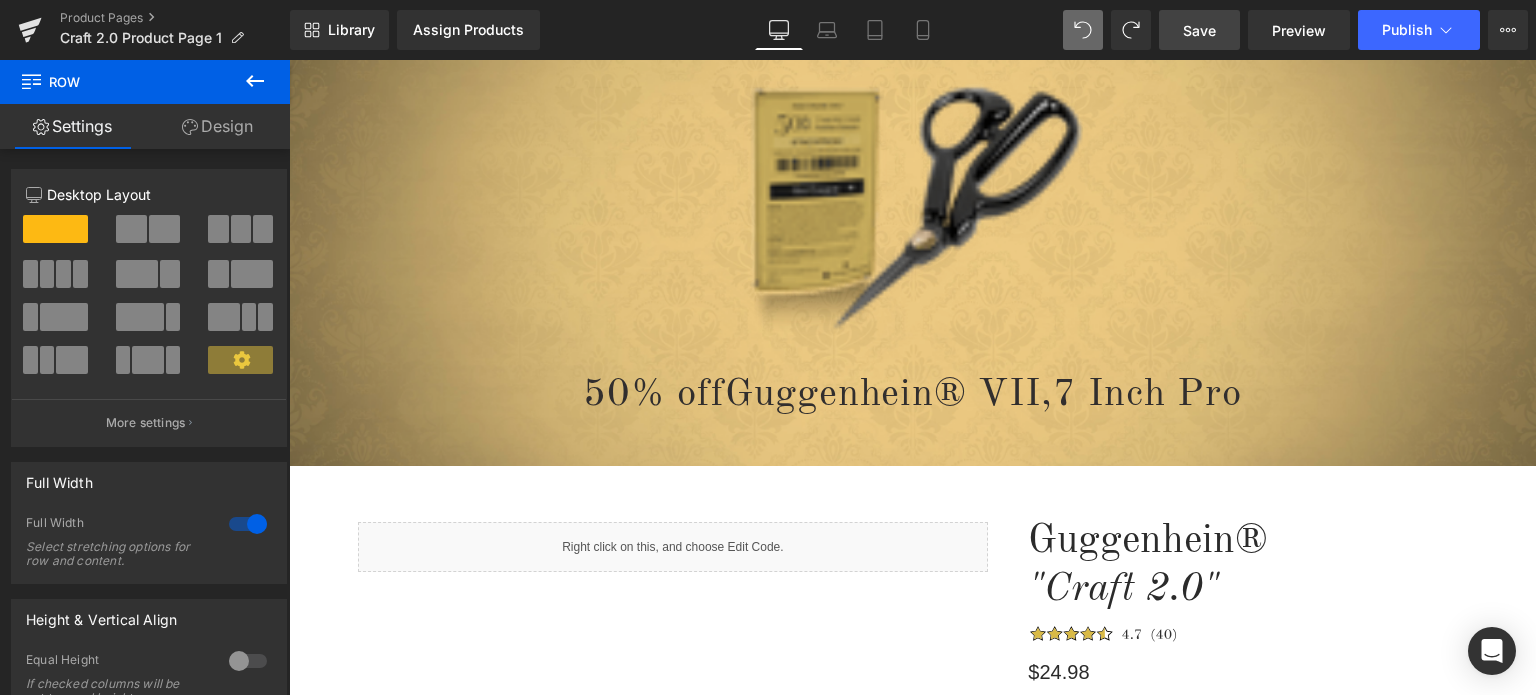 scroll, scrollTop: 0, scrollLeft: 0, axis: both 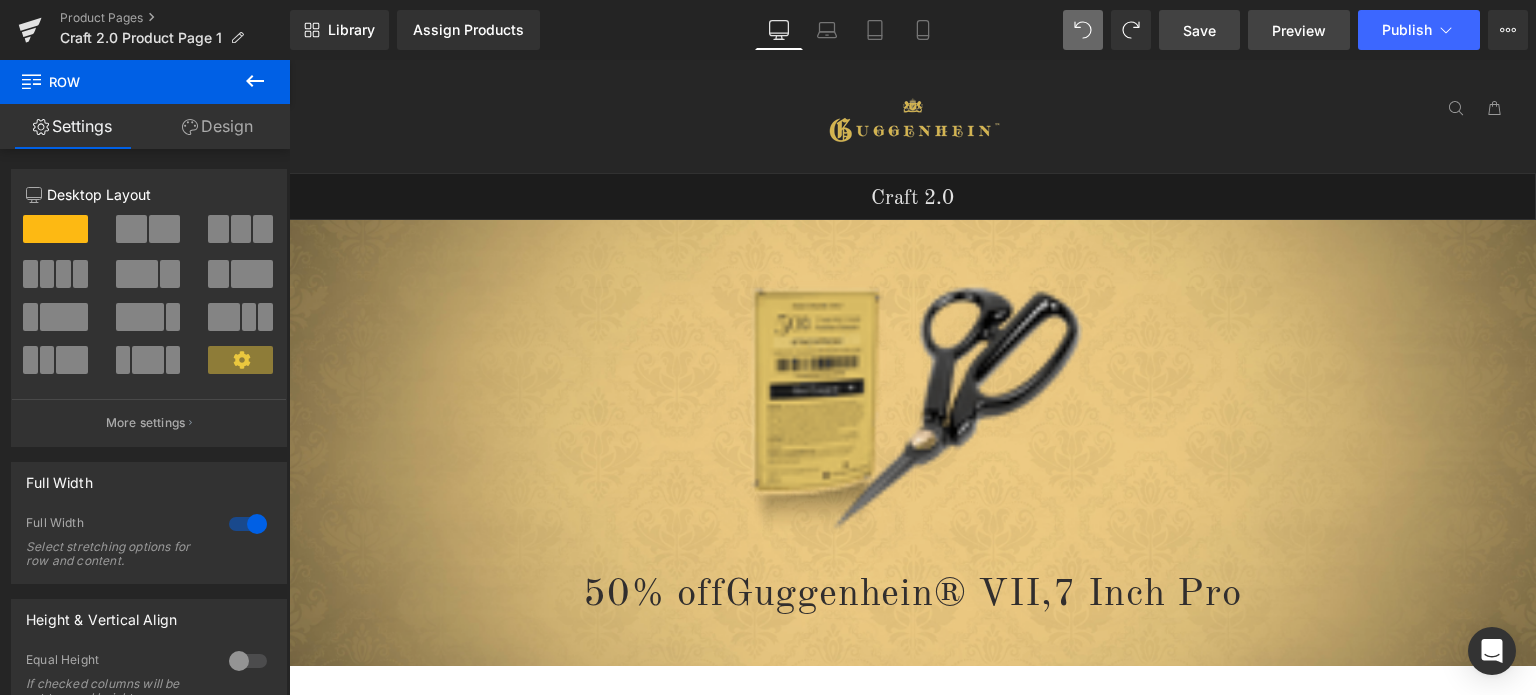 click on "Preview" at bounding box center [1299, 30] 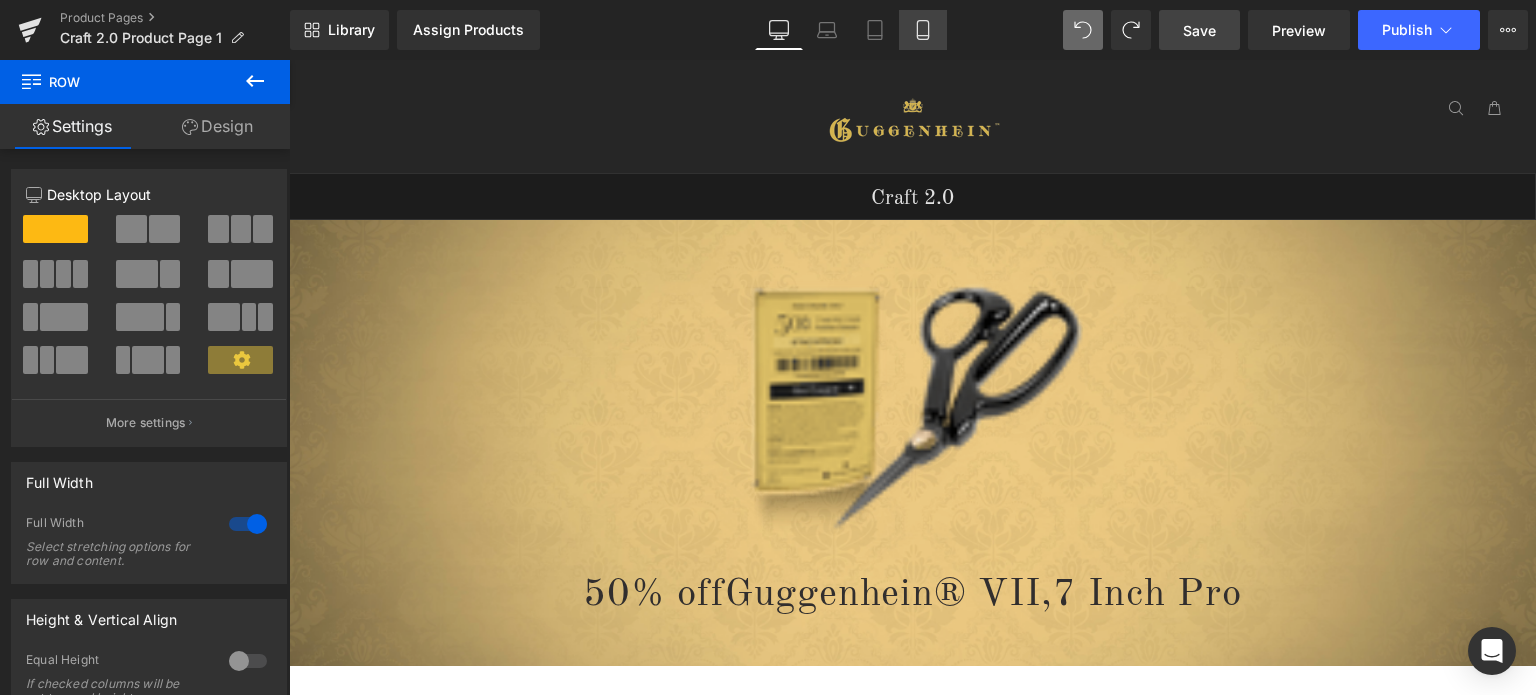 click on "Mobile" at bounding box center [923, 30] 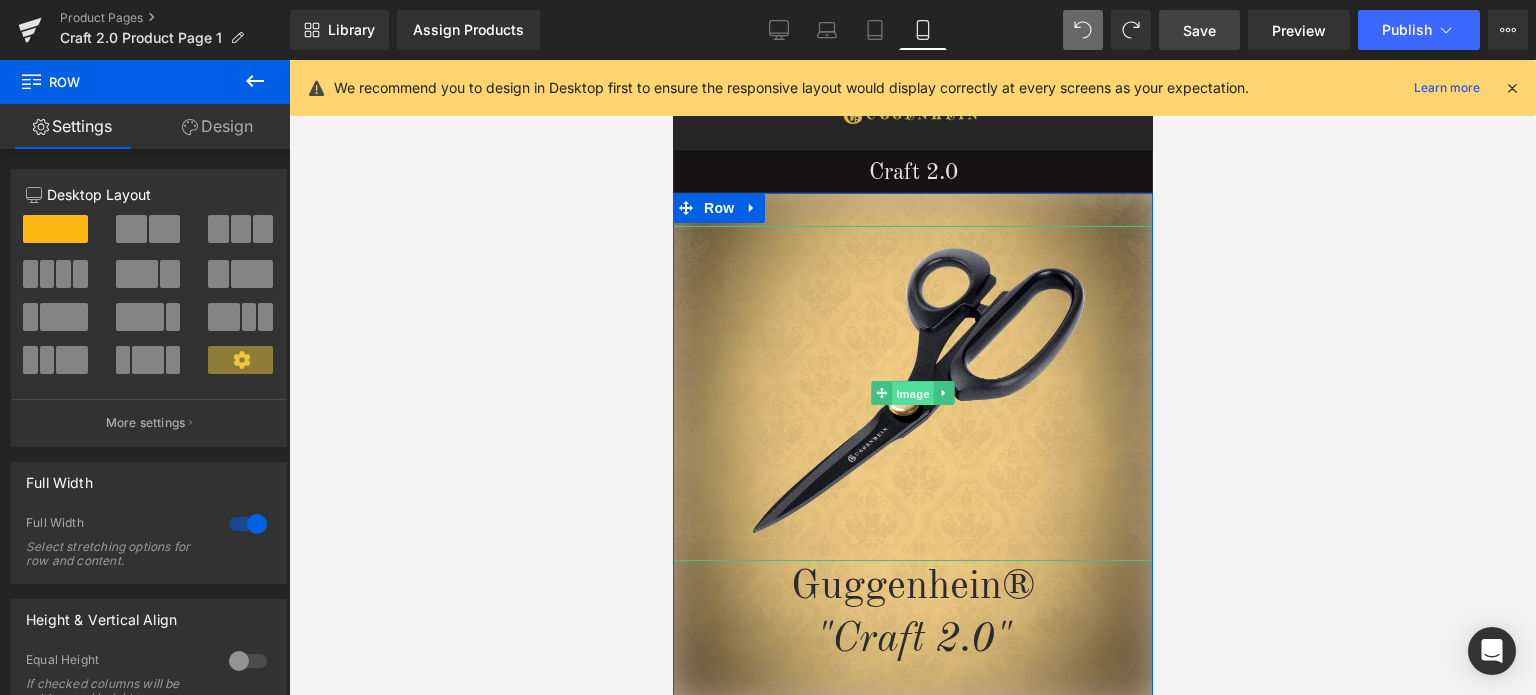 click on "Image" at bounding box center (912, 394) 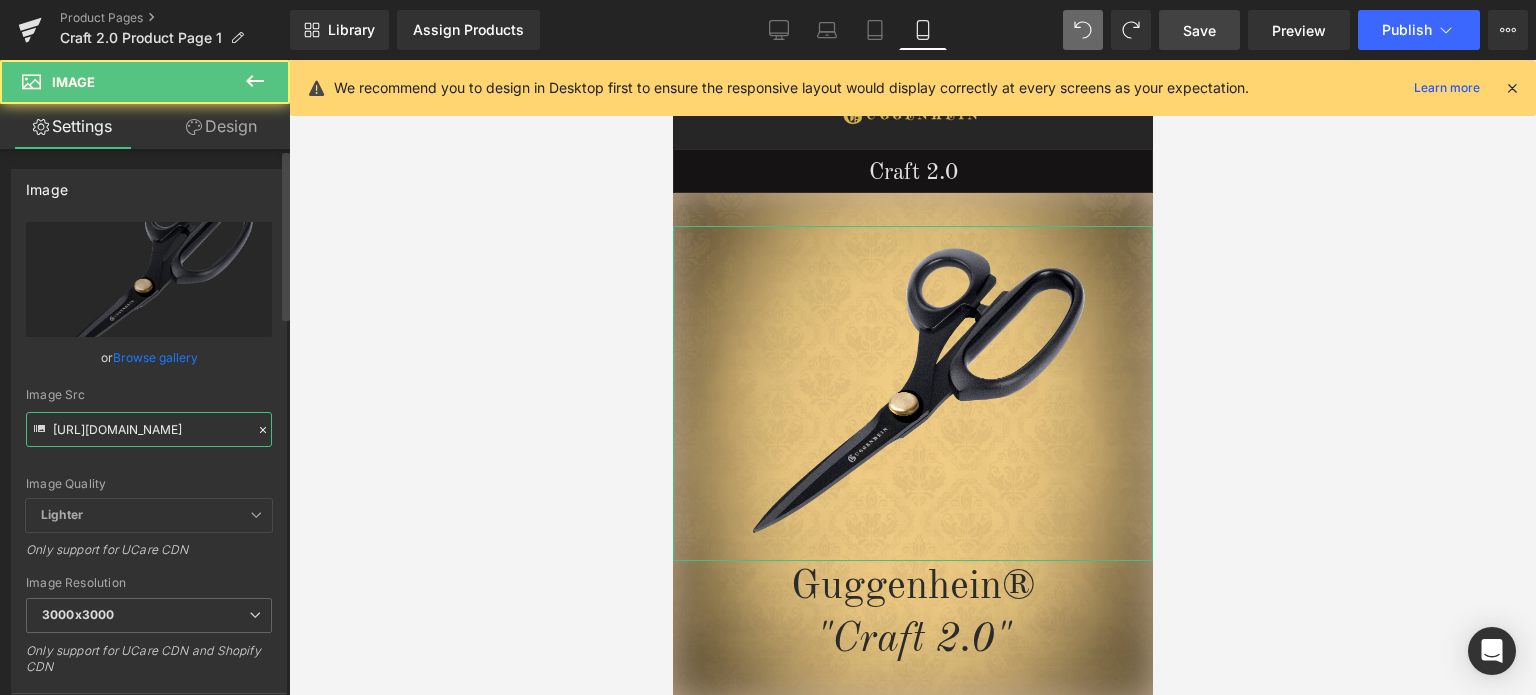 click on "[URL][DOMAIN_NAME]" at bounding box center [149, 429] 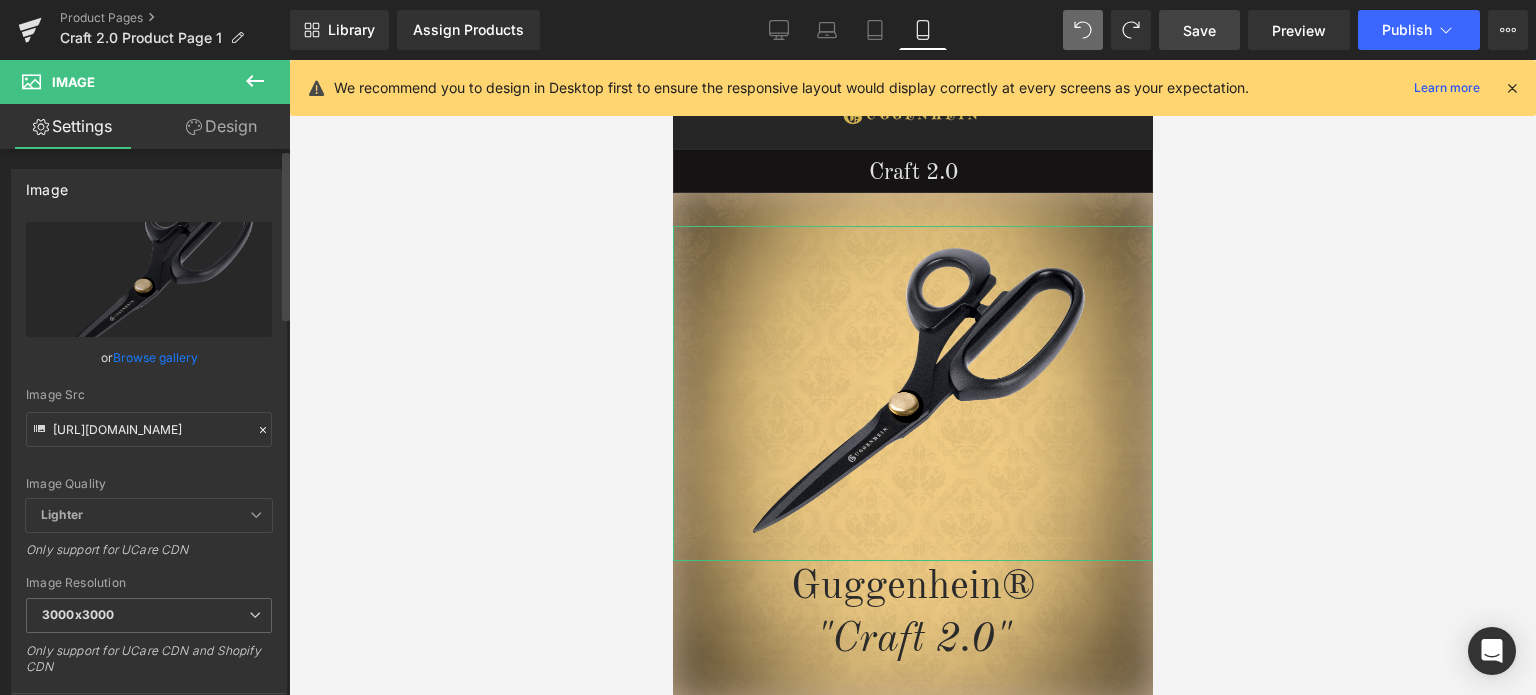 click on "Image Quality Lighter Lightest
Lighter
Lighter Lightest Only support for UCare CDN" at bounding box center [149, 360] 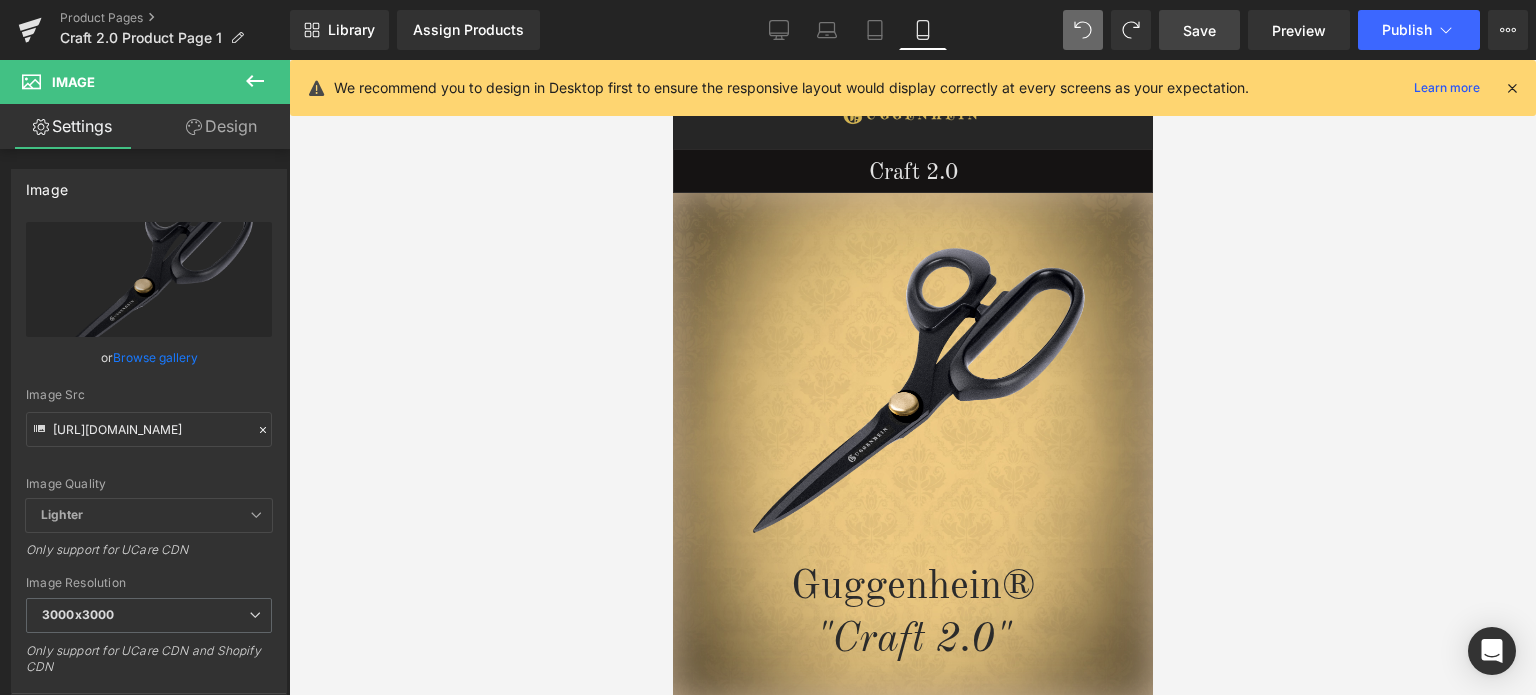 click at bounding box center [1512, 88] 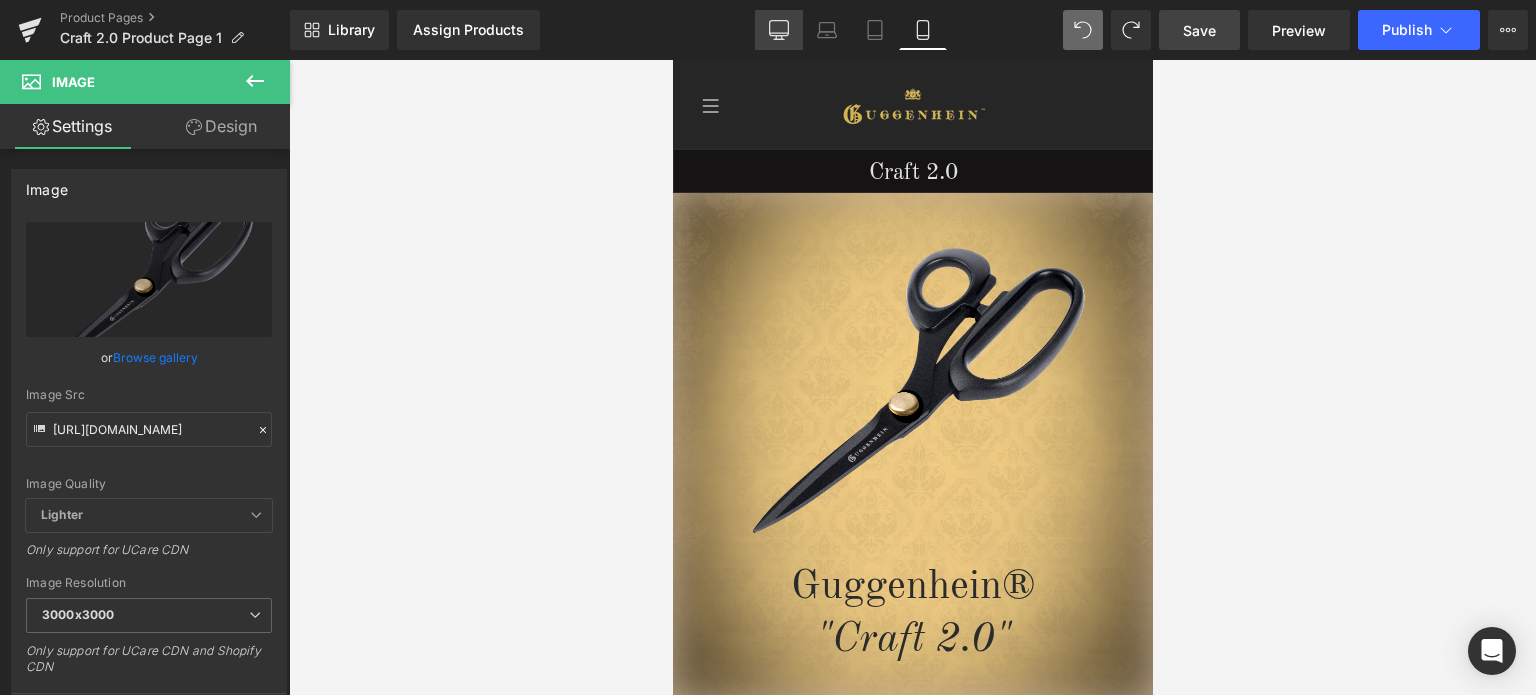 click 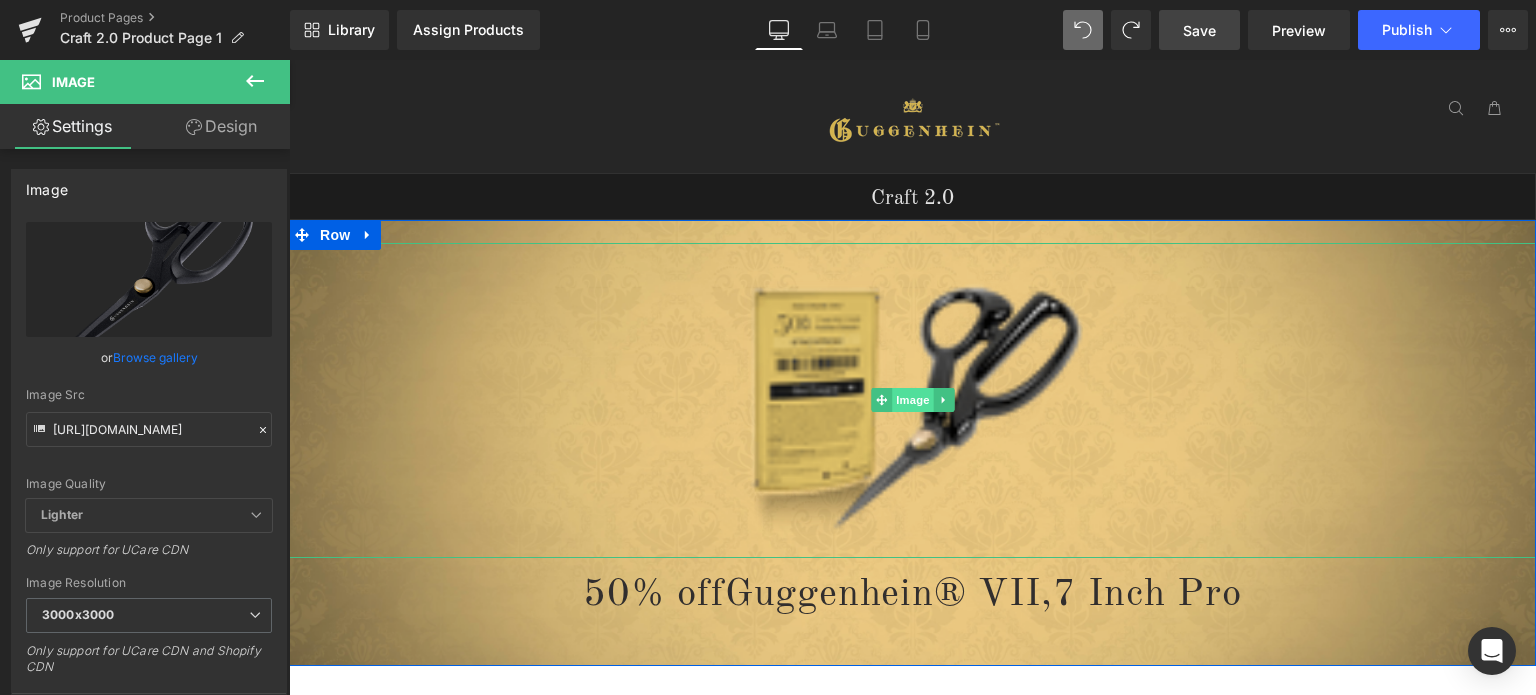 click on "Image" at bounding box center [913, 400] 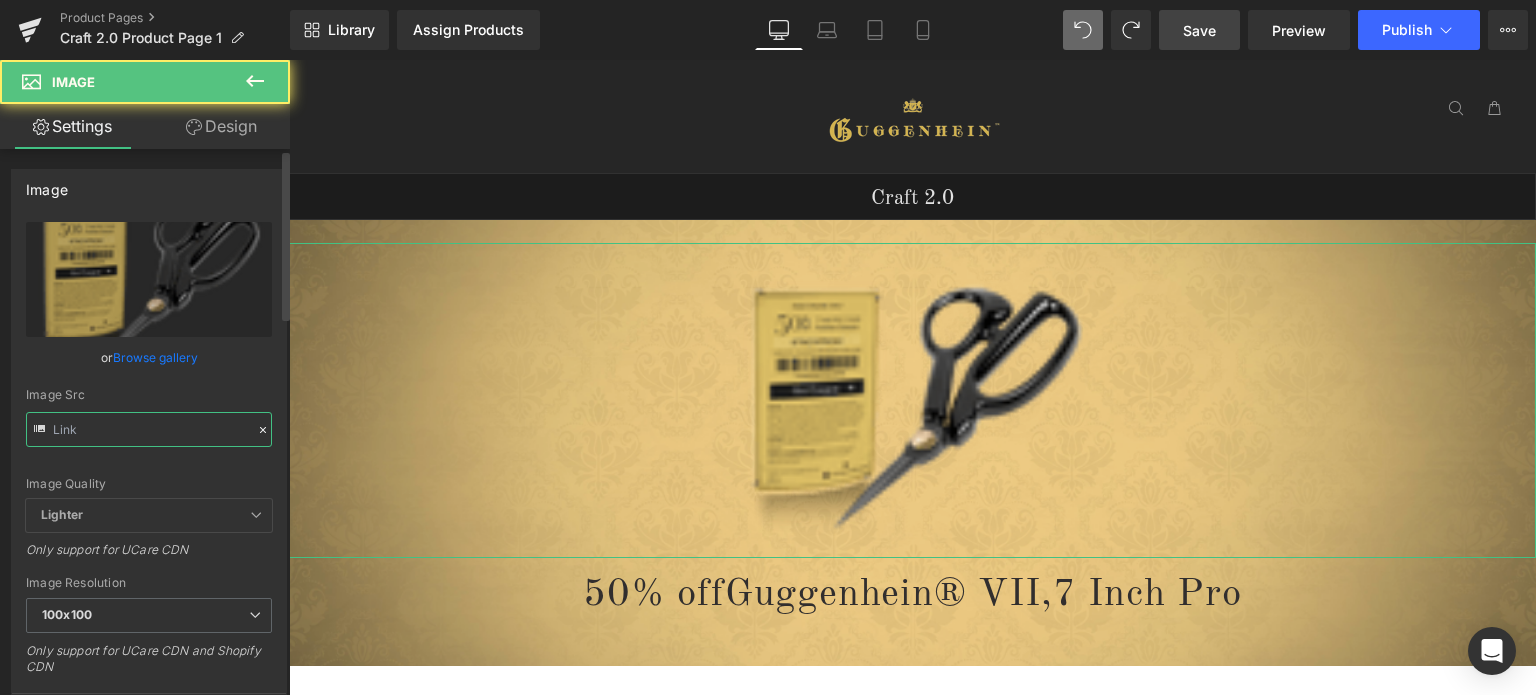 click at bounding box center (149, 429) 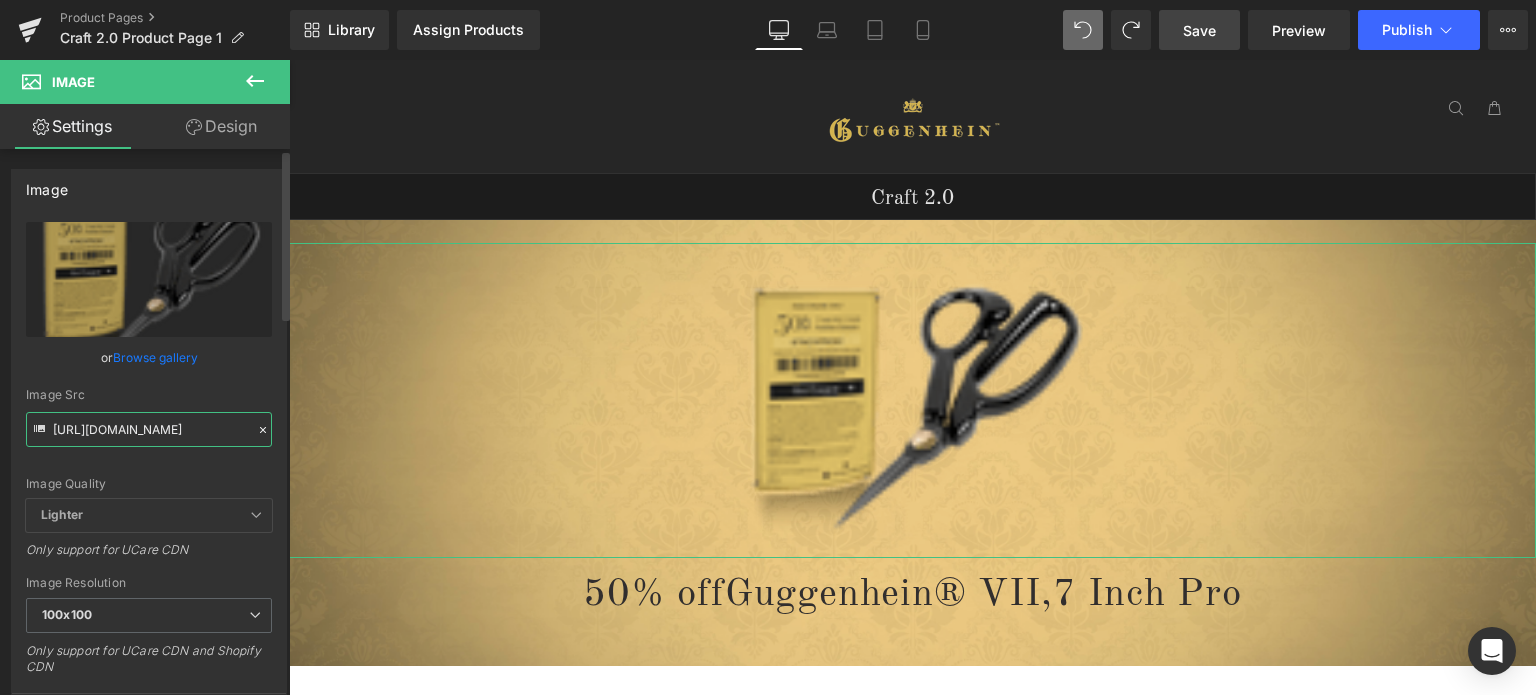 paste on "-3_26861de3-9e31-4d78-ac69-7f77d269b5c0_3000x3000.png?v=1752602731" 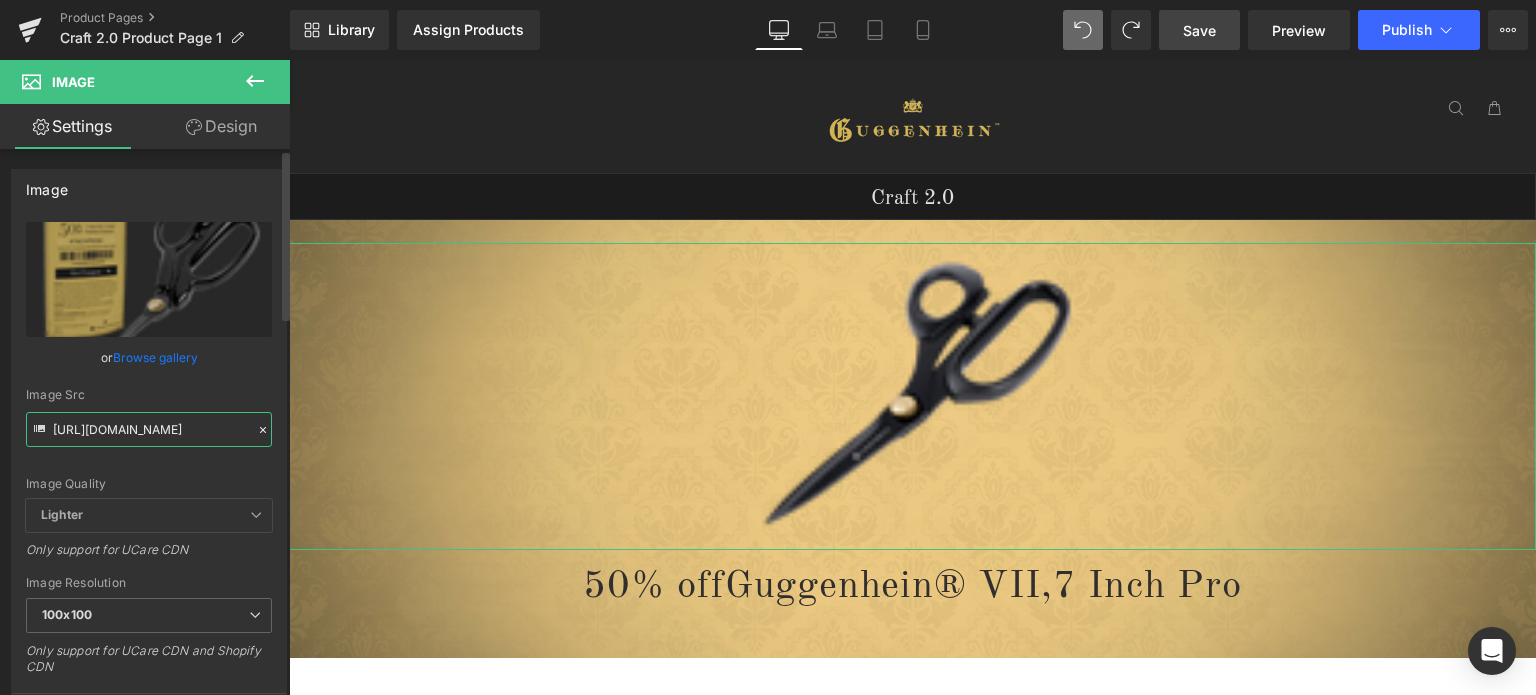 scroll, scrollTop: 0, scrollLeft: 568, axis: horizontal 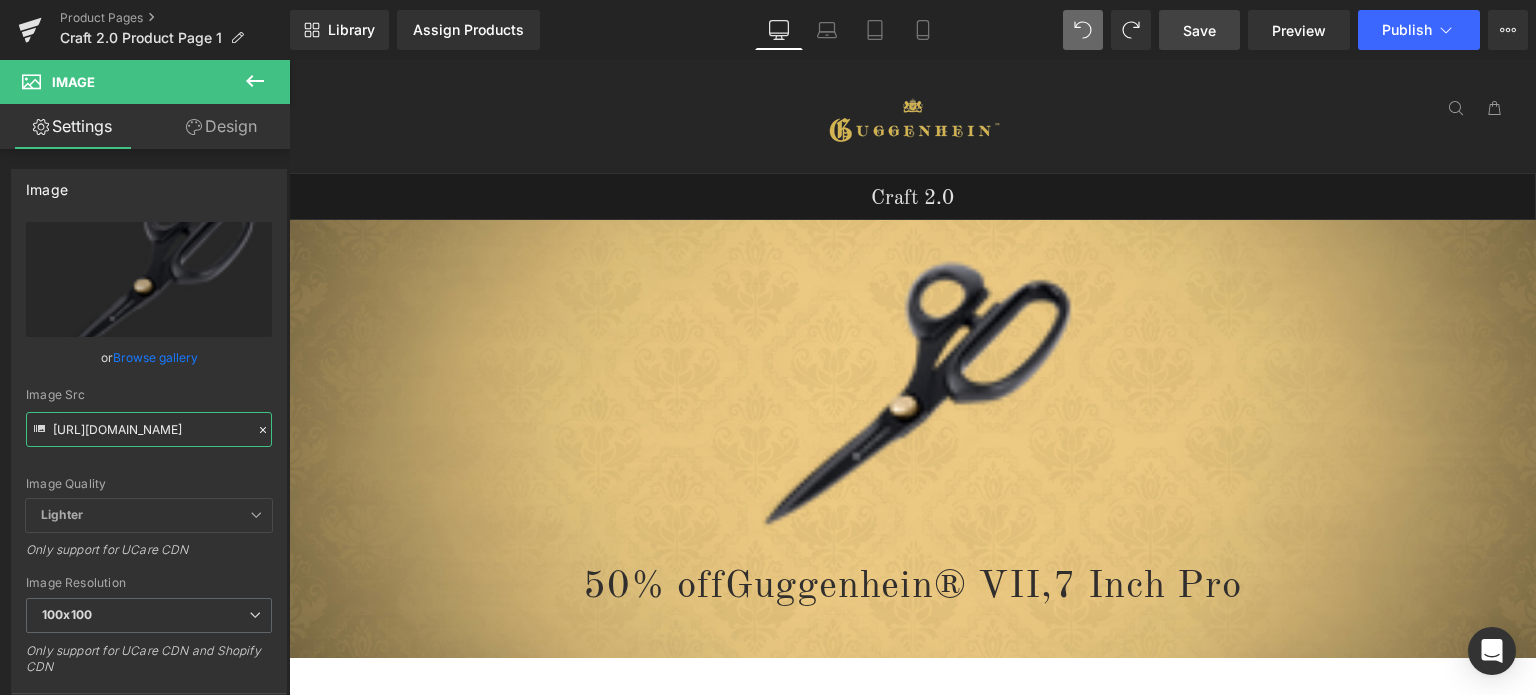type on "[URL][DOMAIN_NAME]" 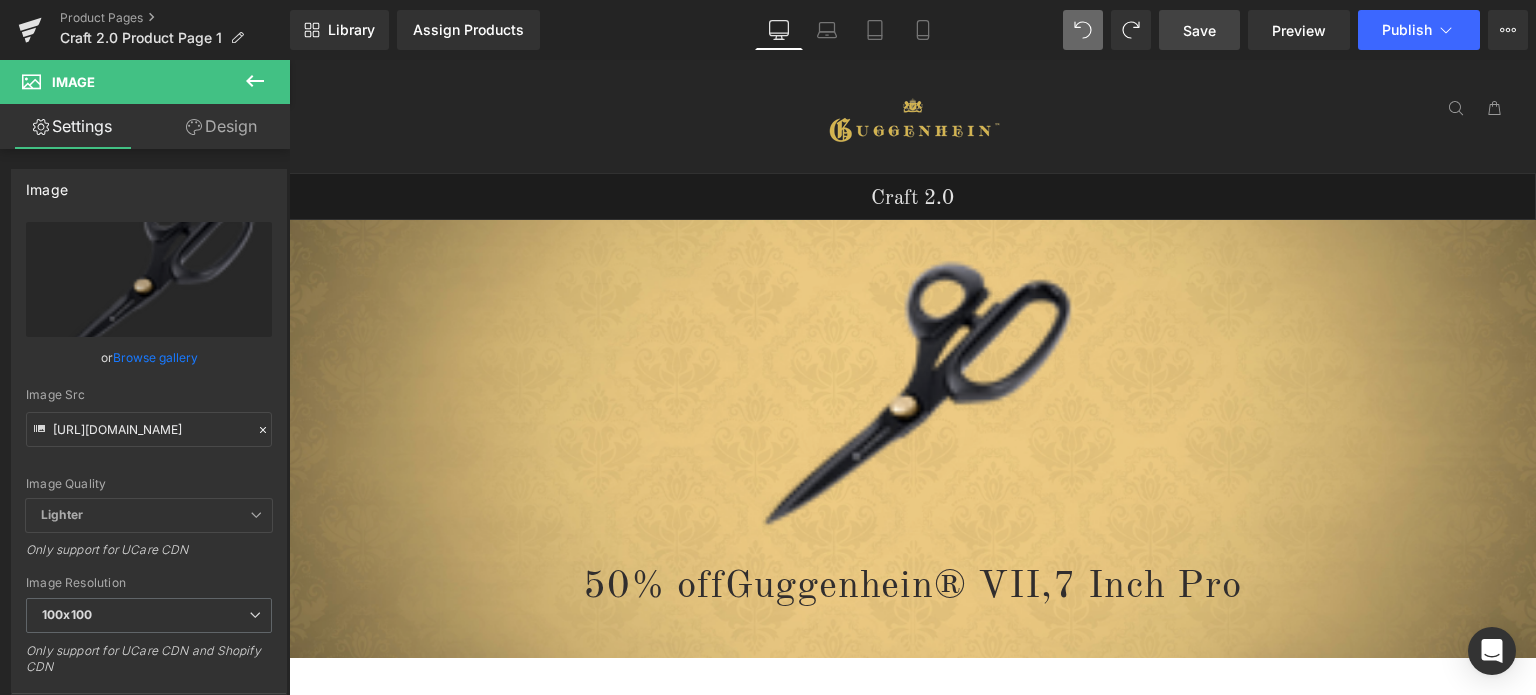 click on "Save" at bounding box center (1199, 30) 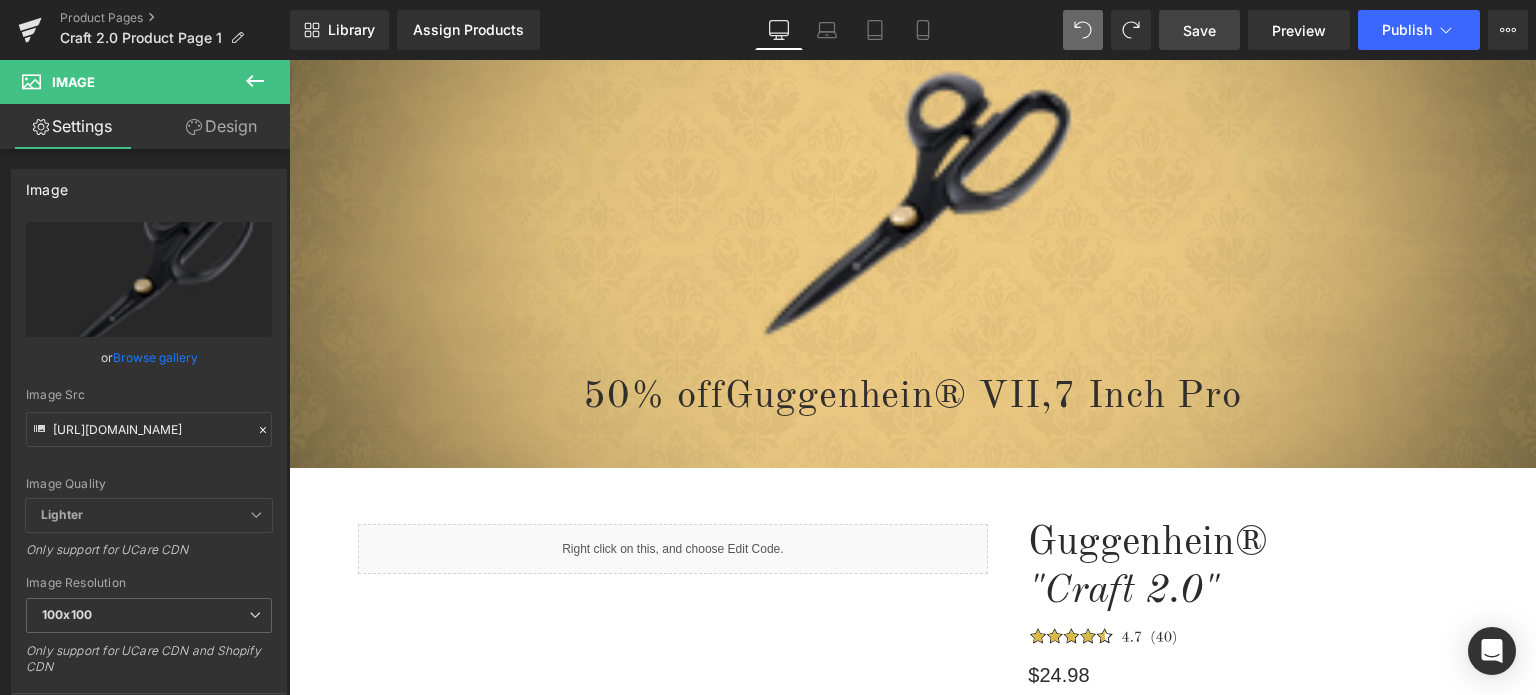 scroll, scrollTop: 200, scrollLeft: 0, axis: vertical 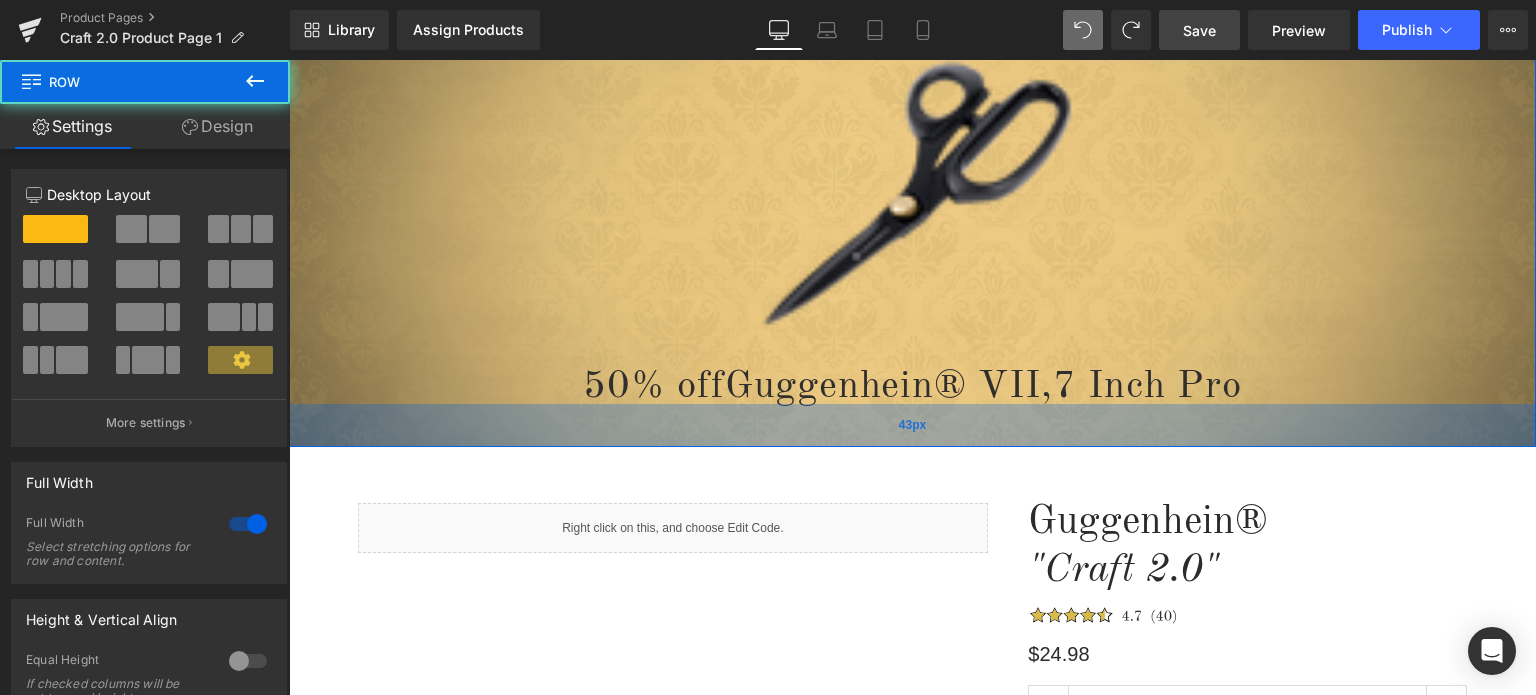 drag, startPoint x: 1022, startPoint y: 454, endPoint x: 1020, endPoint y: 443, distance: 11.18034 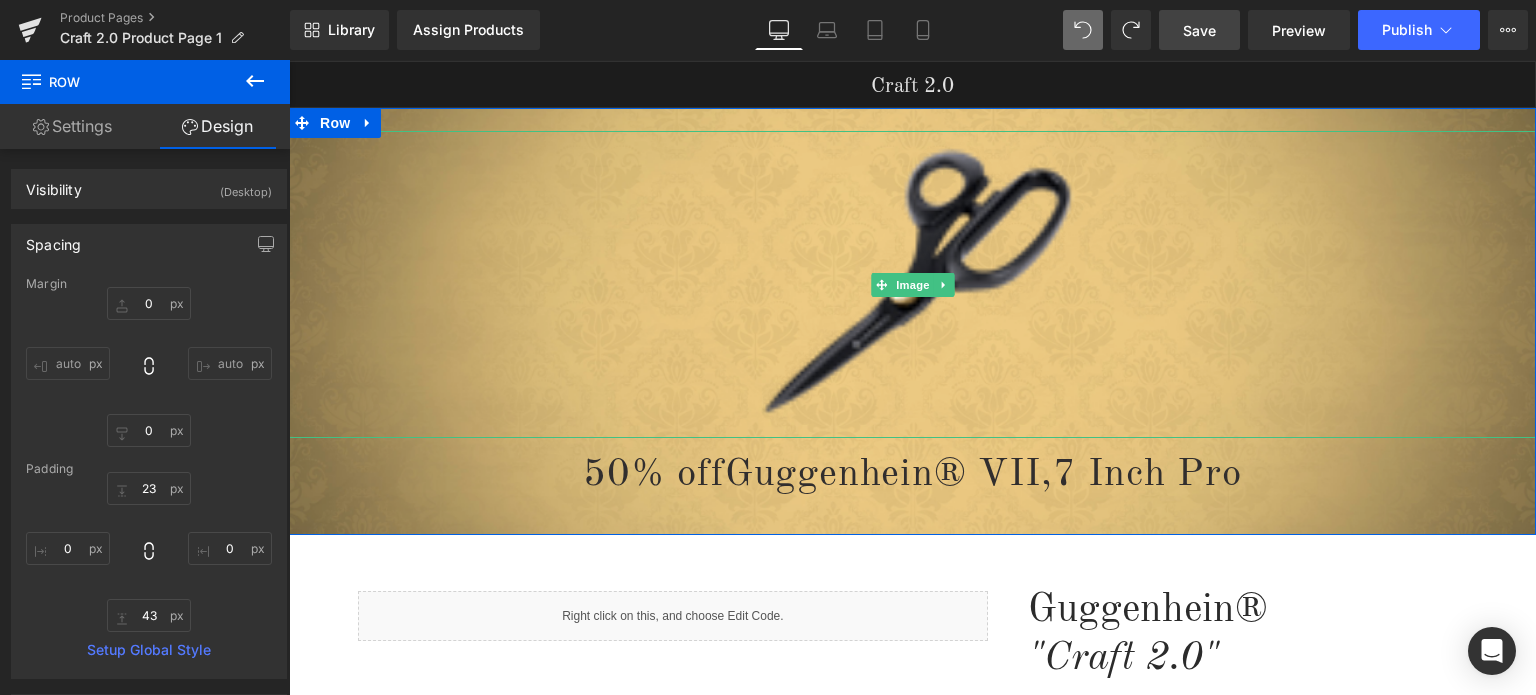 scroll, scrollTop: 100, scrollLeft: 0, axis: vertical 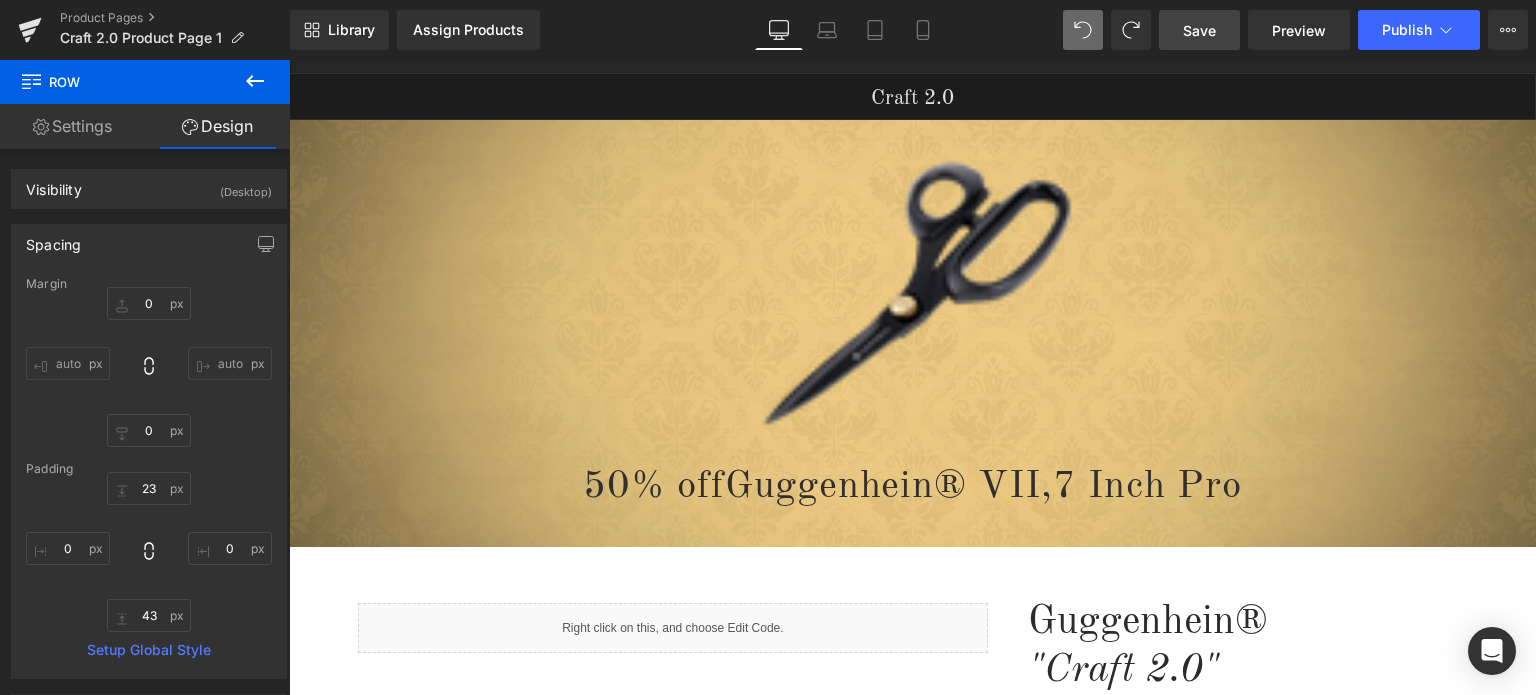 click on "Save" at bounding box center [1199, 30] 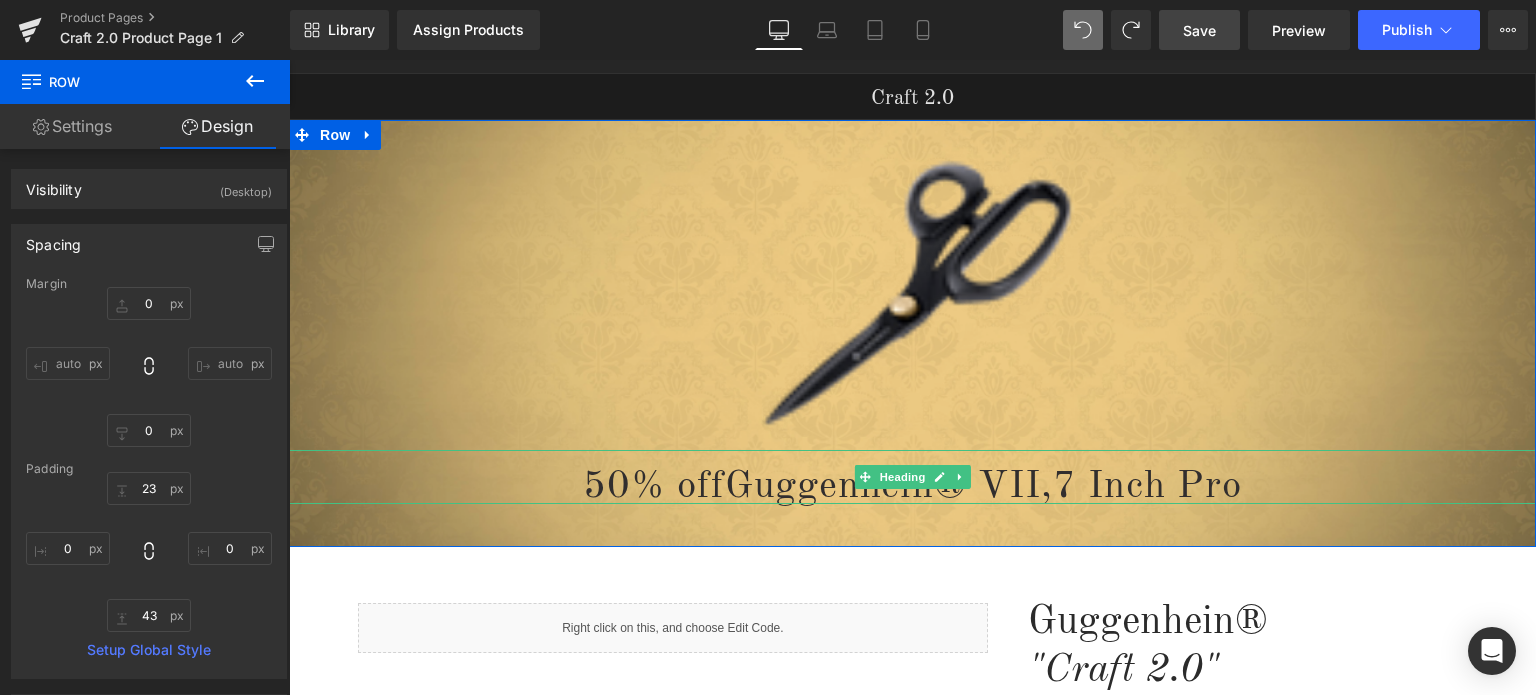 click on "50% off  Guggenhein® VII,  7 Inch Pro" at bounding box center [912, 486] 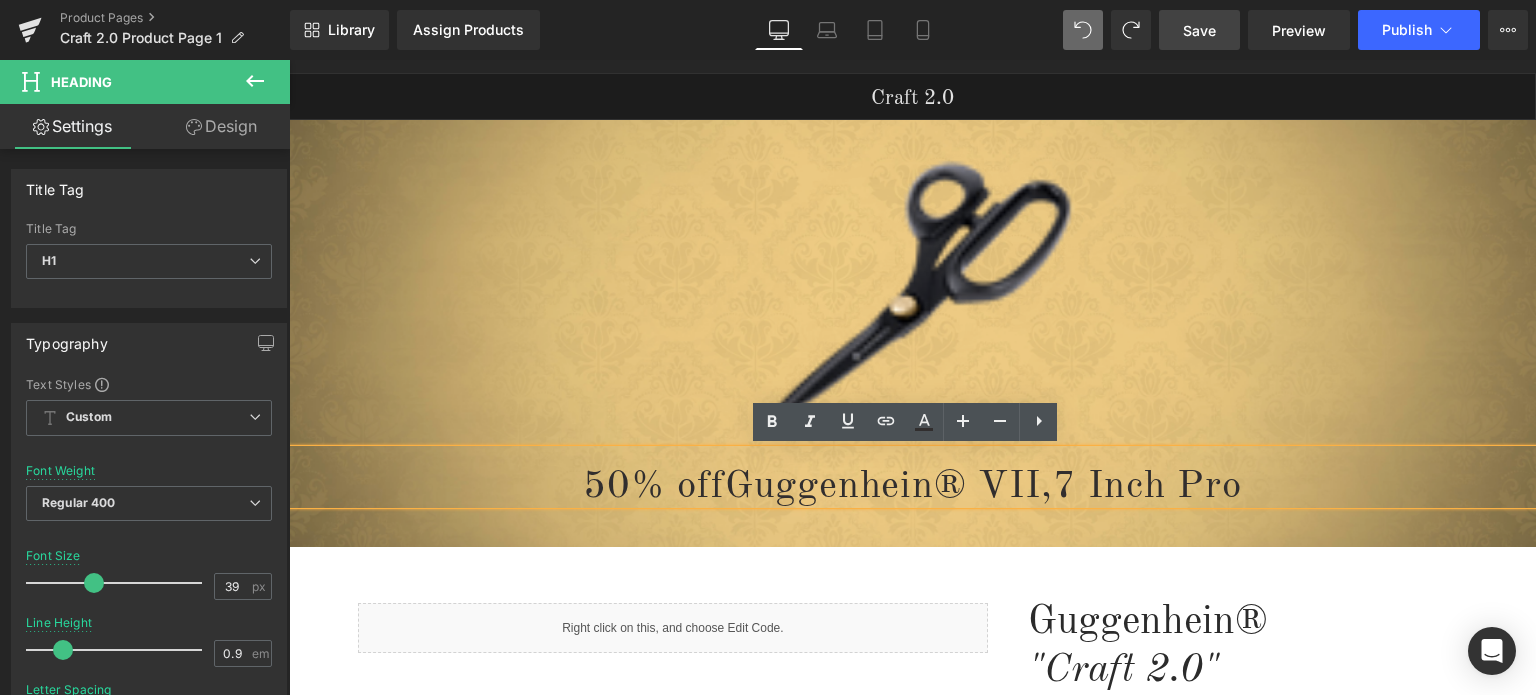 drag, startPoint x: 718, startPoint y: 481, endPoint x: 564, endPoint y: 477, distance: 154.05194 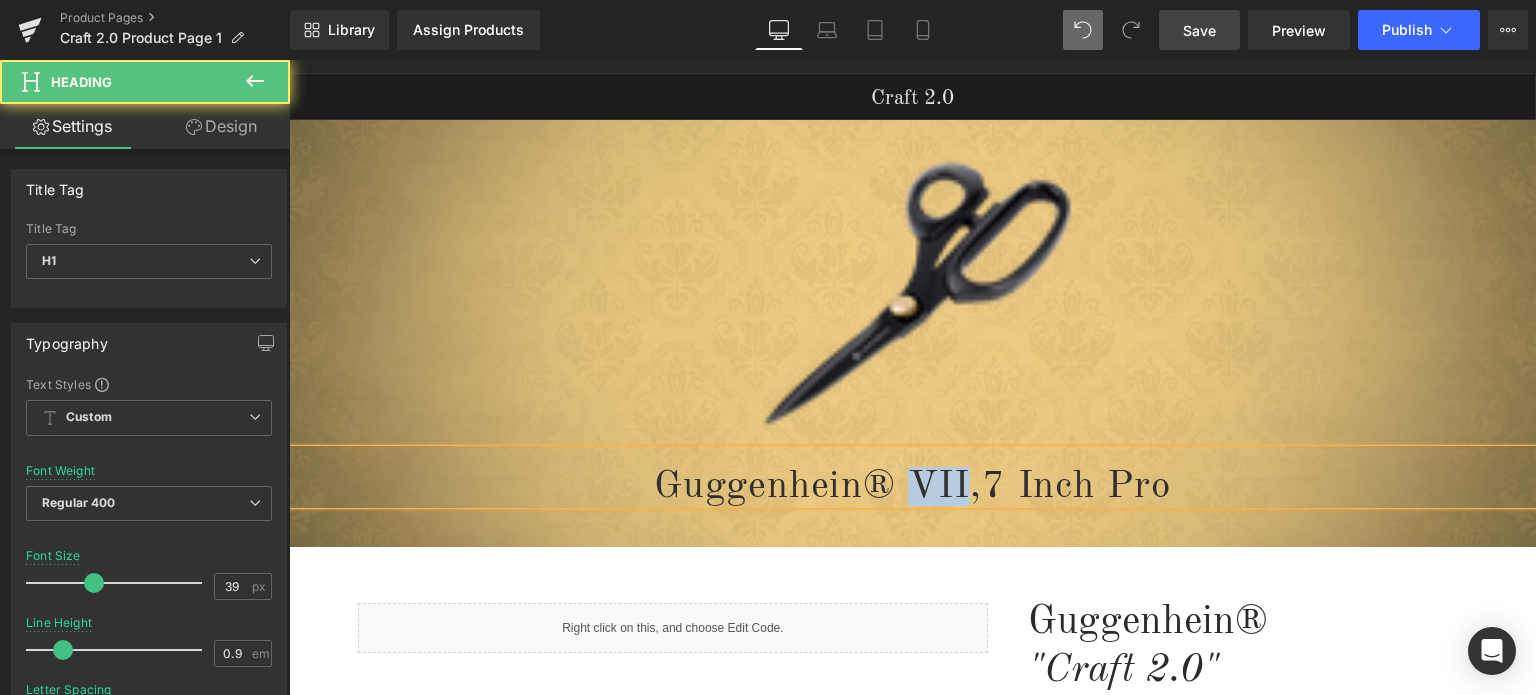 drag, startPoint x: 955, startPoint y: 482, endPoint x: 902, endPoint y: 483, distance: 53.009434 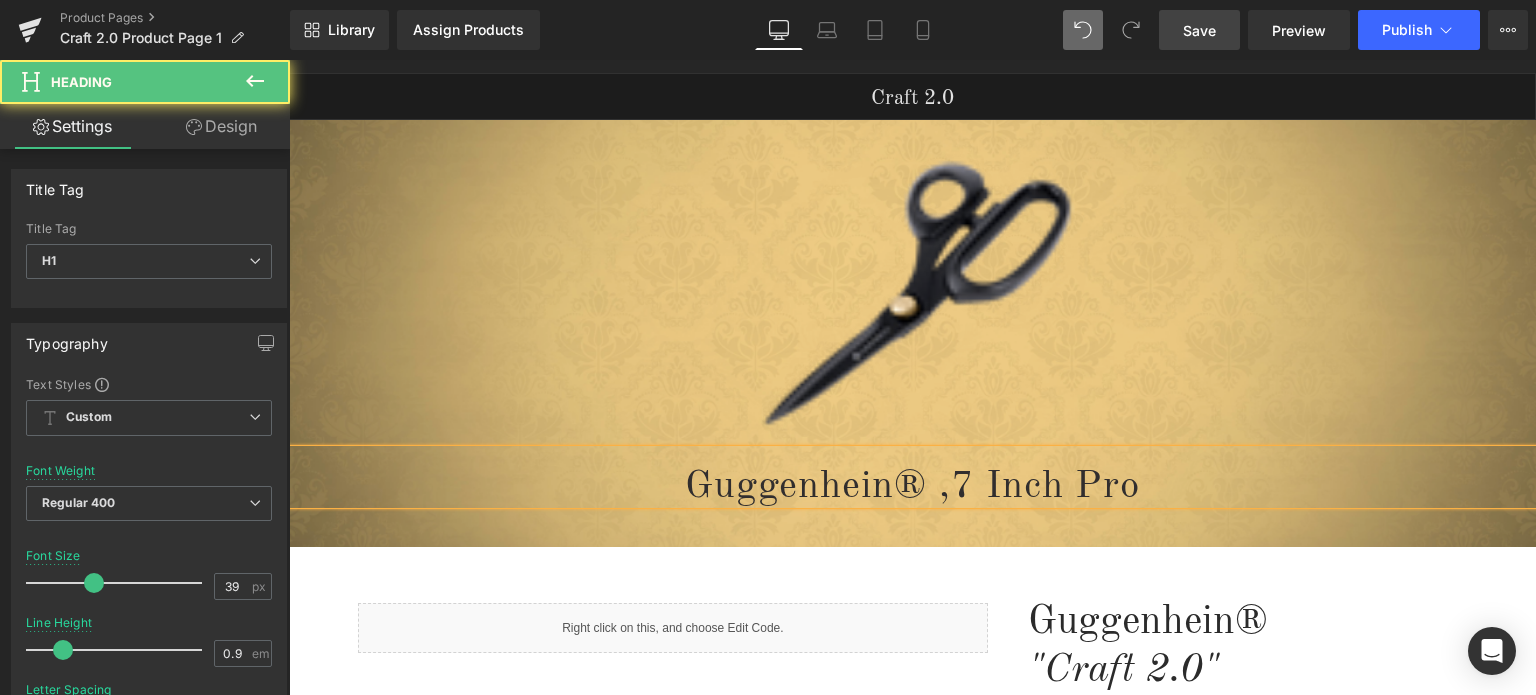 drag, startPoint x: 952, startPoint y: 493, endPoint x: 928, endPoint y: 492, distance: 24.020824 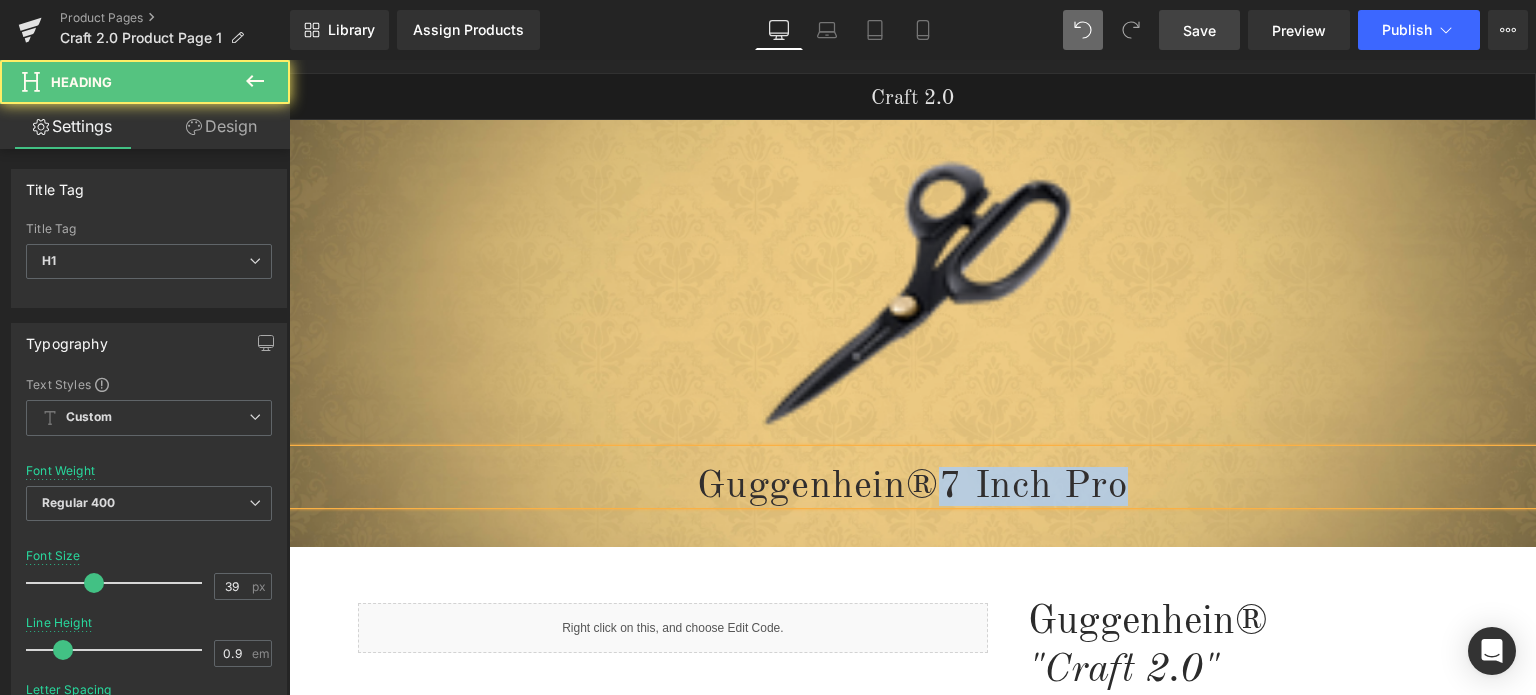 drag, startPoint x: 1120, startPoint y: 483, endPoint x: 947, endPoint y: 483, distance: 173 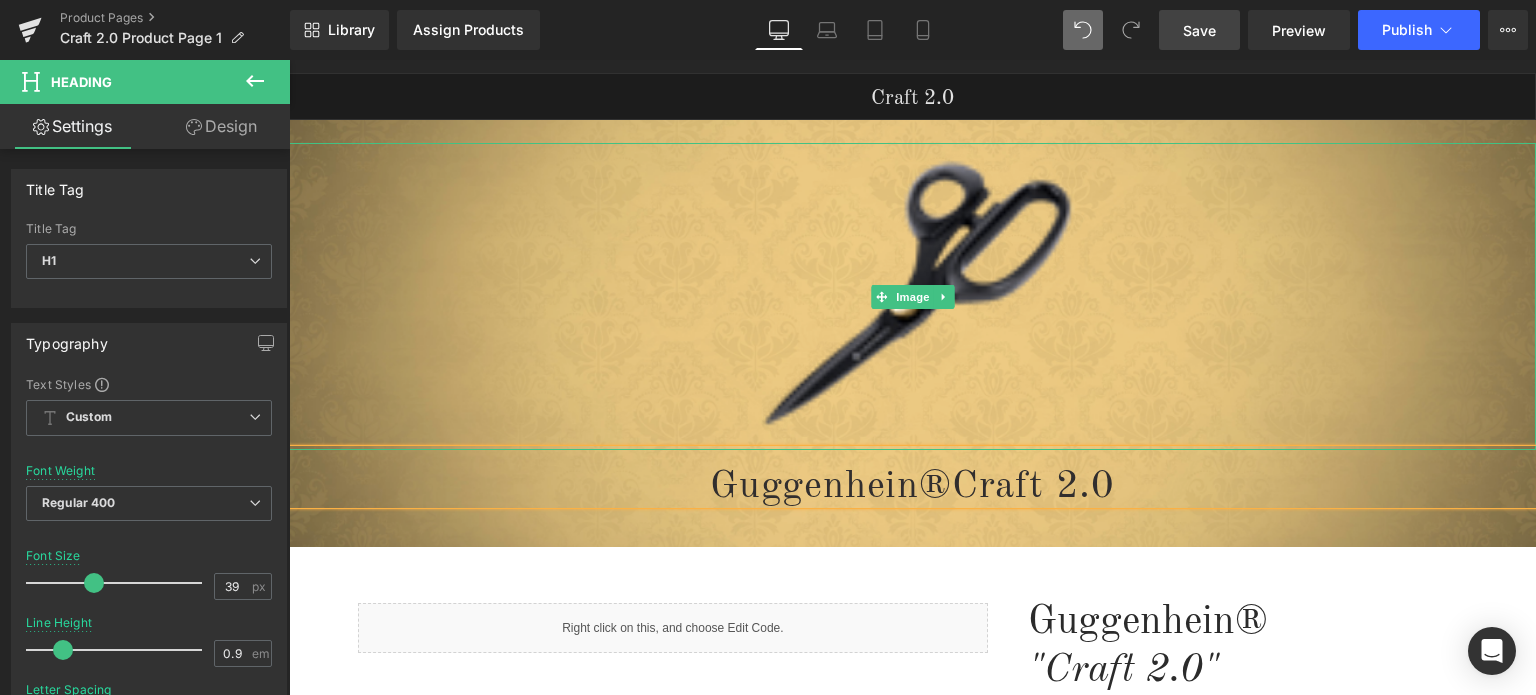 click at bounding box center [912, 296] 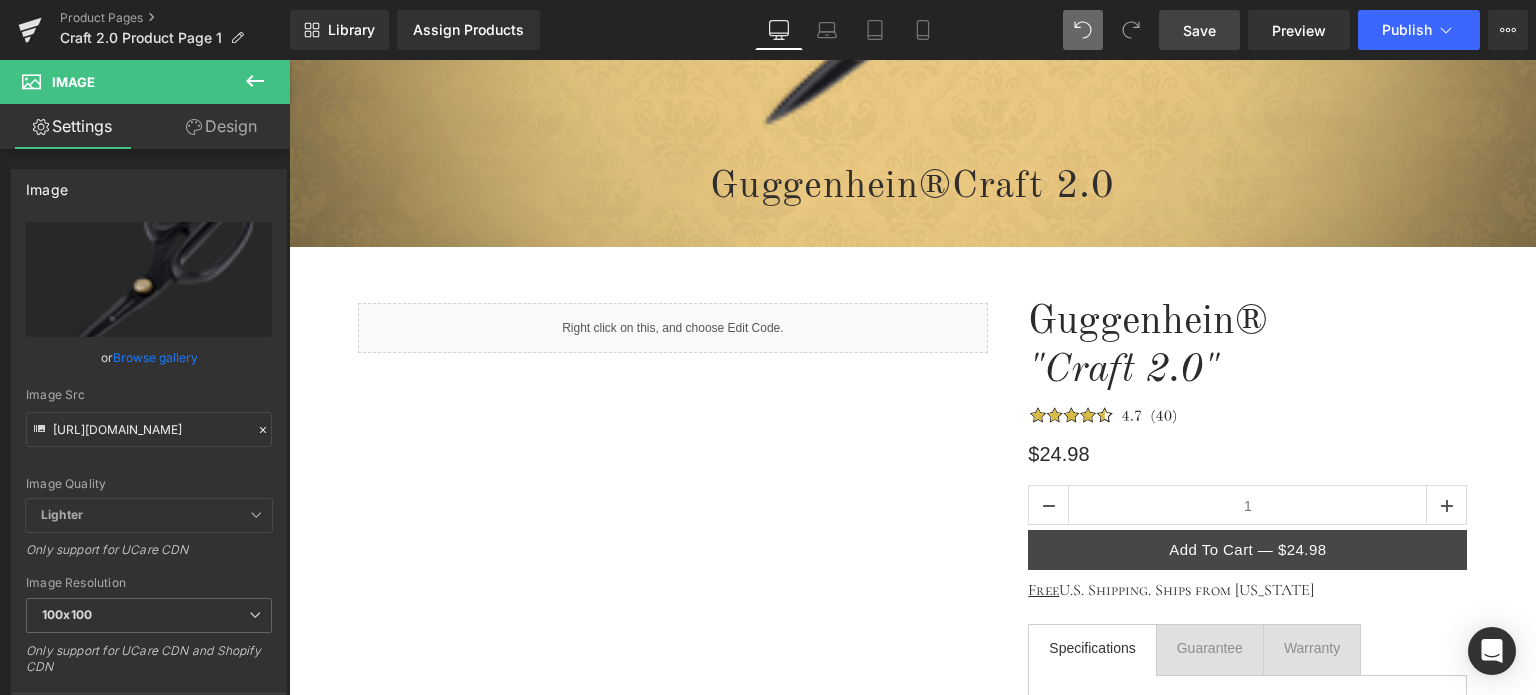 scroll, scrollTop: 100, scrollLeft: 0, axis: vertical 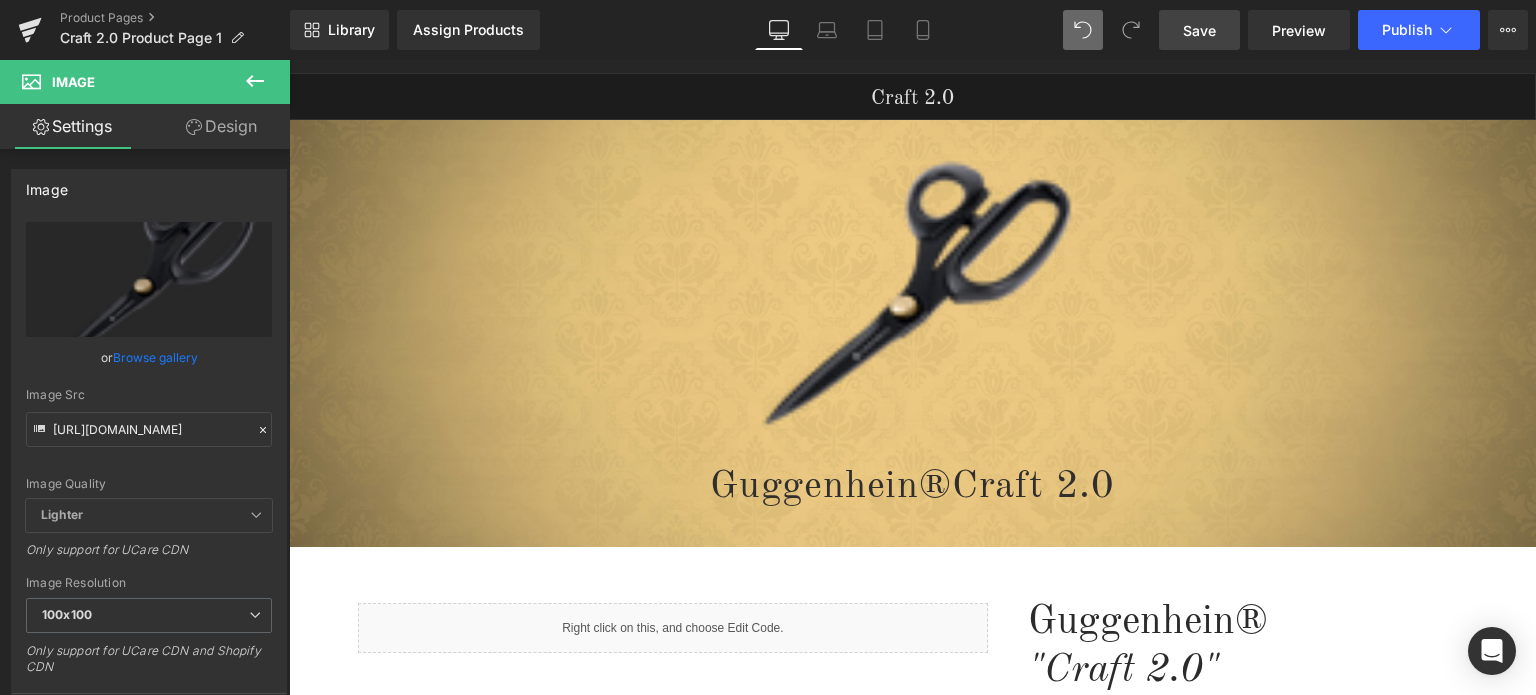 click on "Save" at bounding box center (1199, 30) 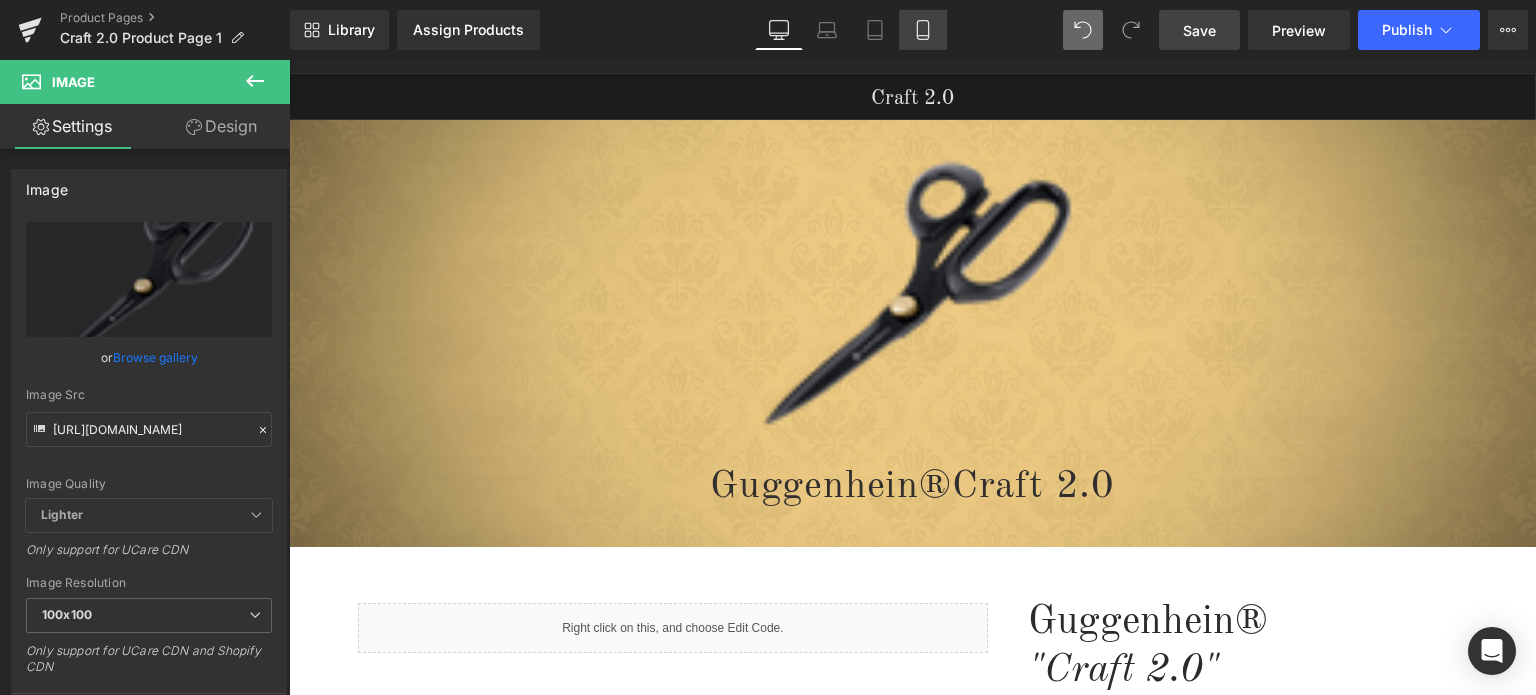 click 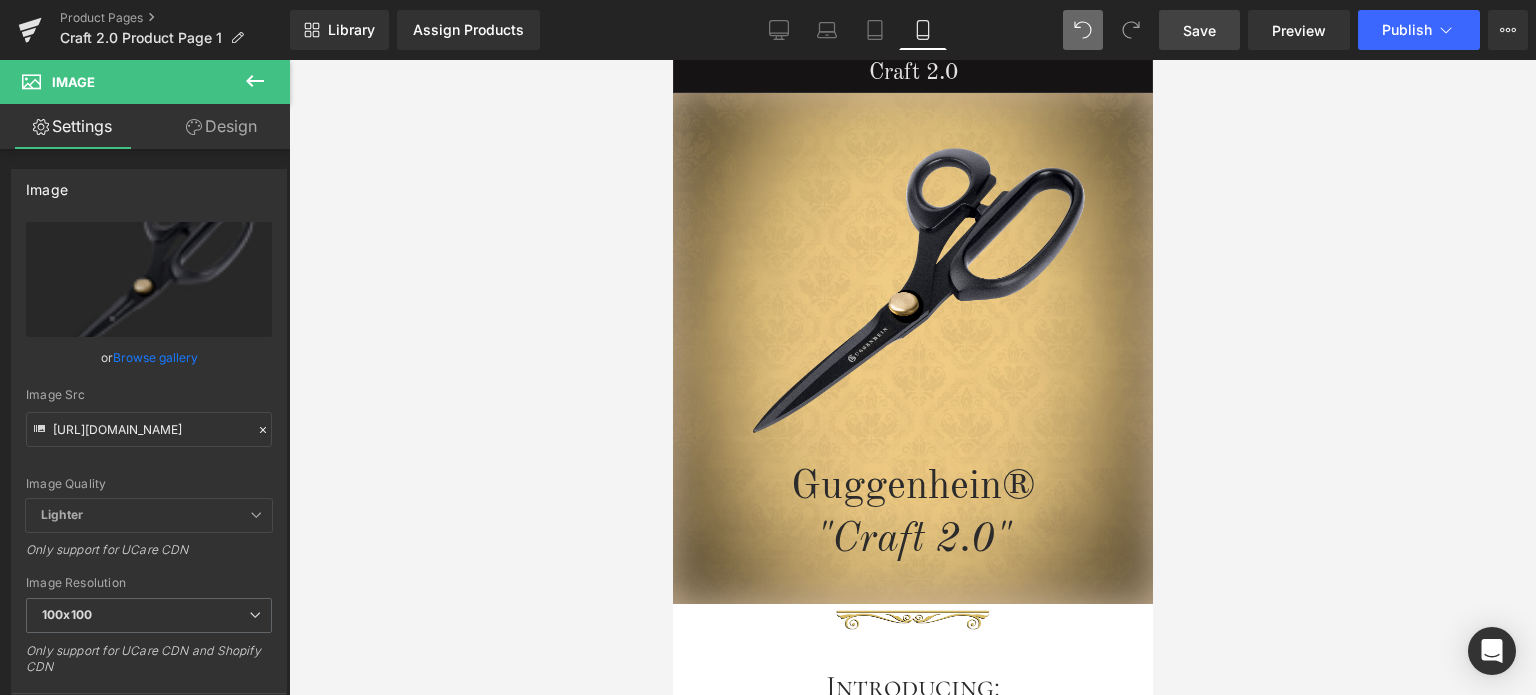 scroll, scrollTop: 0, scrollLeft: 0, axis: both 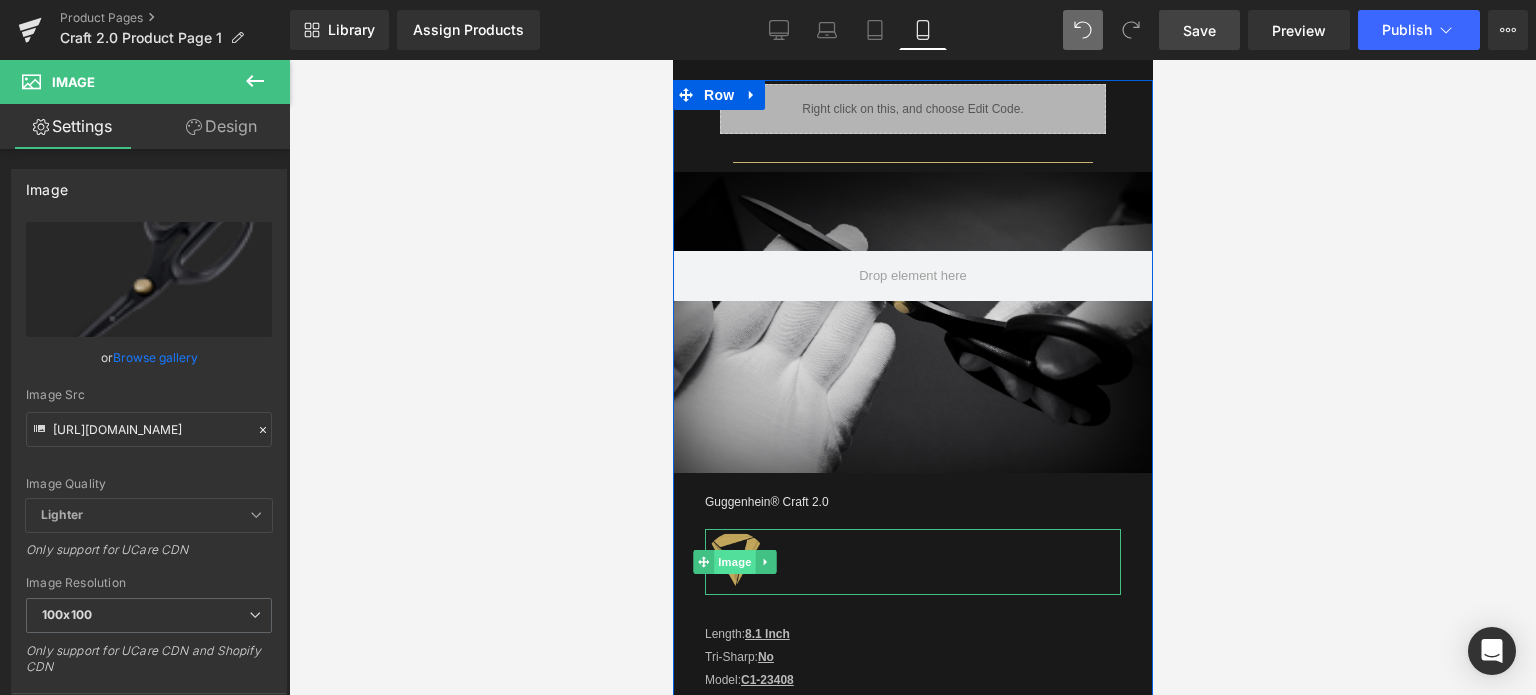 click on "Image" at bounding box center [734, 562] 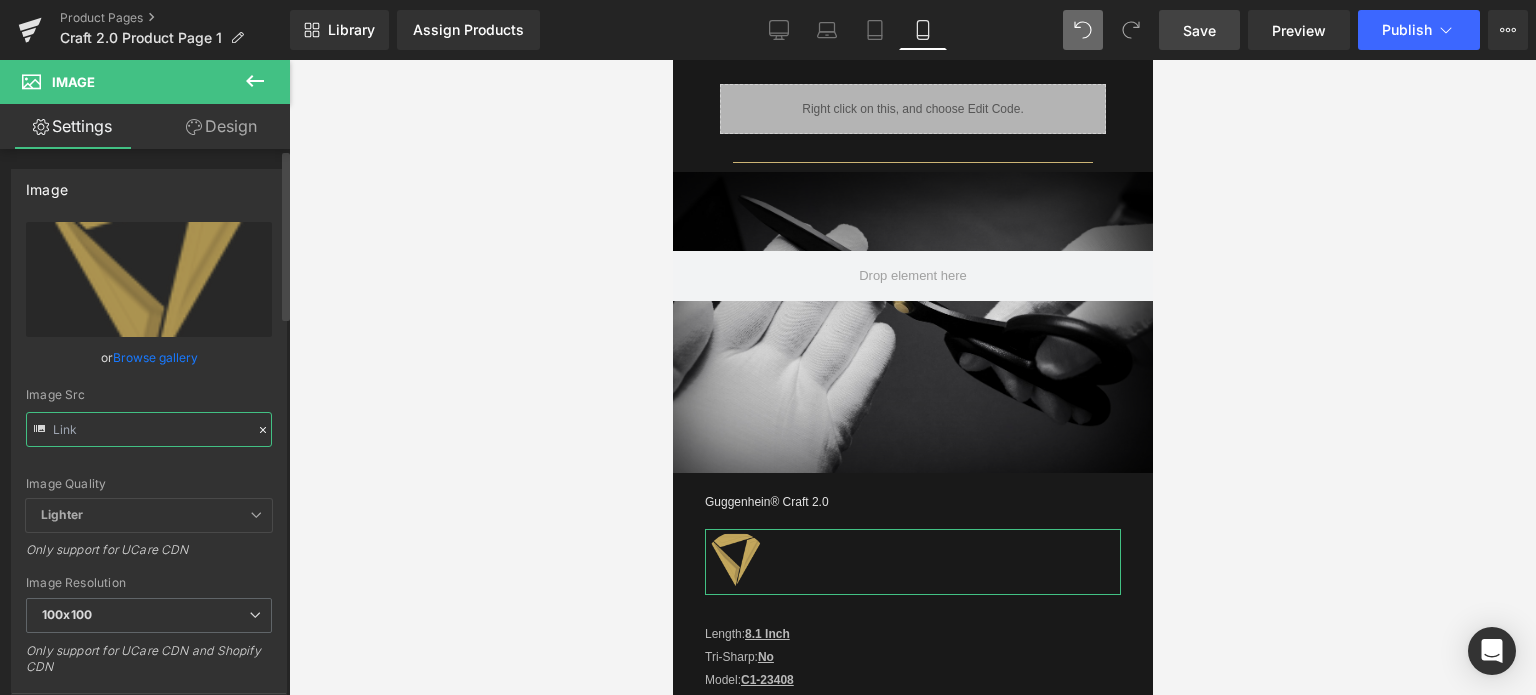 click at bounding box center (149, 429) 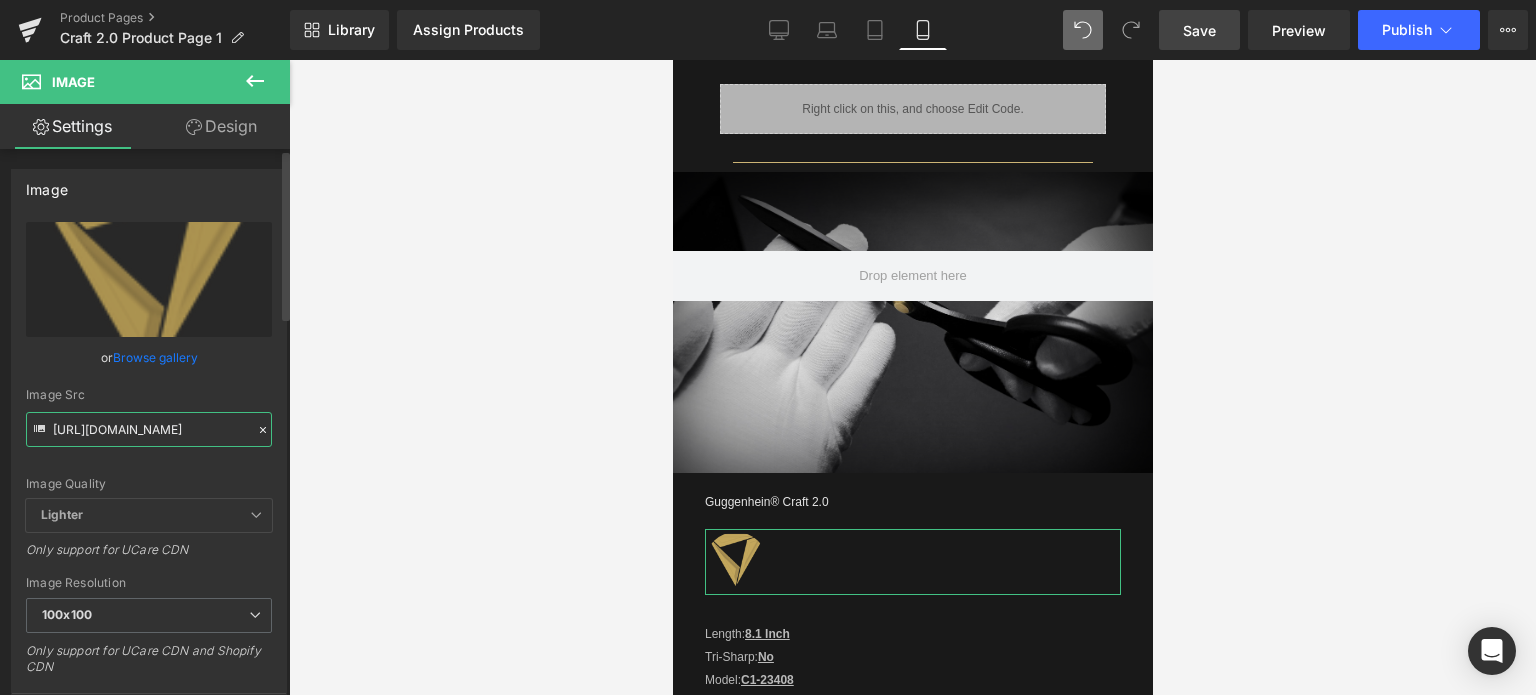 paste on "4_70bcc4d8-5948-4756-bb73-55b39b3f2bac.png?v=1752640550" 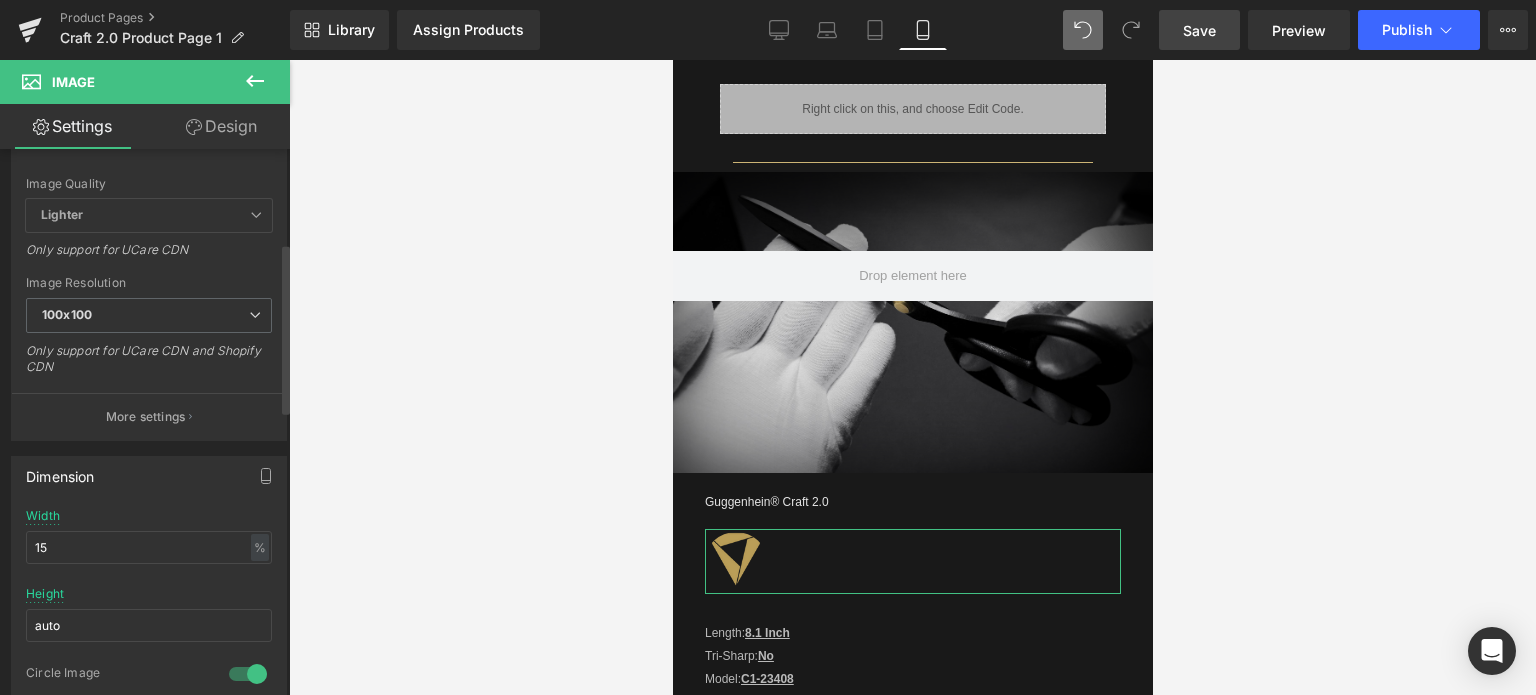 scroll, scrollTop: 500, scrollLeft: 0, axis: vertical 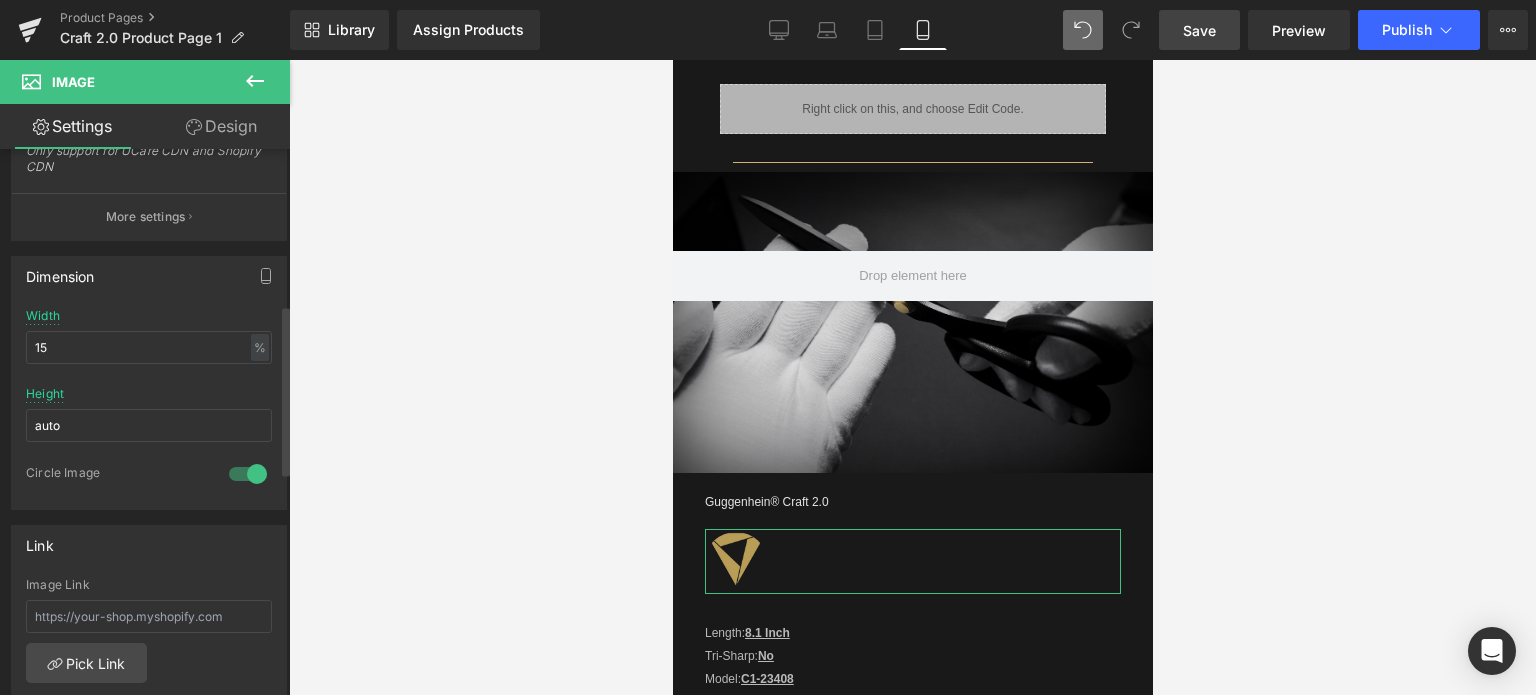 type on "[URL][DOMAIN_NAME]" 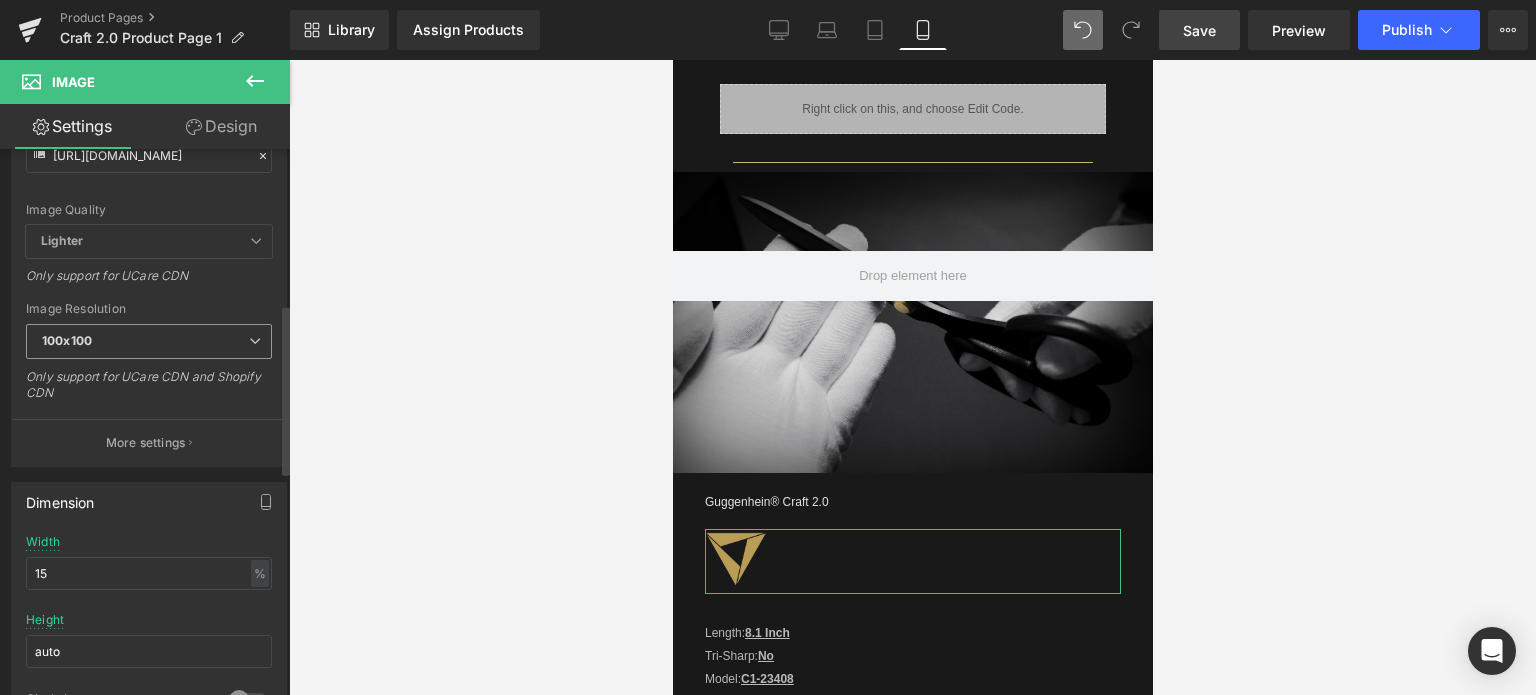 scroll, scrollTop: 100, scrollLeft: 0, axis: vertical 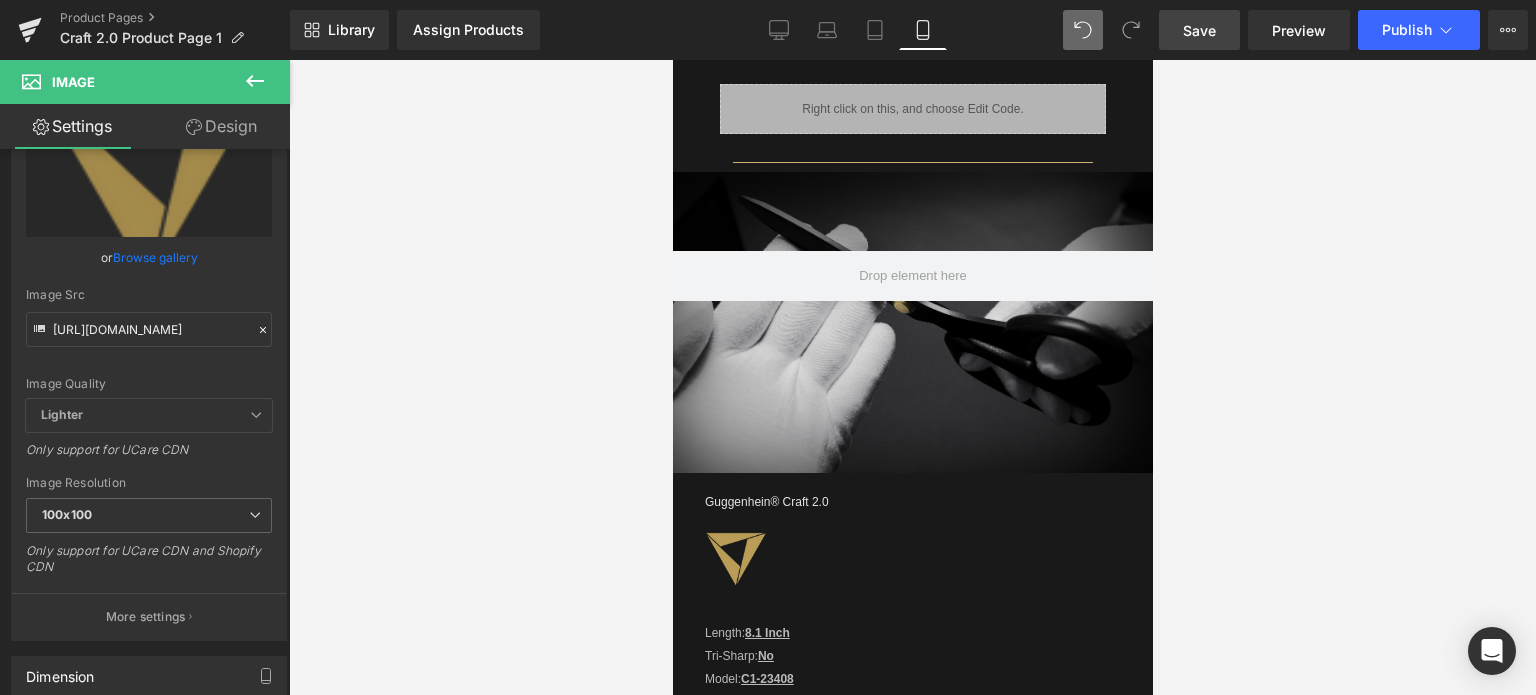 click on "Save" at bounding box center [1199, 30] 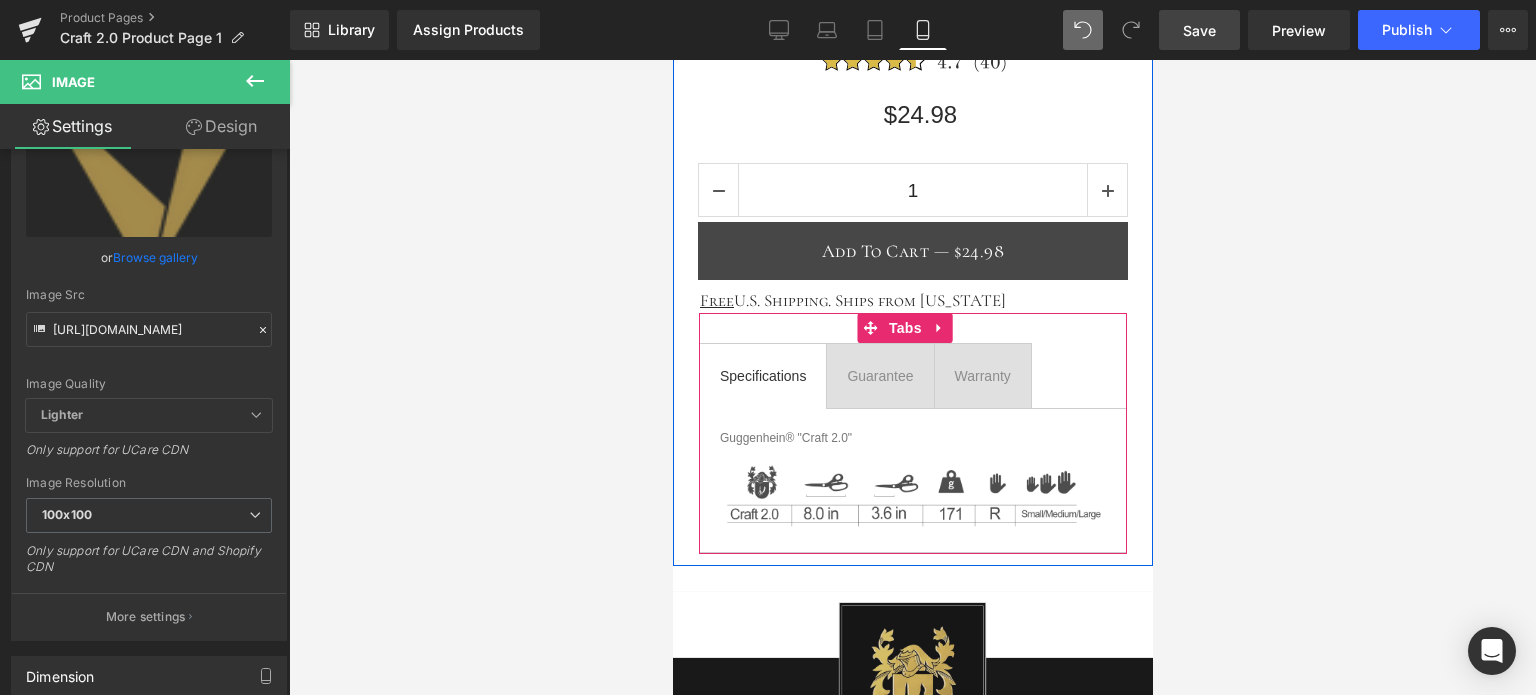 scroll, scrollTop: 1885, scrollLeft: 0, axis: vertical 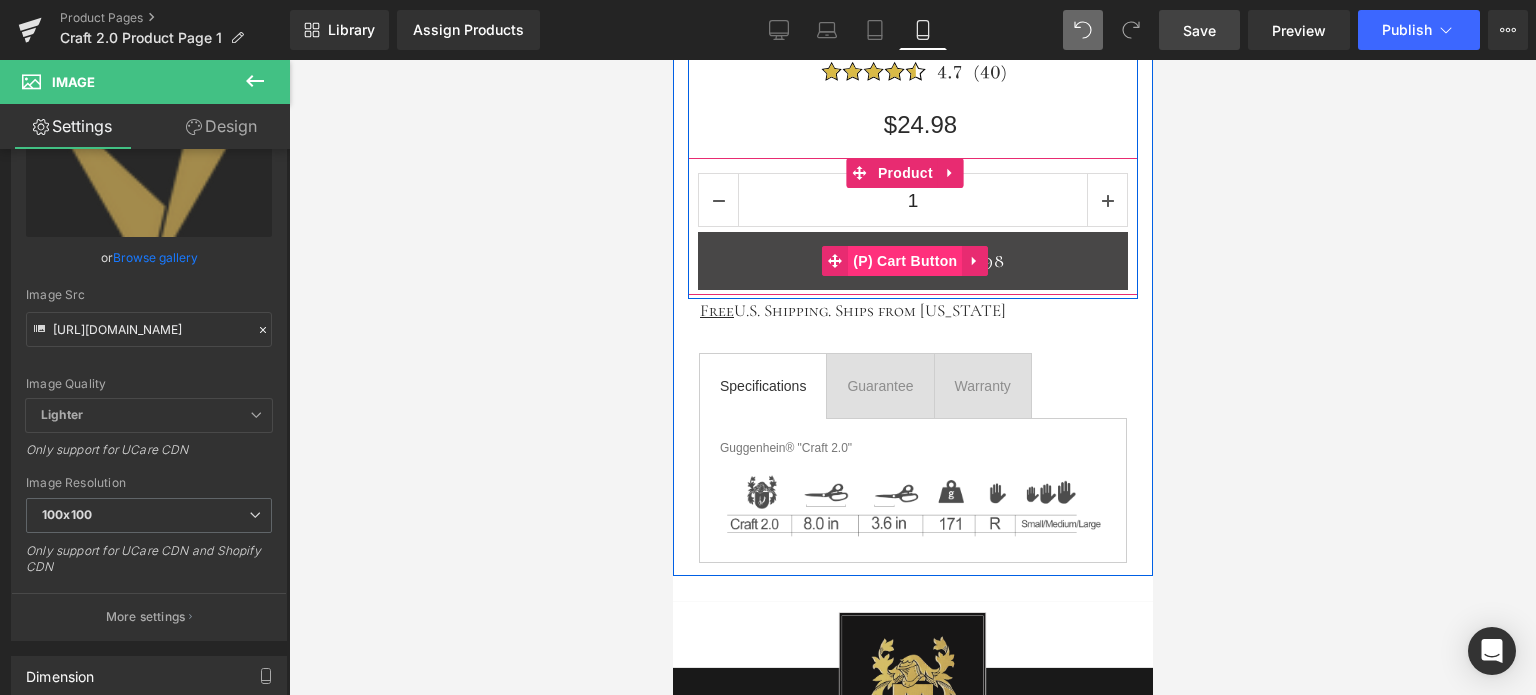 click on "(P) Cart Button" at bounding box center [904, 261] 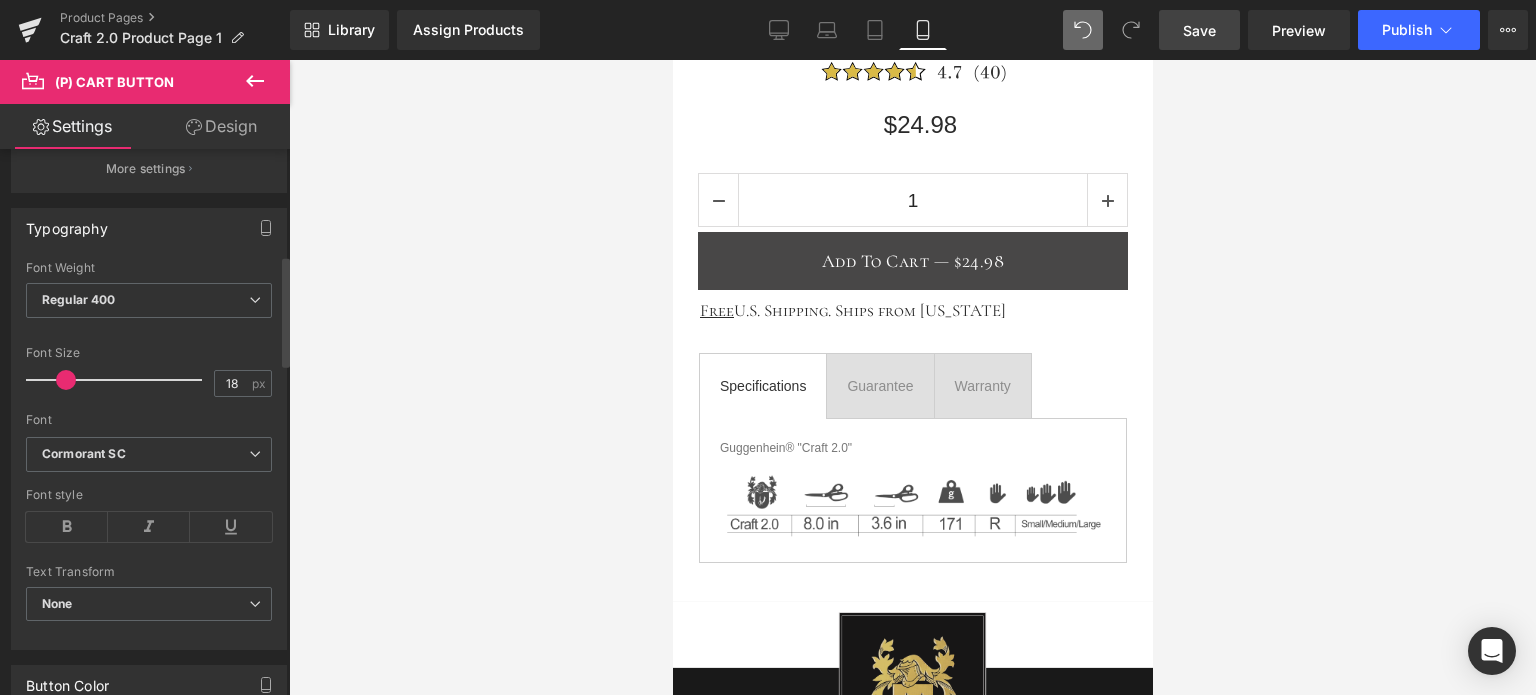 scroll, scrollTop: 600, scrollLeft: 0, axis: vertical 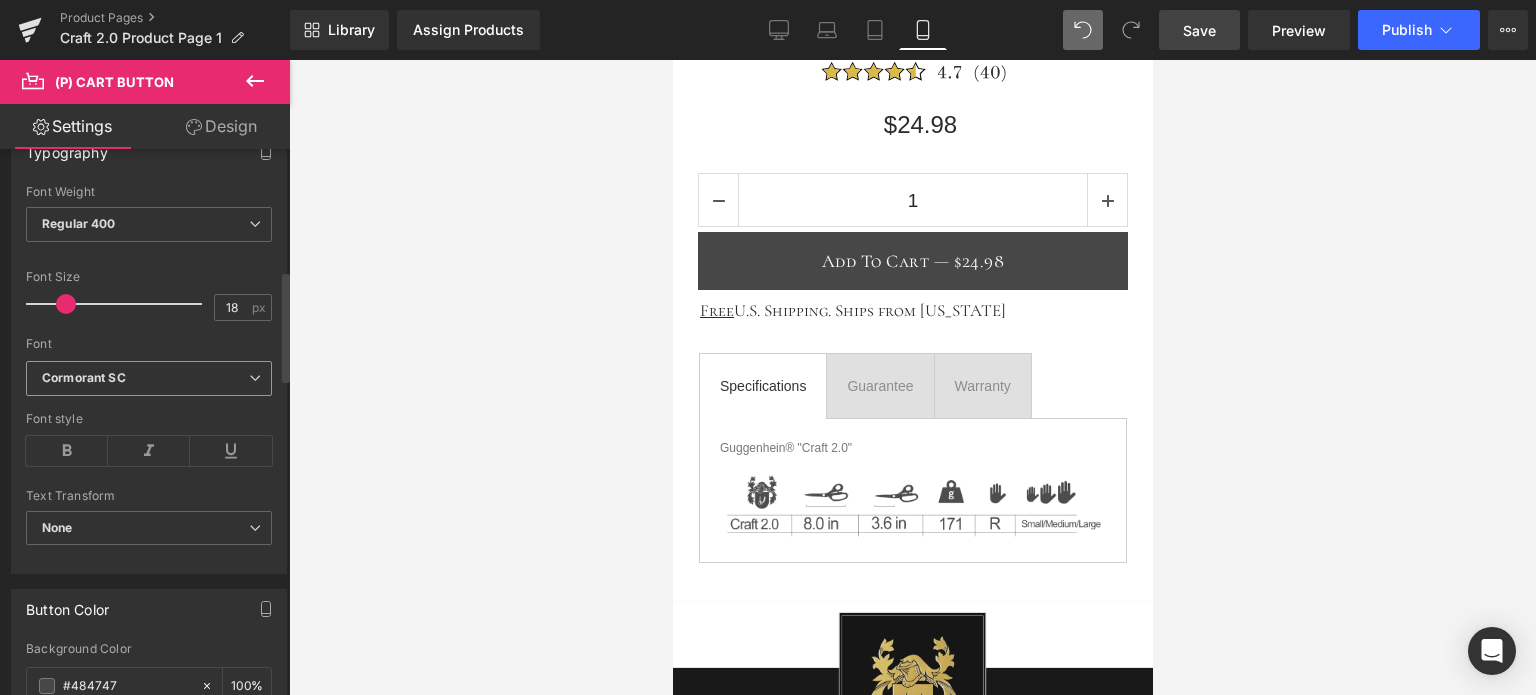 click on "Cormorant SC" at bounding box center [145, 378] 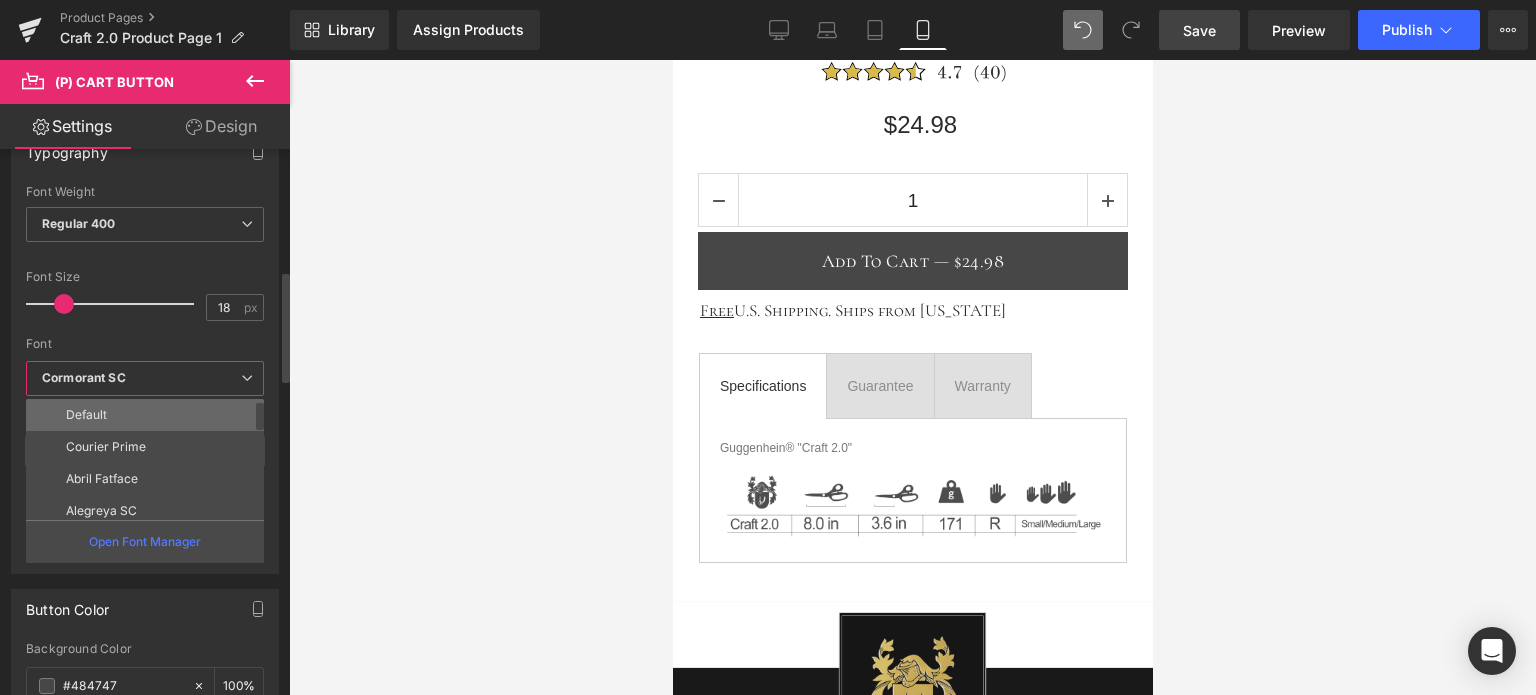 click on "Default" at bounding box center (149, 415) 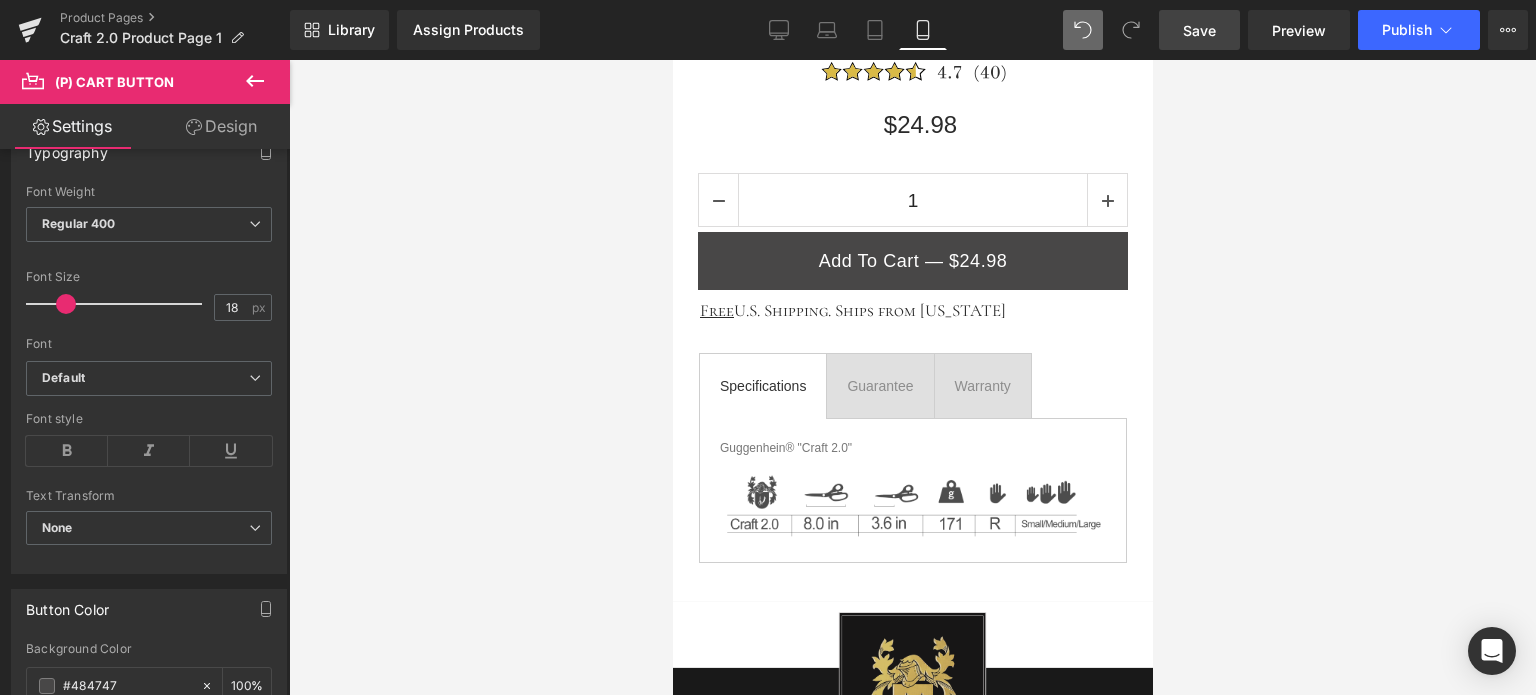 click on "Save" at bounding box center [1199, 30] 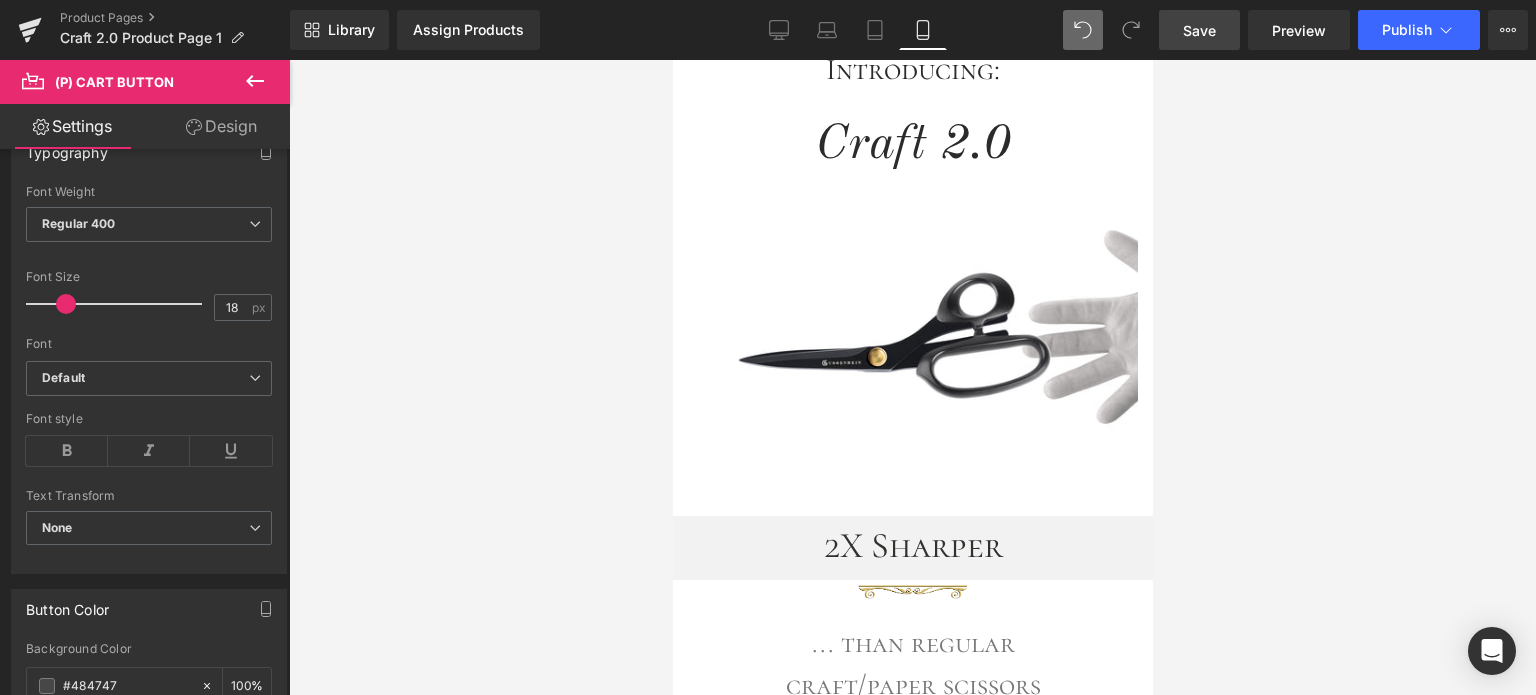 scroll, scrollTop: 451, scrollLeft: 0, axis: vertical 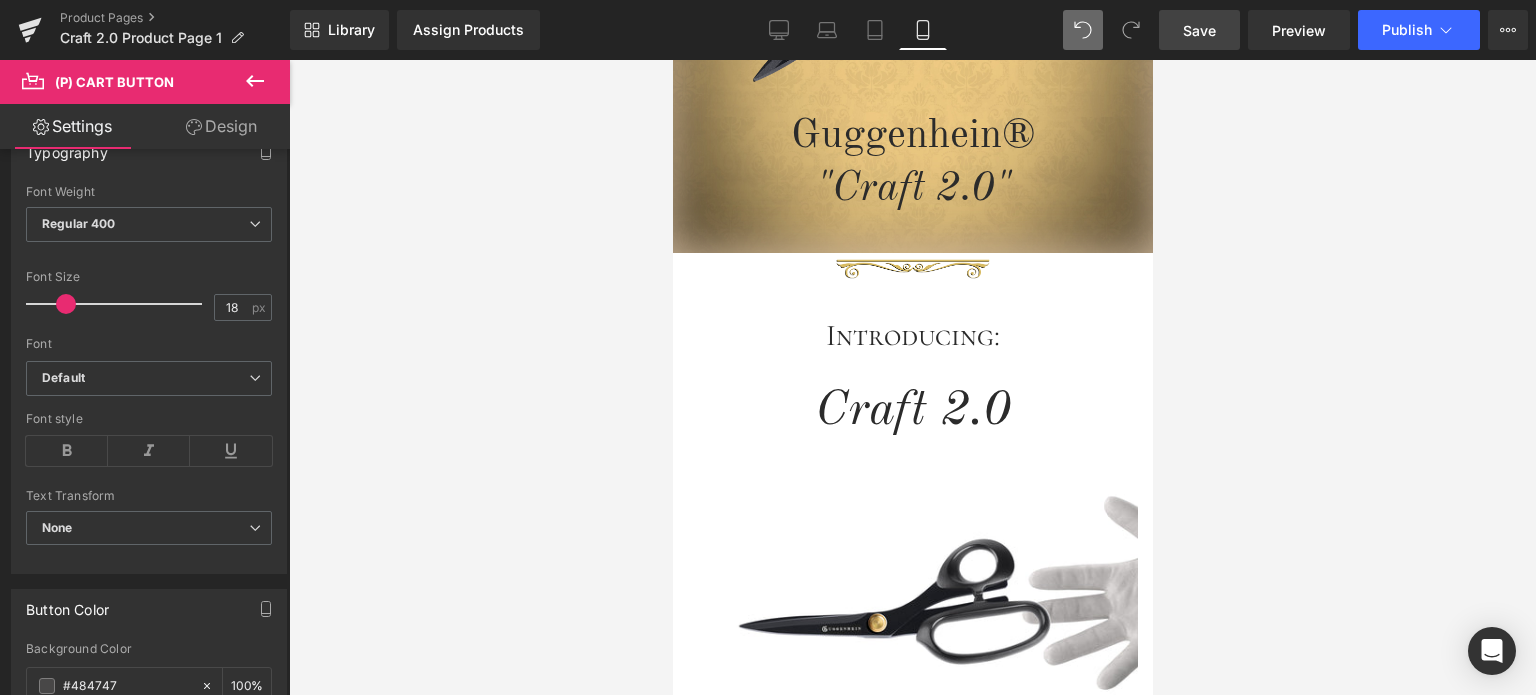 drag, startPoint x: 1145, startPoint y: 309, endPoint x: 1825, endPoint y: 216, distance: 686.3301 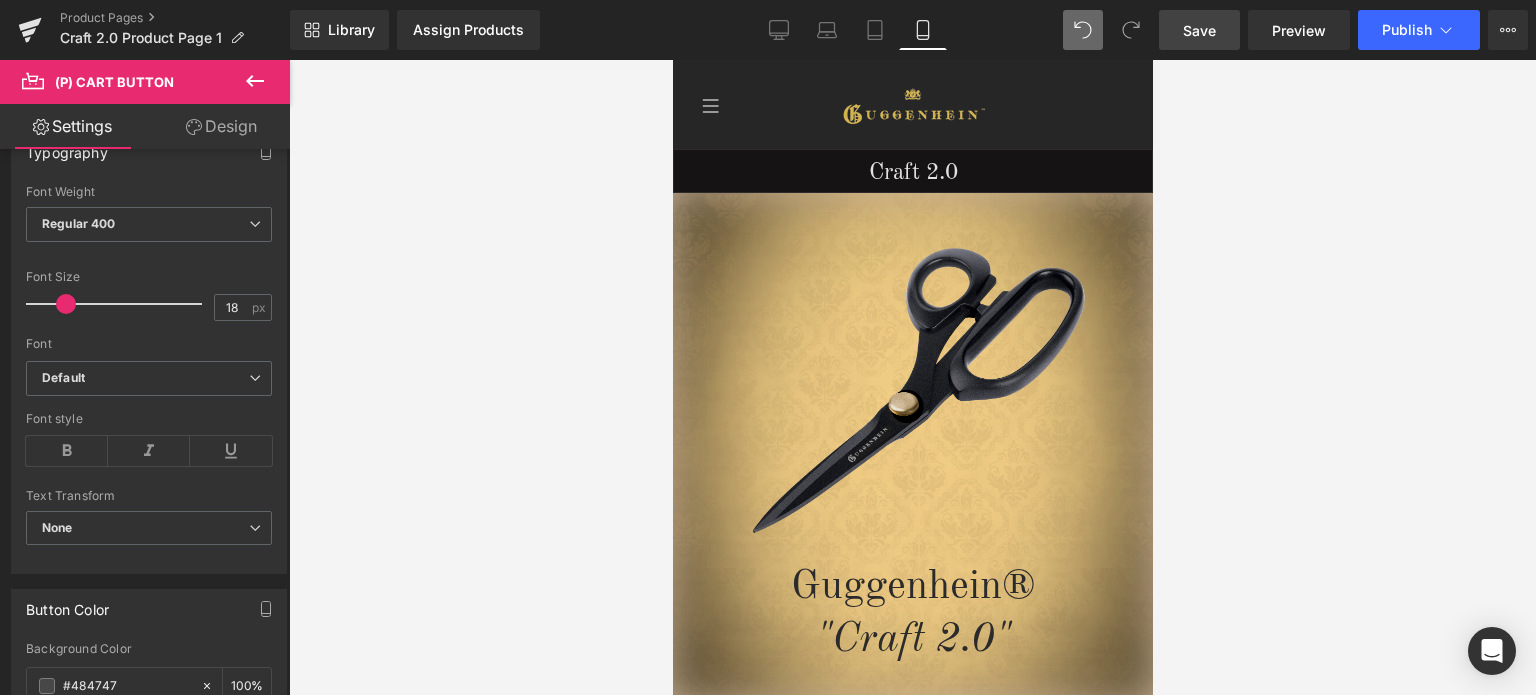 scroll, scrollTop: 500, scrollLeft: 0, axis: vertical 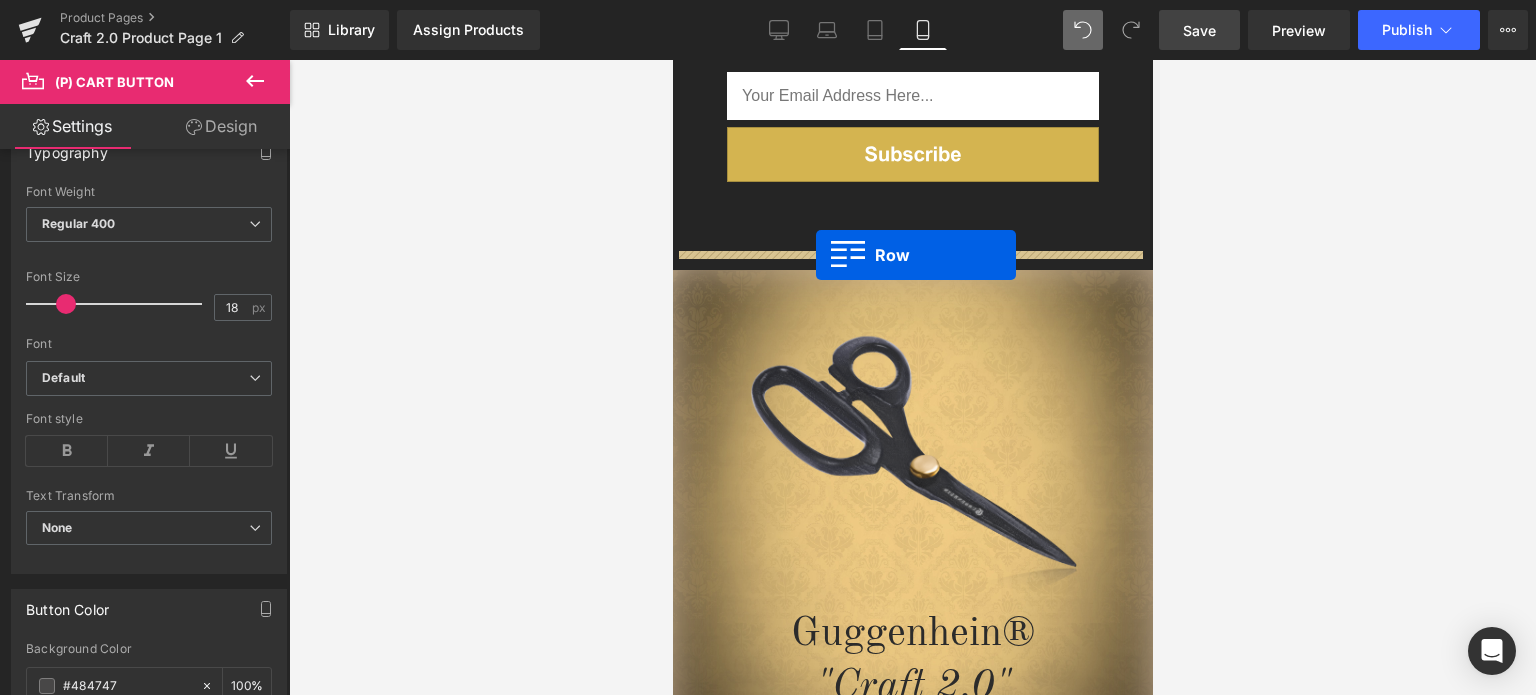 drag, startPoint x: 684, startPoint y: 217, endPoint x: 815, endPoint y: 255, distance: 136.40015 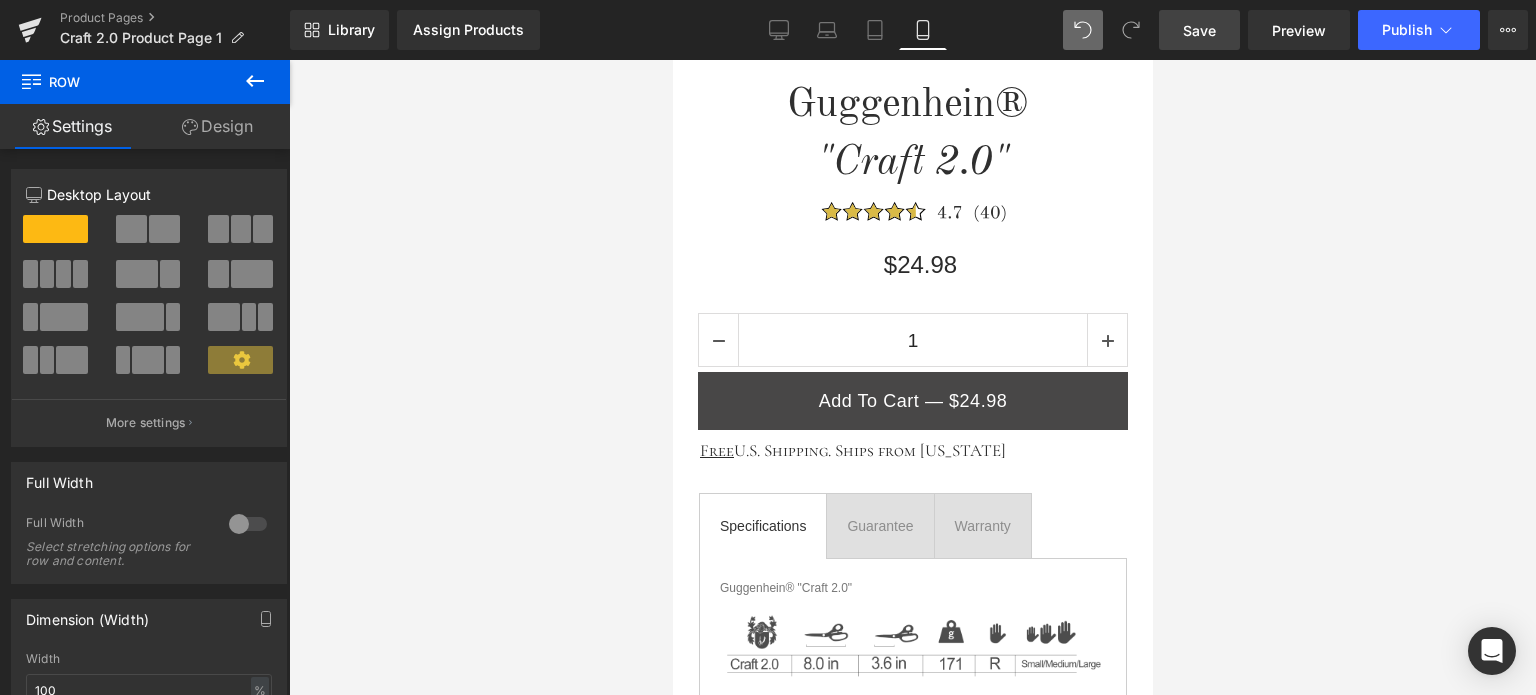 scroll, scrollTop: 330, scrollLeft: 0, axis: vertical 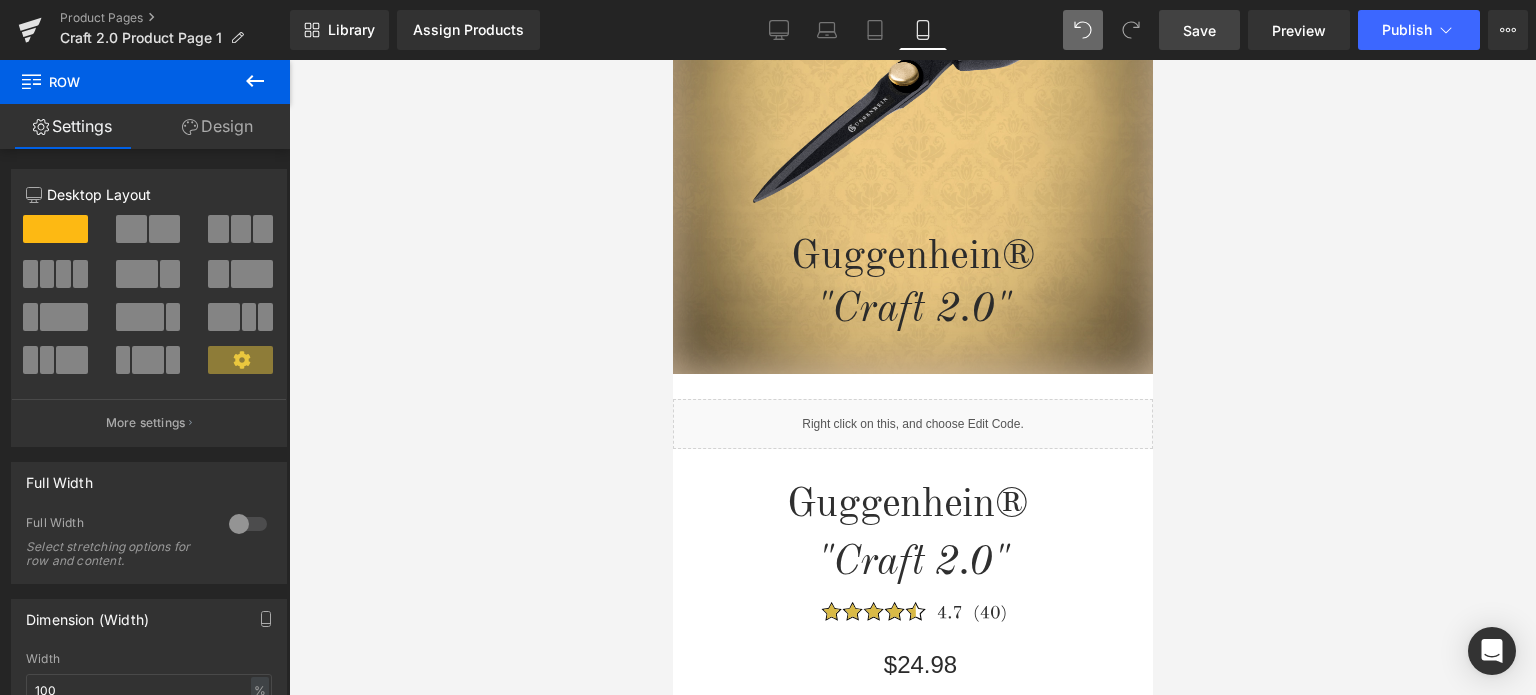 click on "Save" at bounding box center (1199, 30) 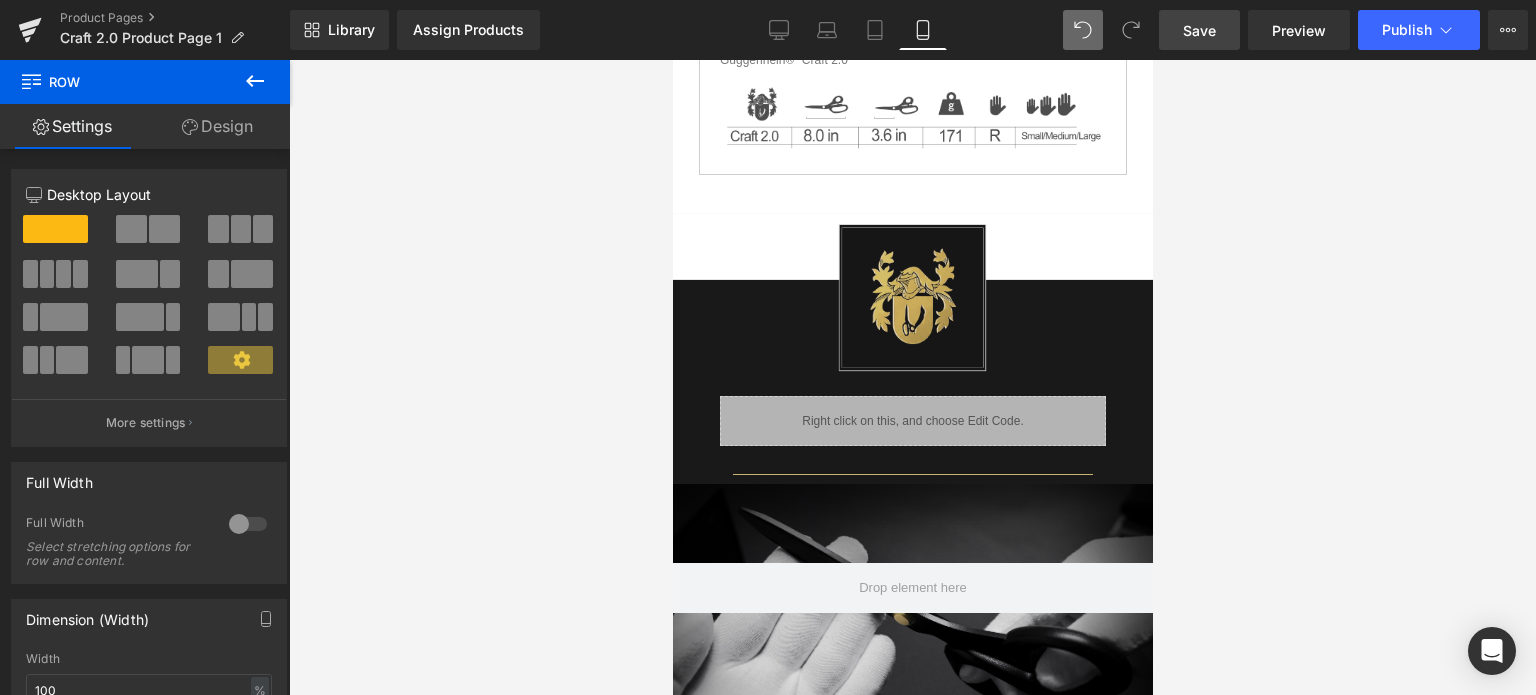 scroll, scrollTop: 1266, scrollLeft: 0, axis: vertical 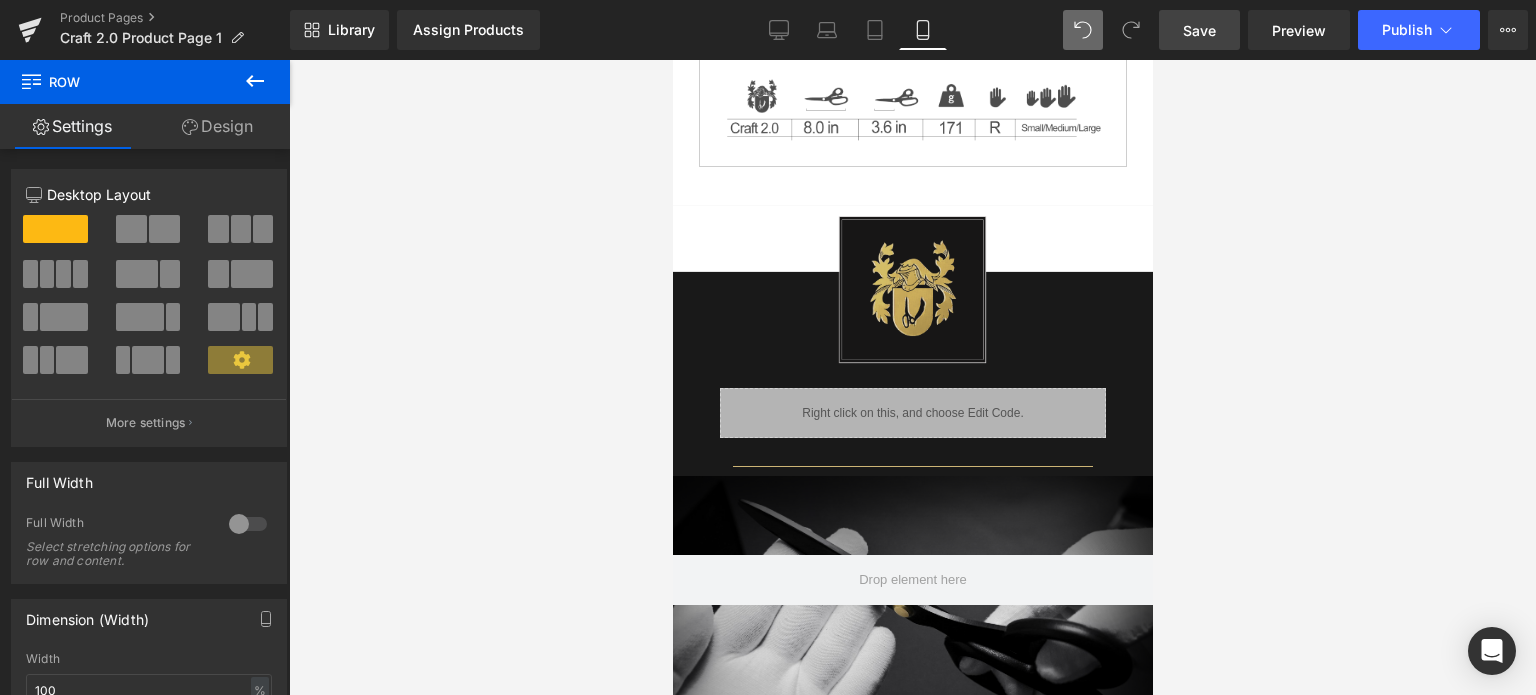 drag, startPoint x: 1149, startPoint y: 141, endPoint x: 1828, endPoint y: 298, distance: 696.9146 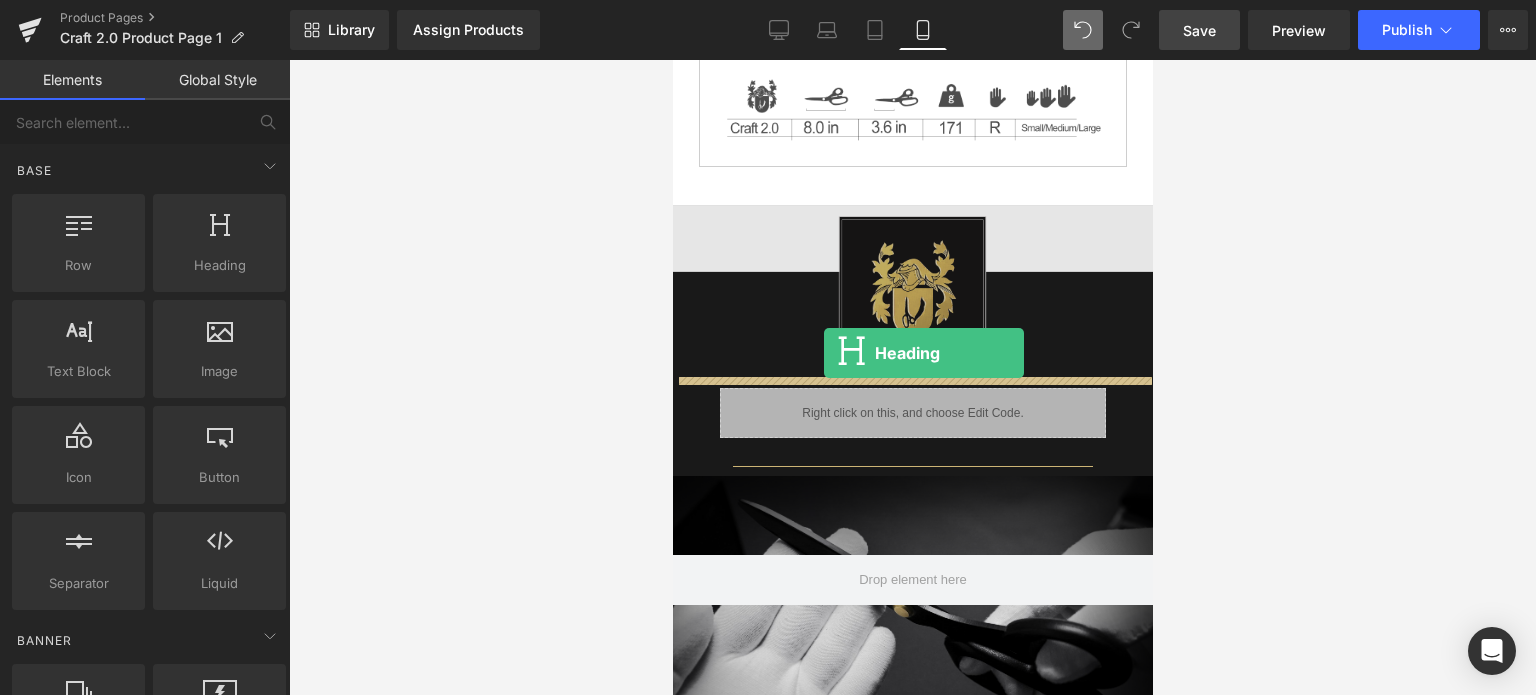 drag, startPoint x: 954, startPoint y: 320, endPoint x: 826, endPoint y: 354, distance: 132.43866 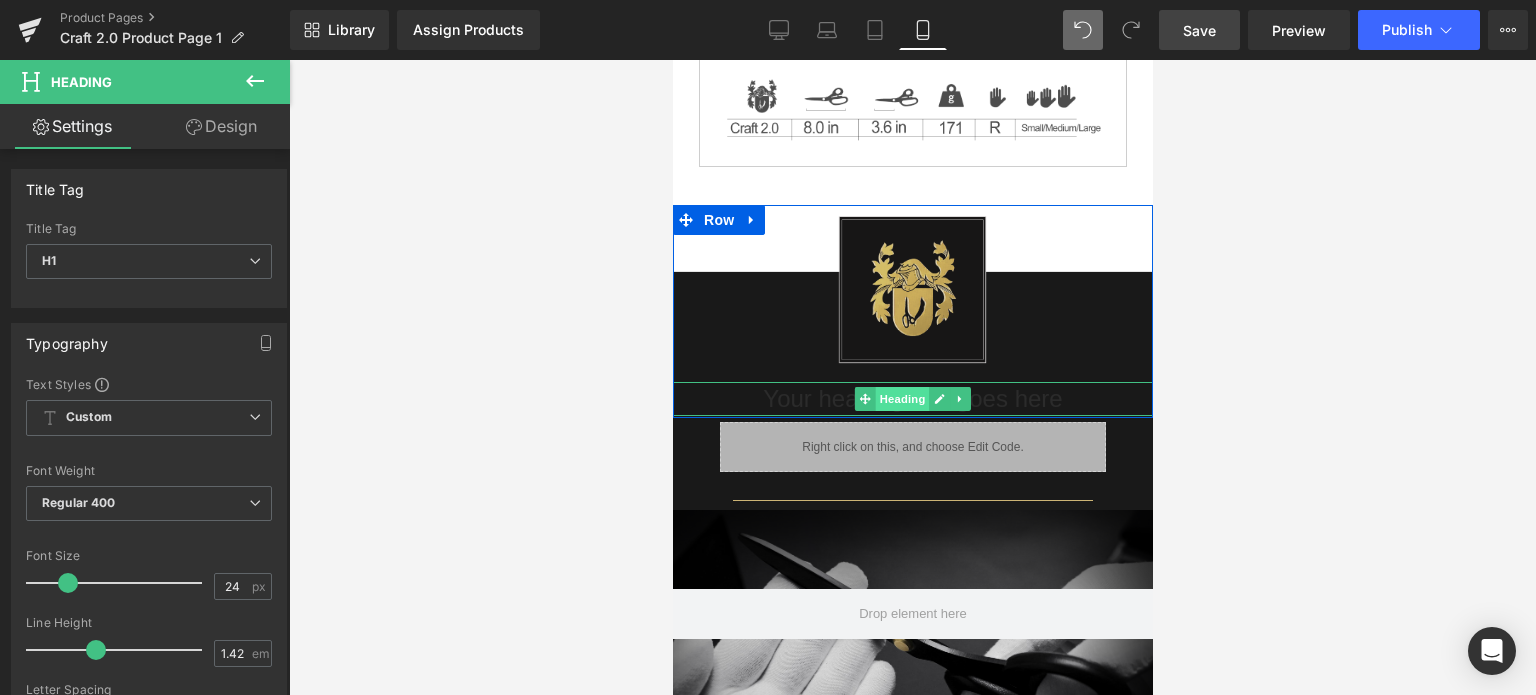 click on "Heading" at bounding box center [902, 399] 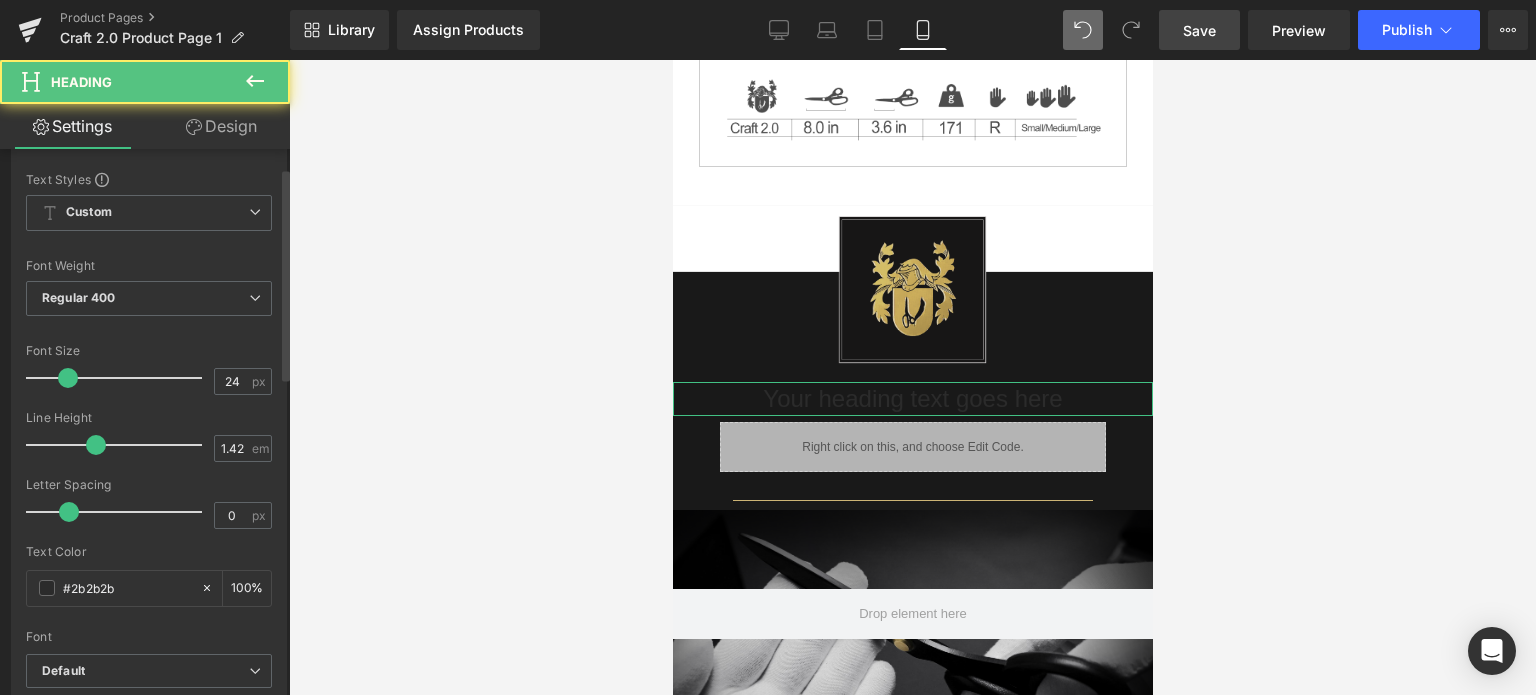 scroll, scrollTop: 300, scrollLeft: 0, axis: vertical 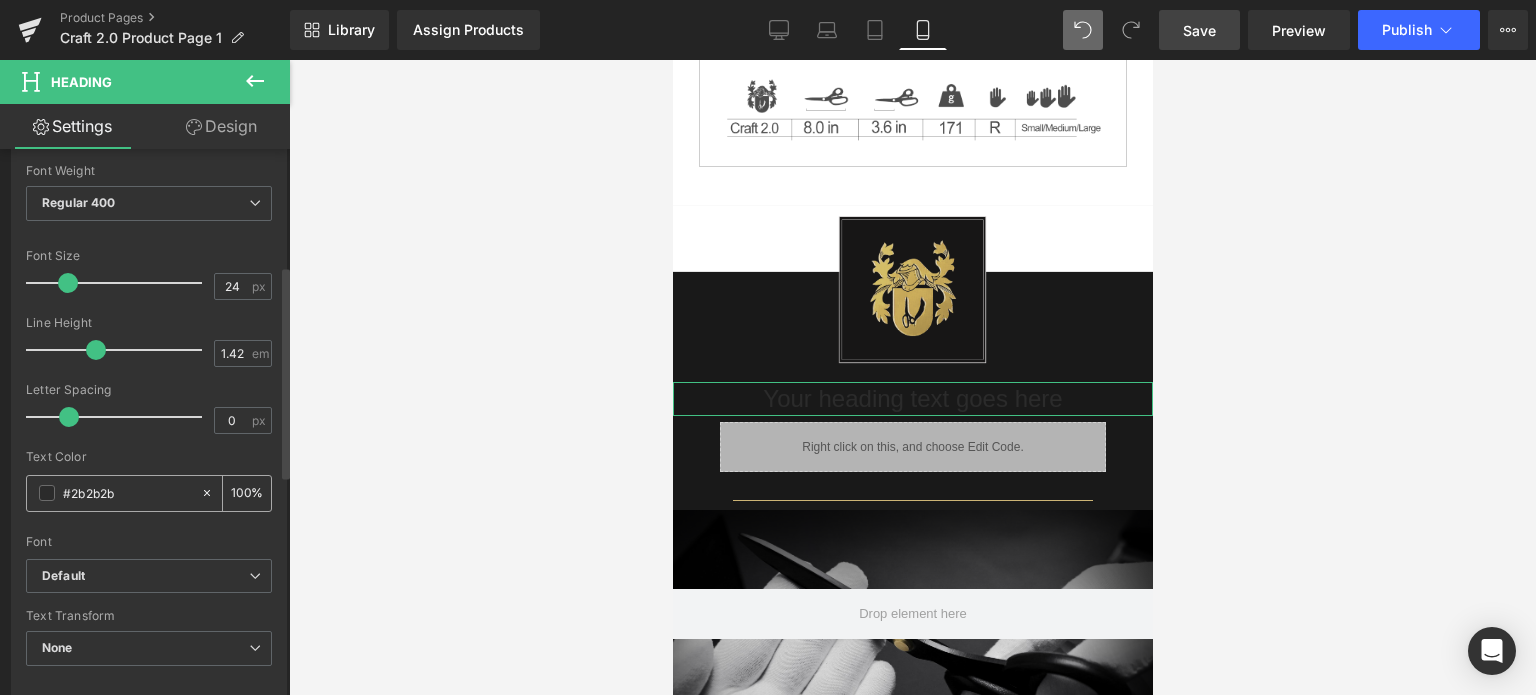 click at bounding box center (47, 493) 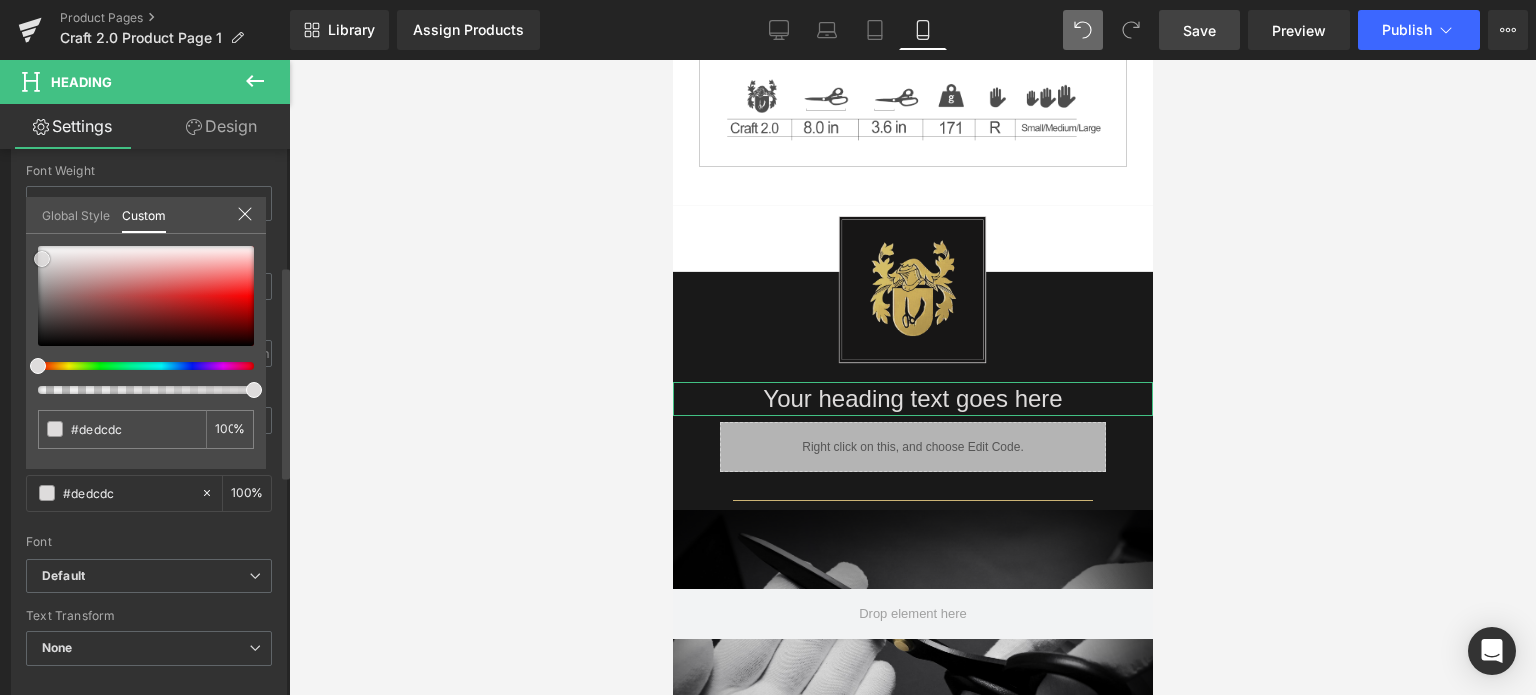 click at bounding box center [146, 296] 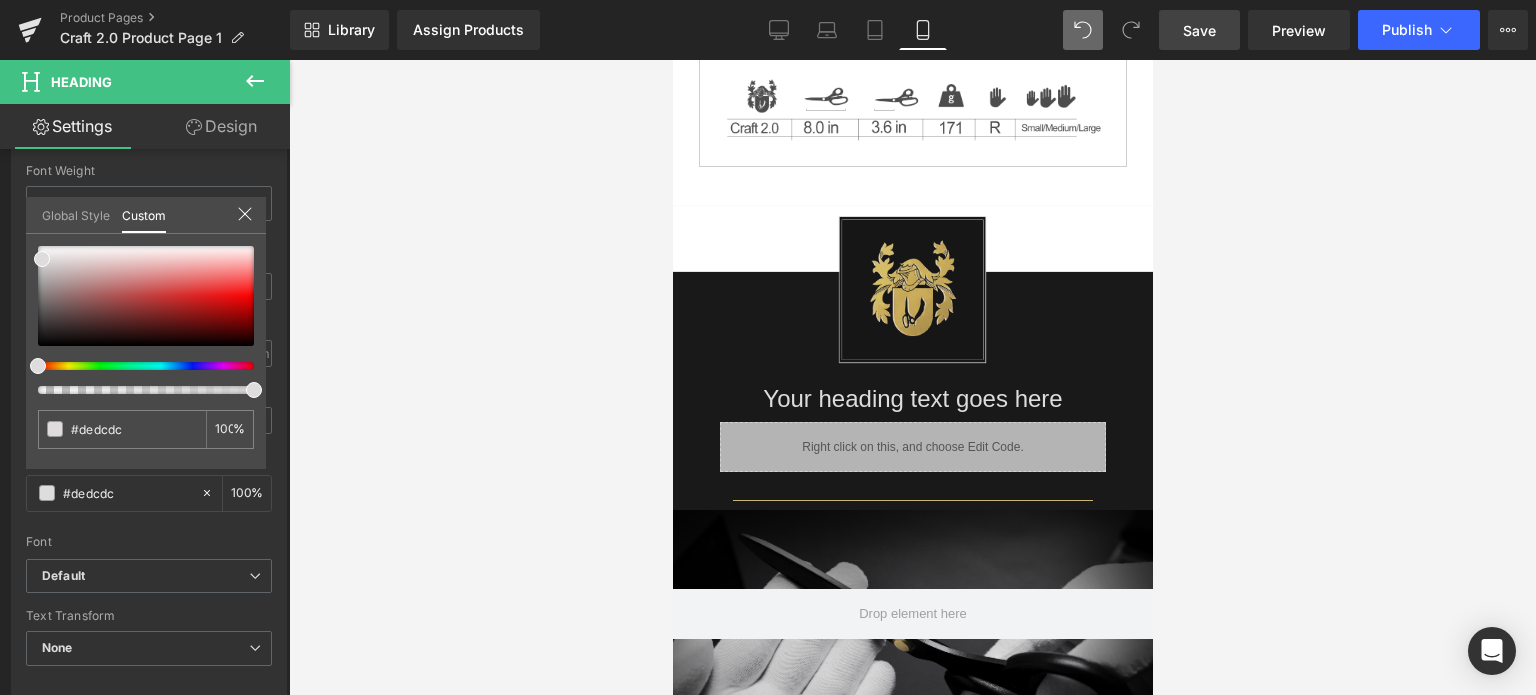 click on "Guggenhein
0
SHOPPING CART
CLOSE
No Products in the Cart
. . .
TOTAL:
$0.00
PROCEED TO CHECKOUT  X" at bounding box center (912, 1719) 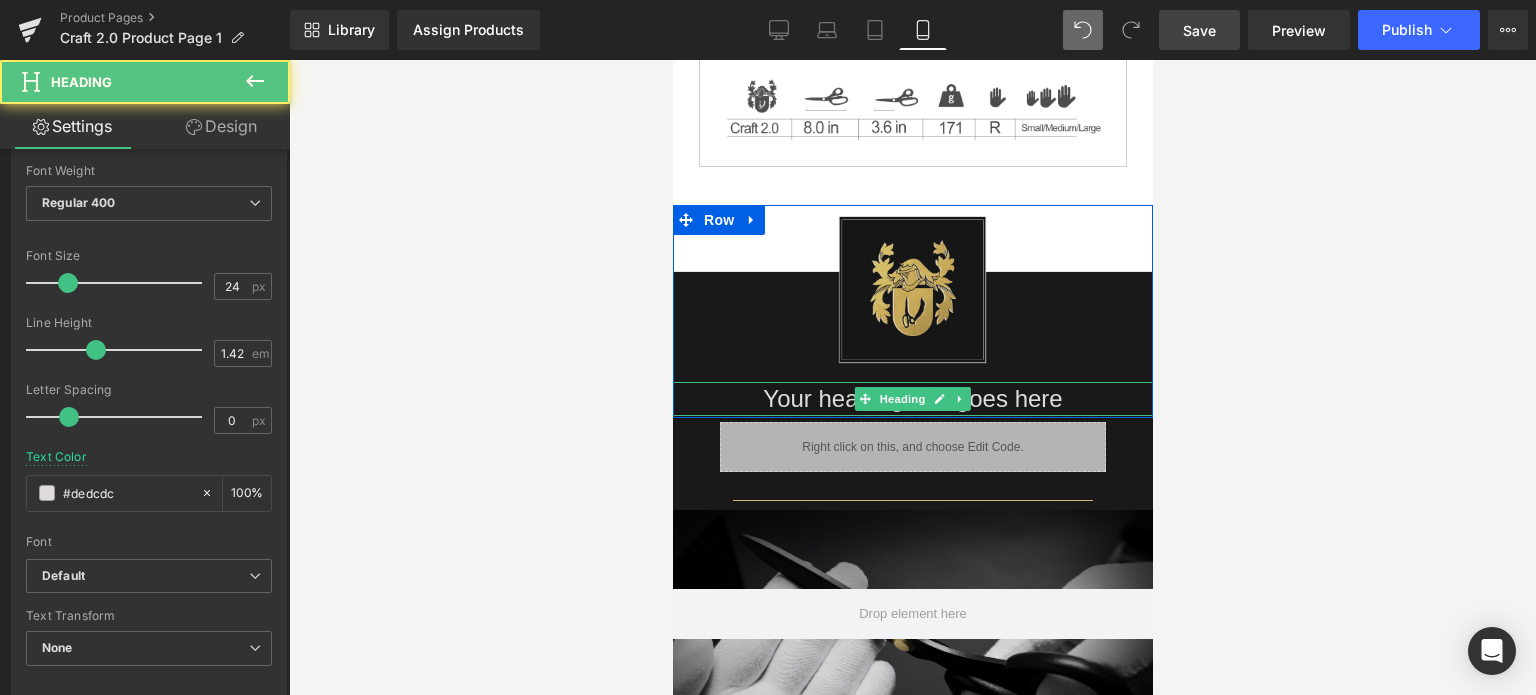 click on "Your heading text goes here" at bounding box center [912, 399] 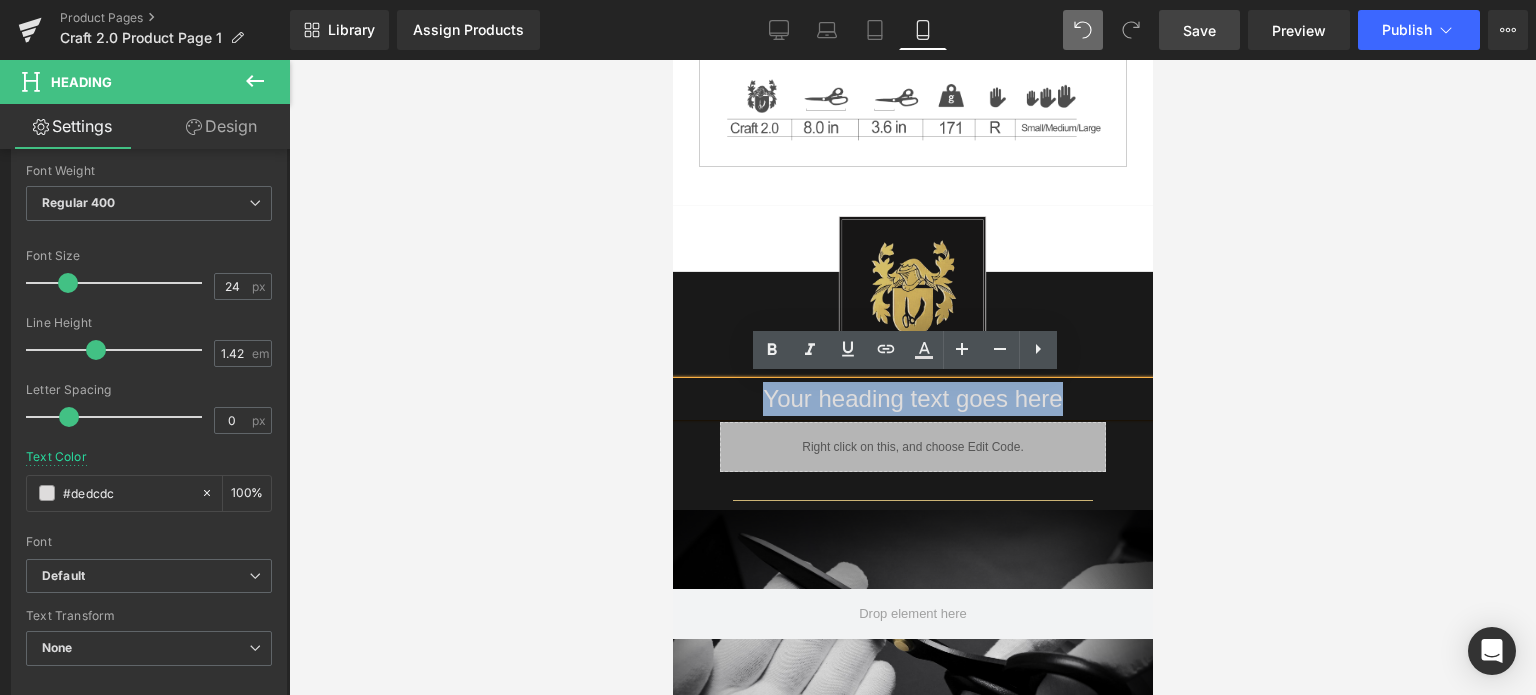 drag, startPoint x: 1072, startPoint y: 395, endPoint x: 753, endPoint y: 403, distance: 319.1003 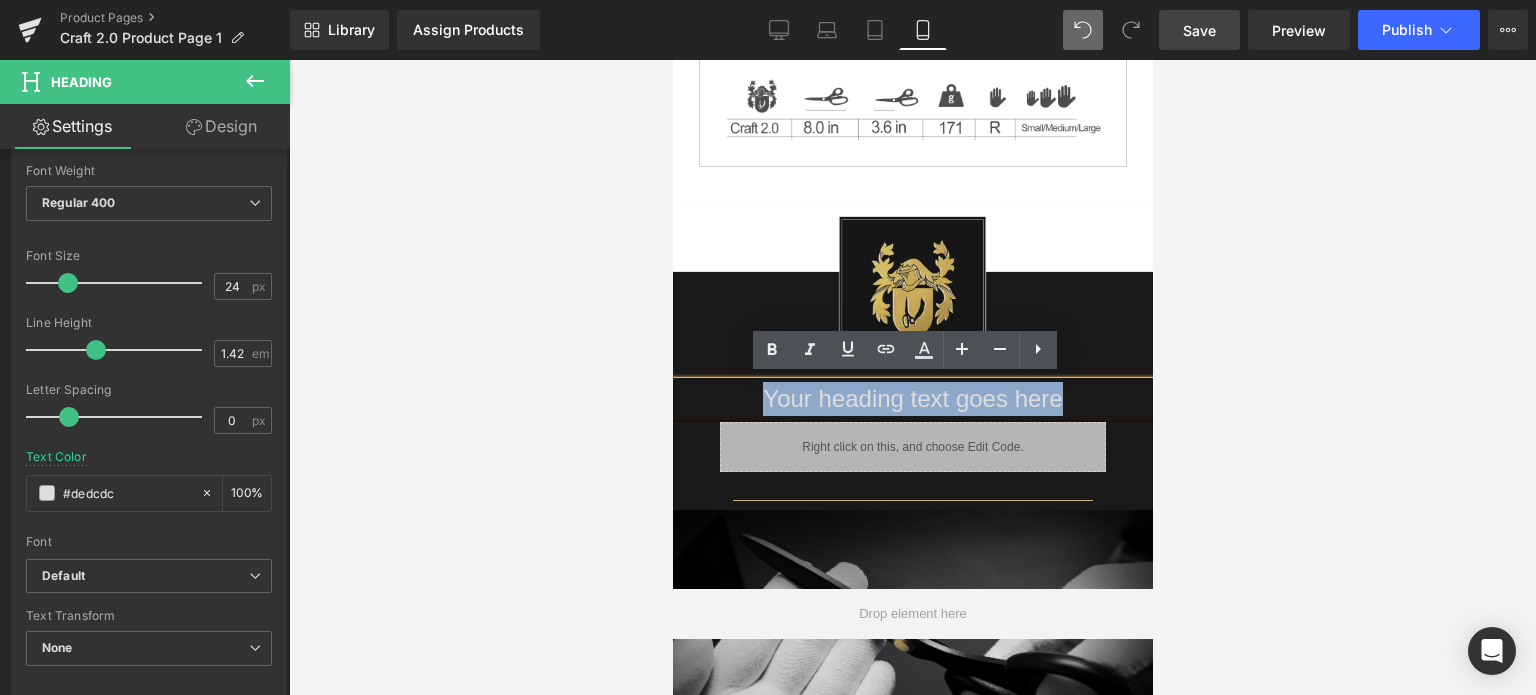 click on "Your heading text goes here" at bounding box center (912, 399) 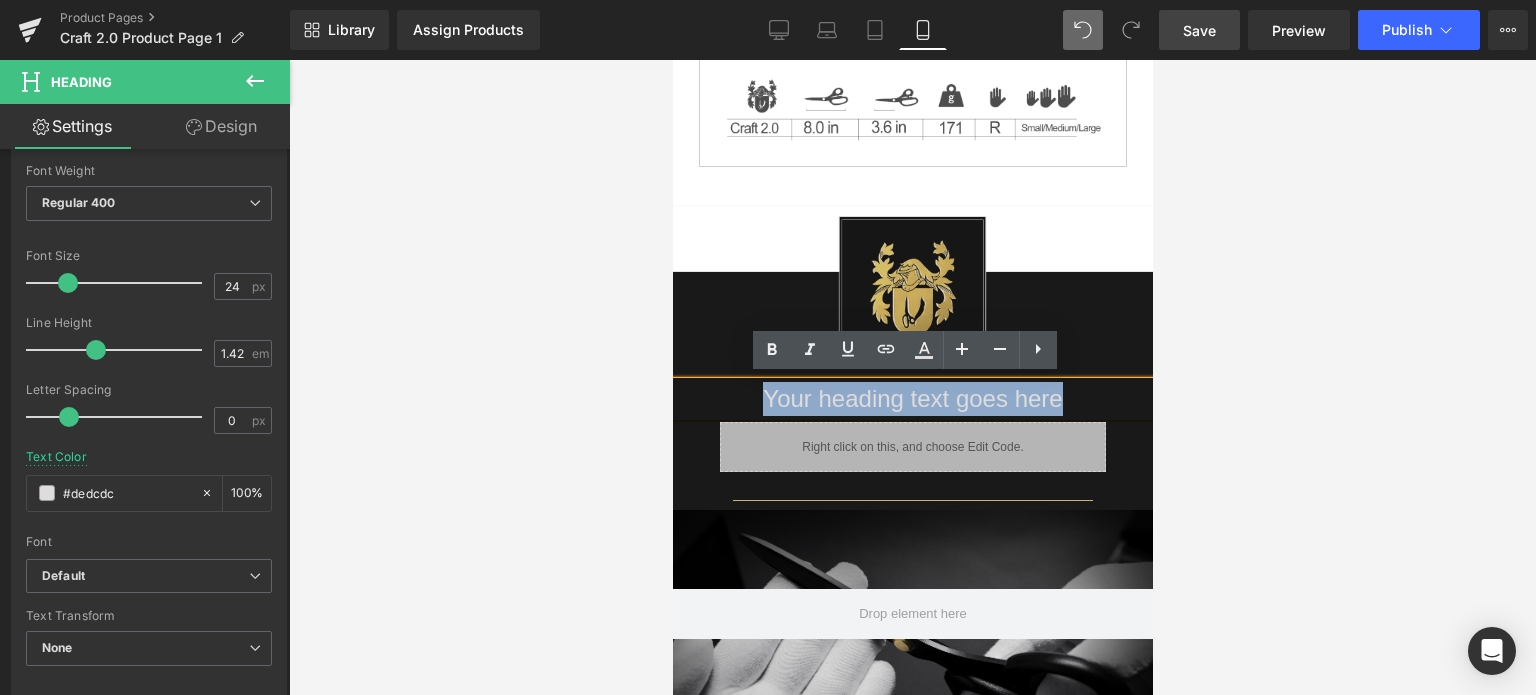type 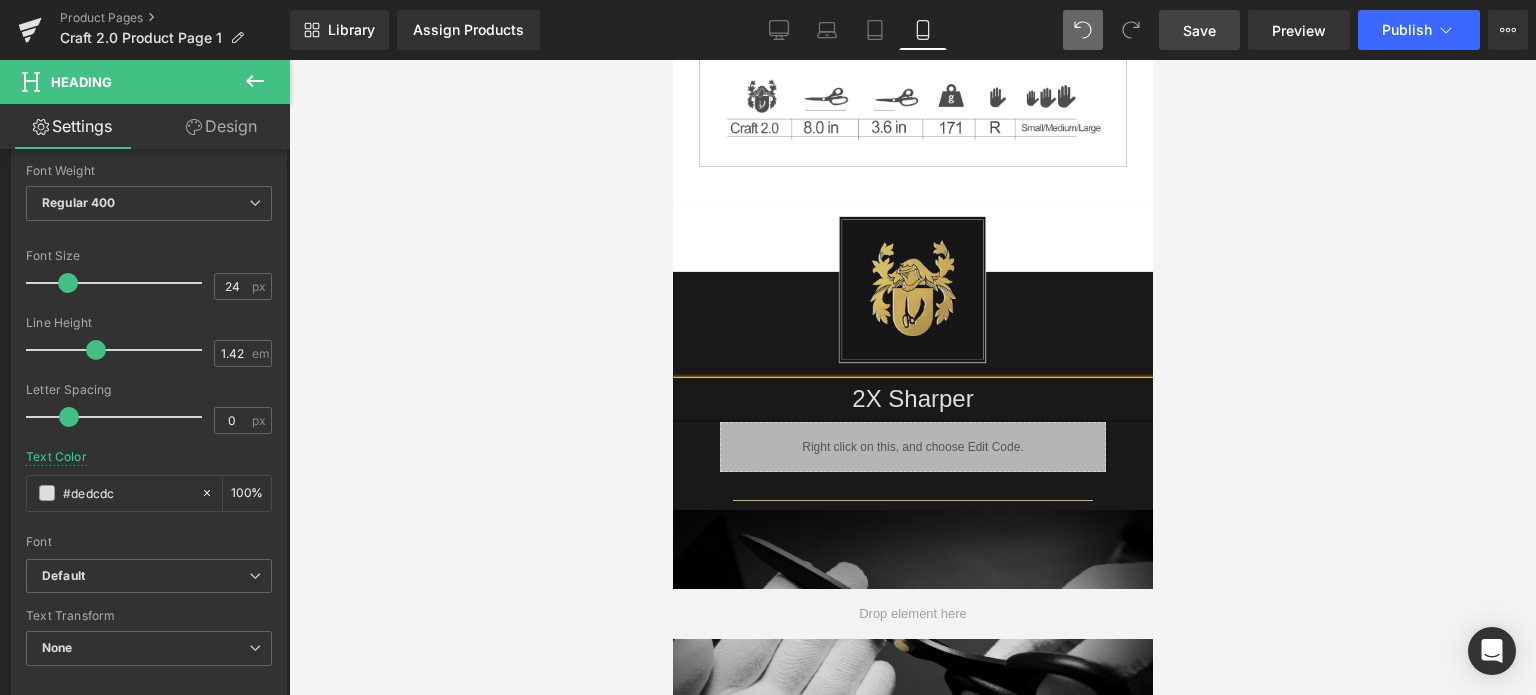 click on "Save" at bounding box center (1199, 30) 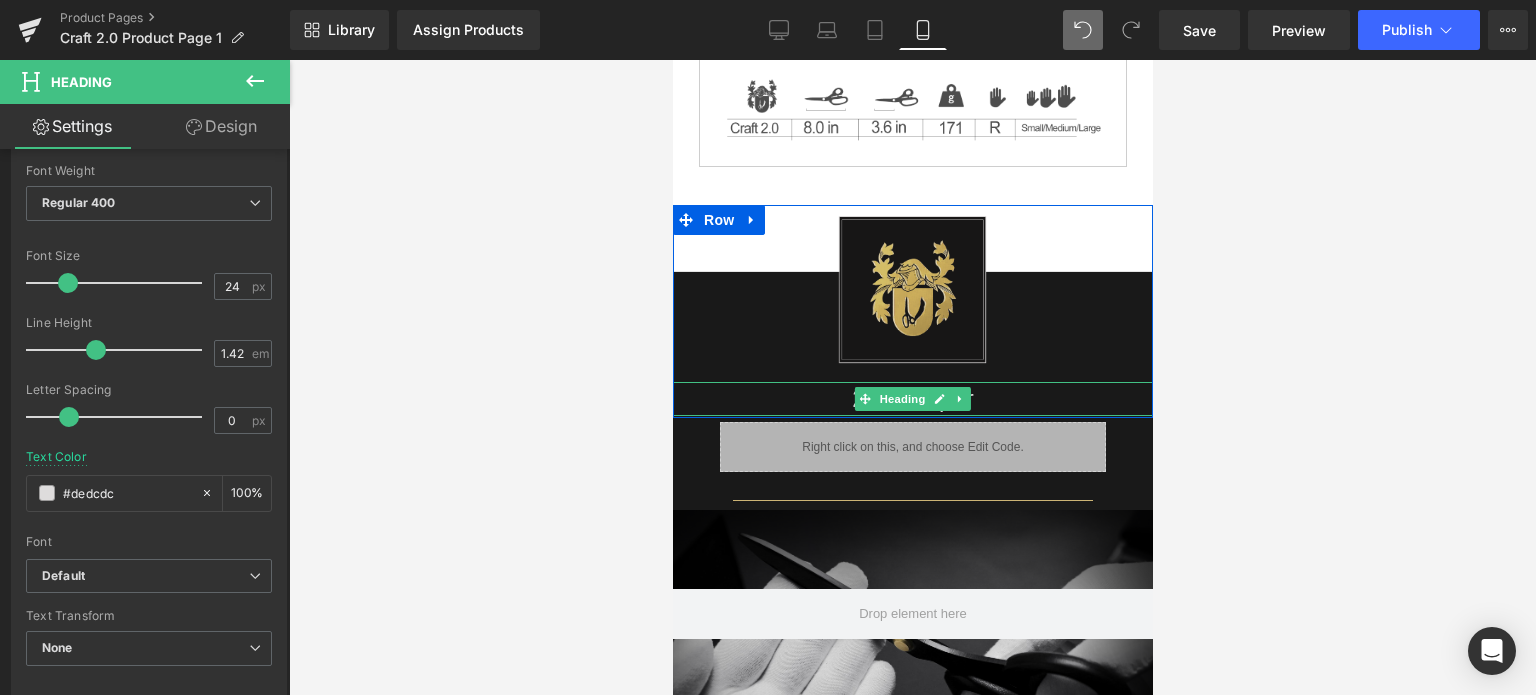 click on "2X Sharper" at bounding box center [912, 399] 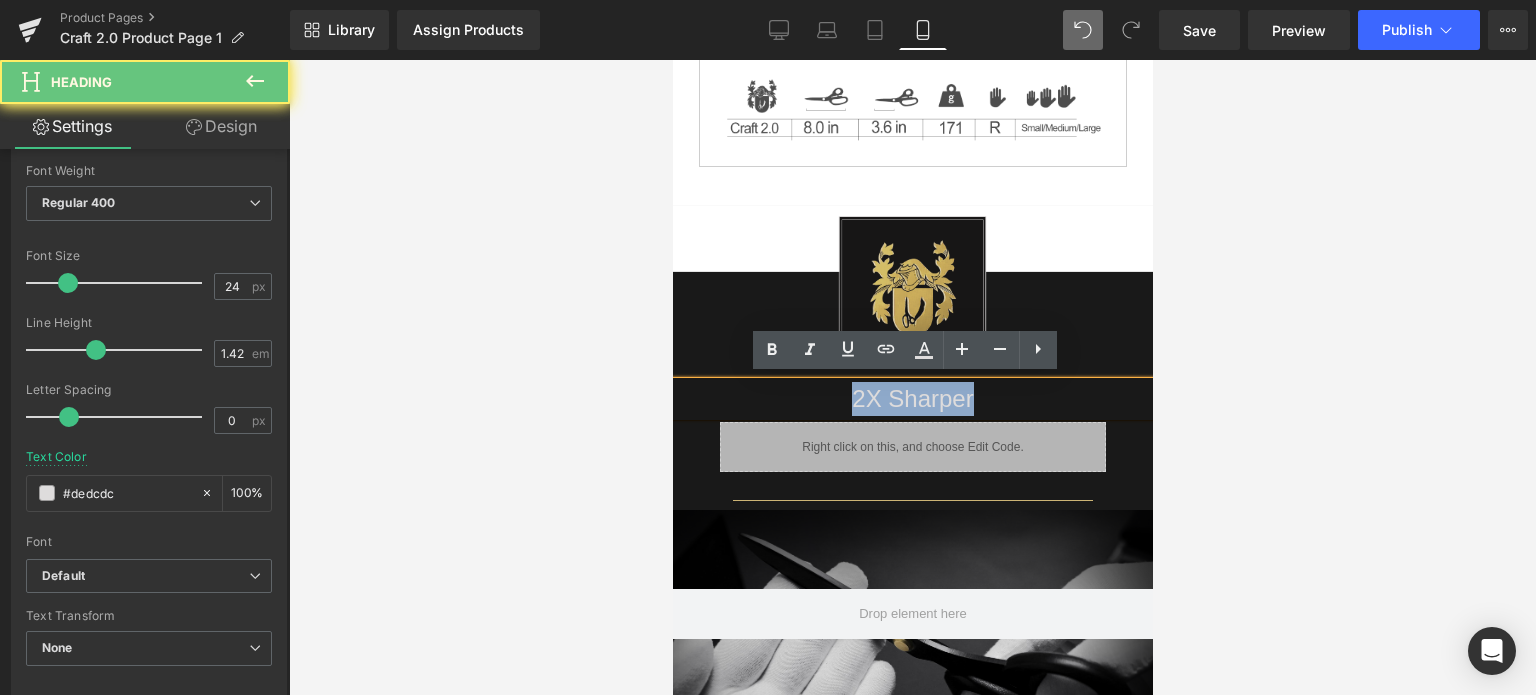 drag, startPoint x: 951, startPoint y: 393, endPoint x: 811, endPoint y: 390, distance: 140.03214 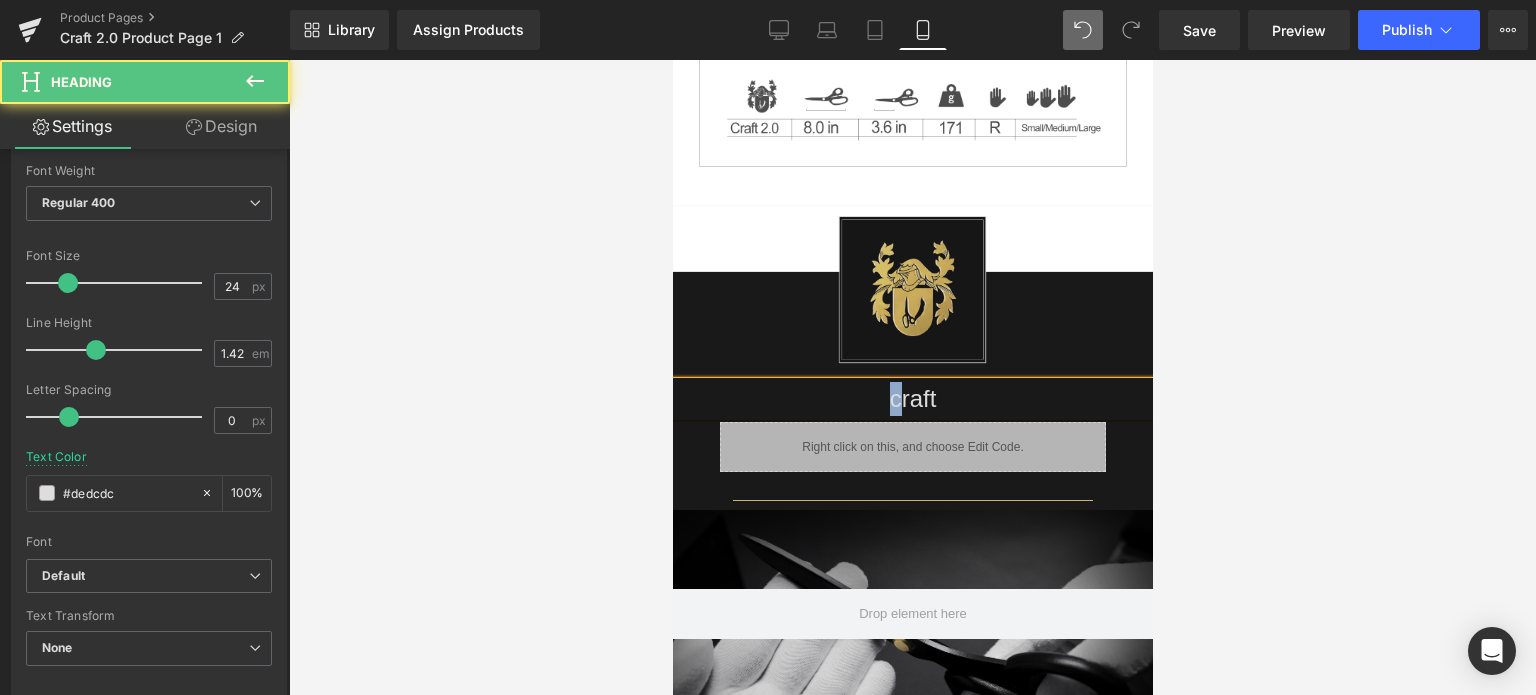 drag, startPoint x: 895, startPoint y: 397, endPoint x: 883, endPoint y: 397, distance: 12 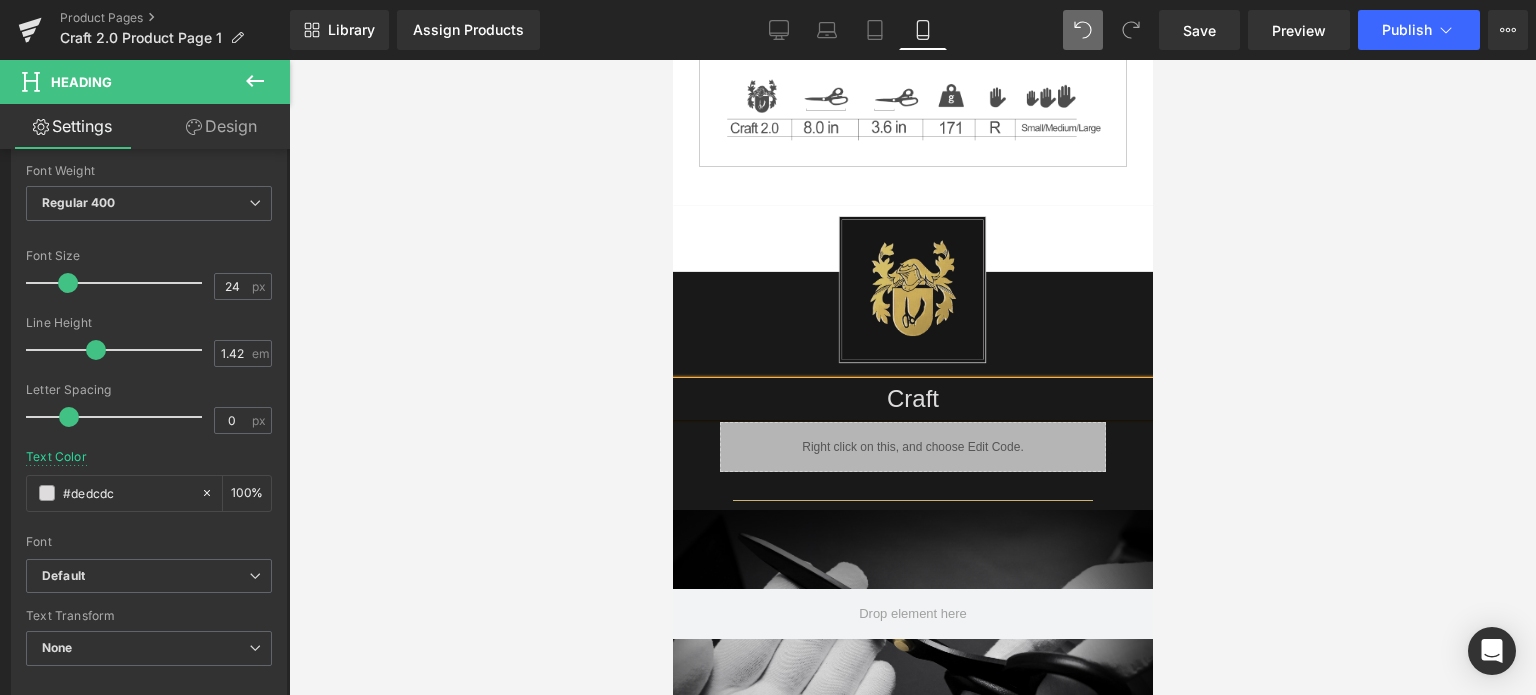 click on "Craft" at bounding box center [912, 399] 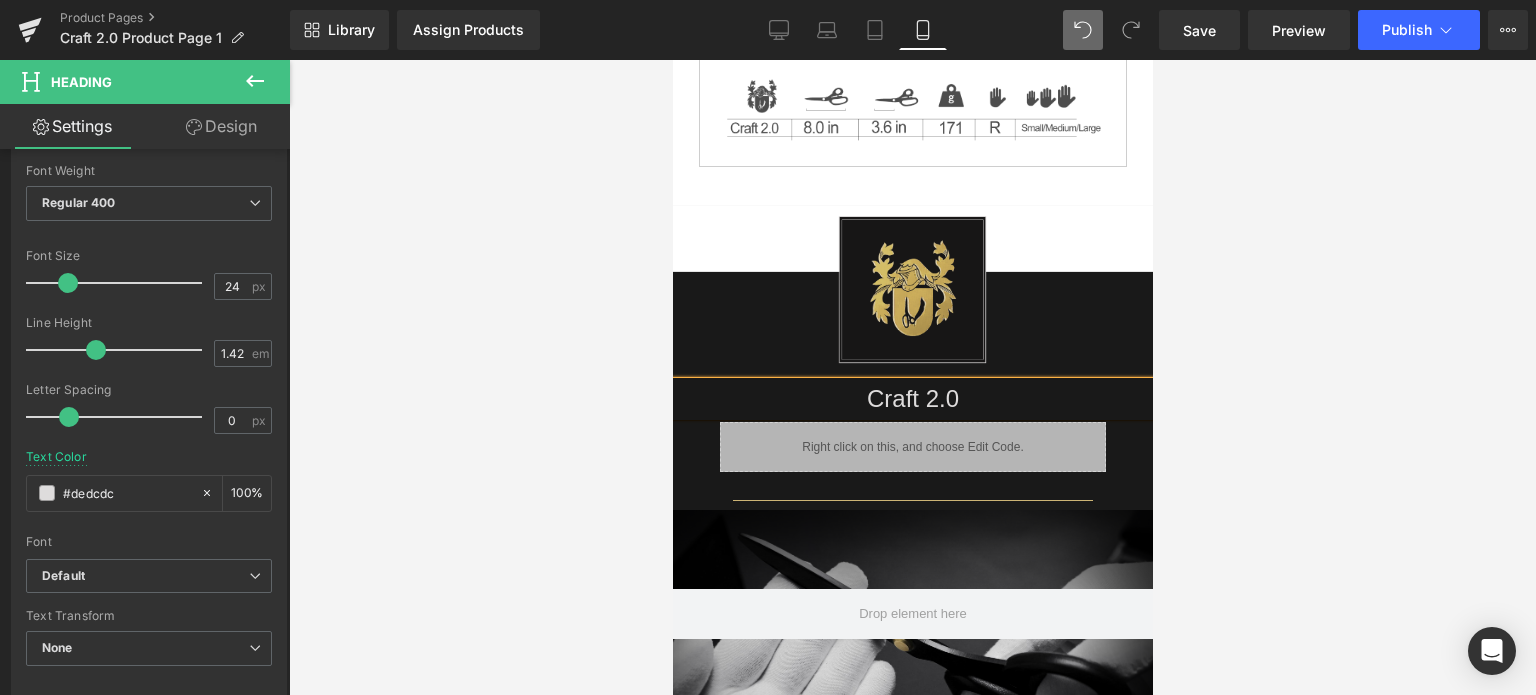 click at bounding box center (912, 377) 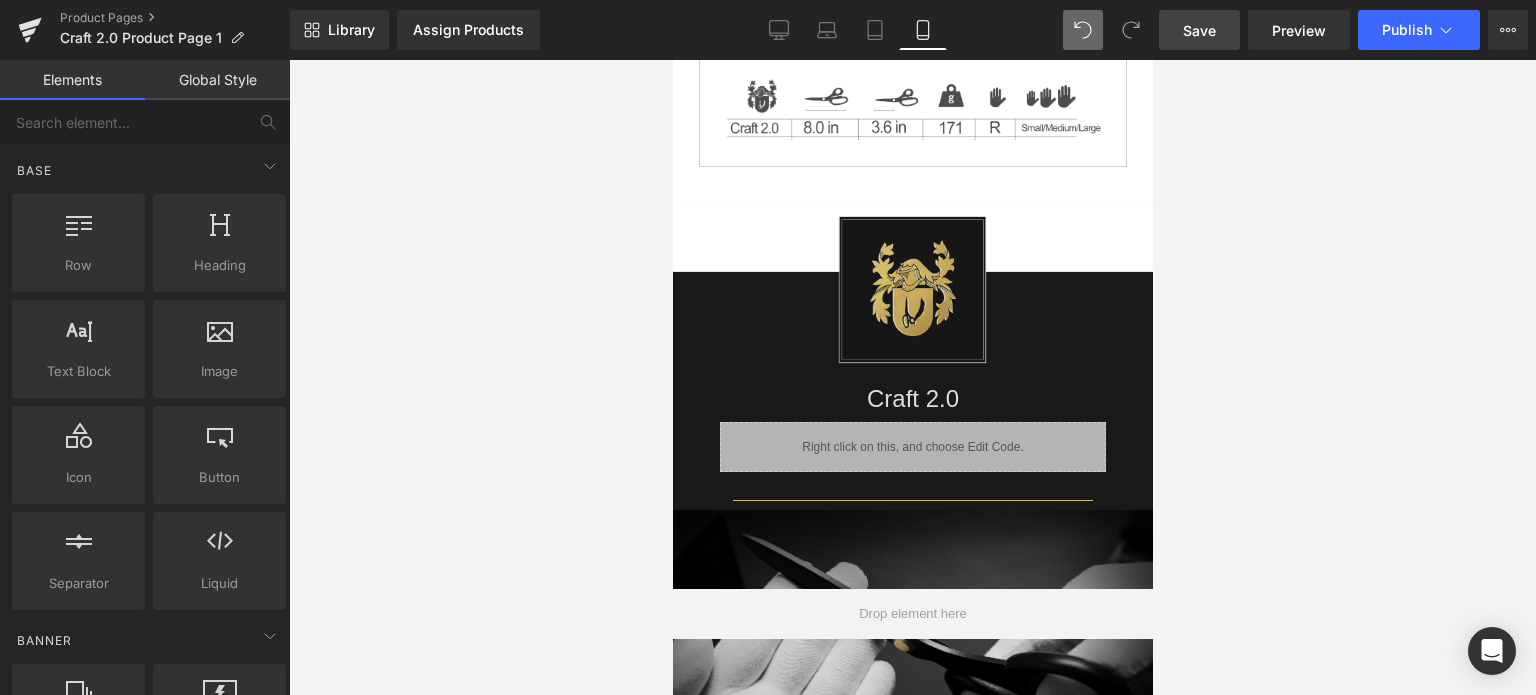 click on "Save" at bounding box center (1199, 30) 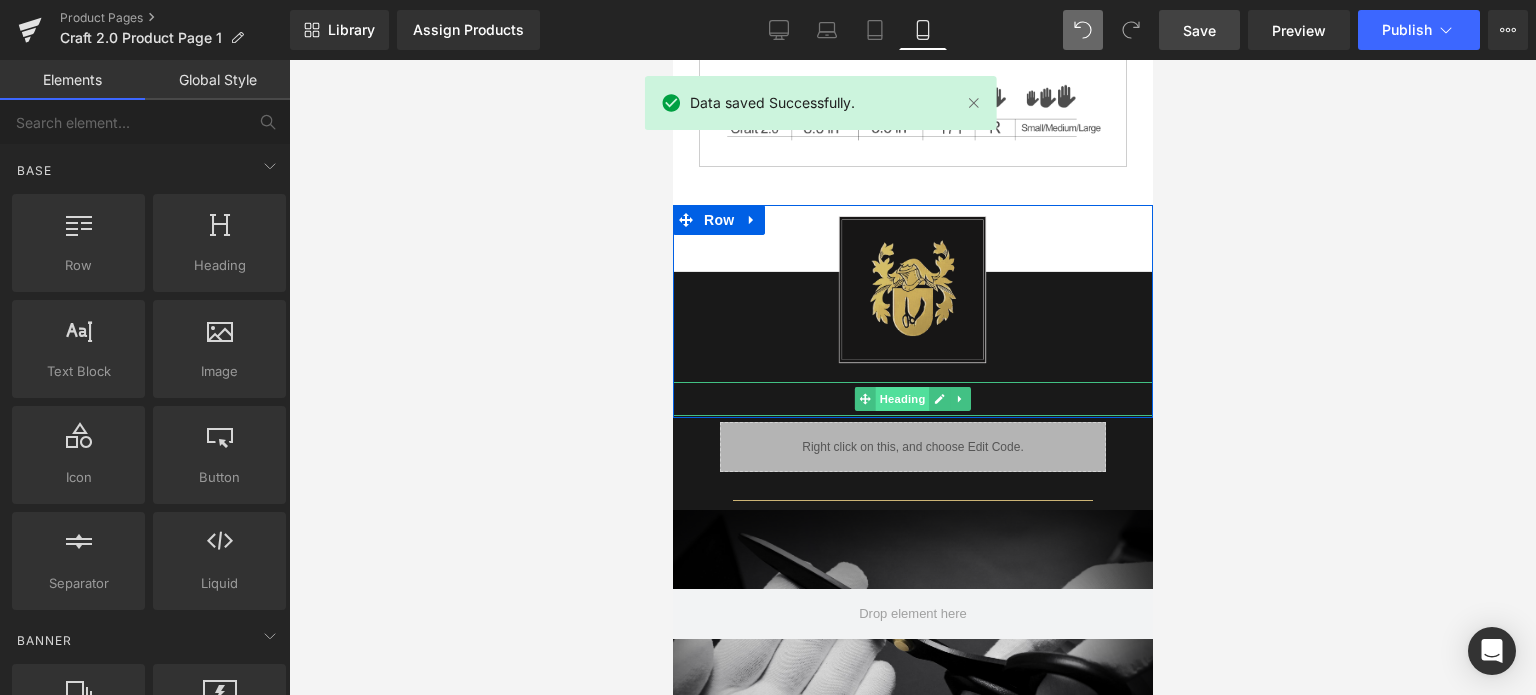 click on "Heading" at bounding box center [902, 399] 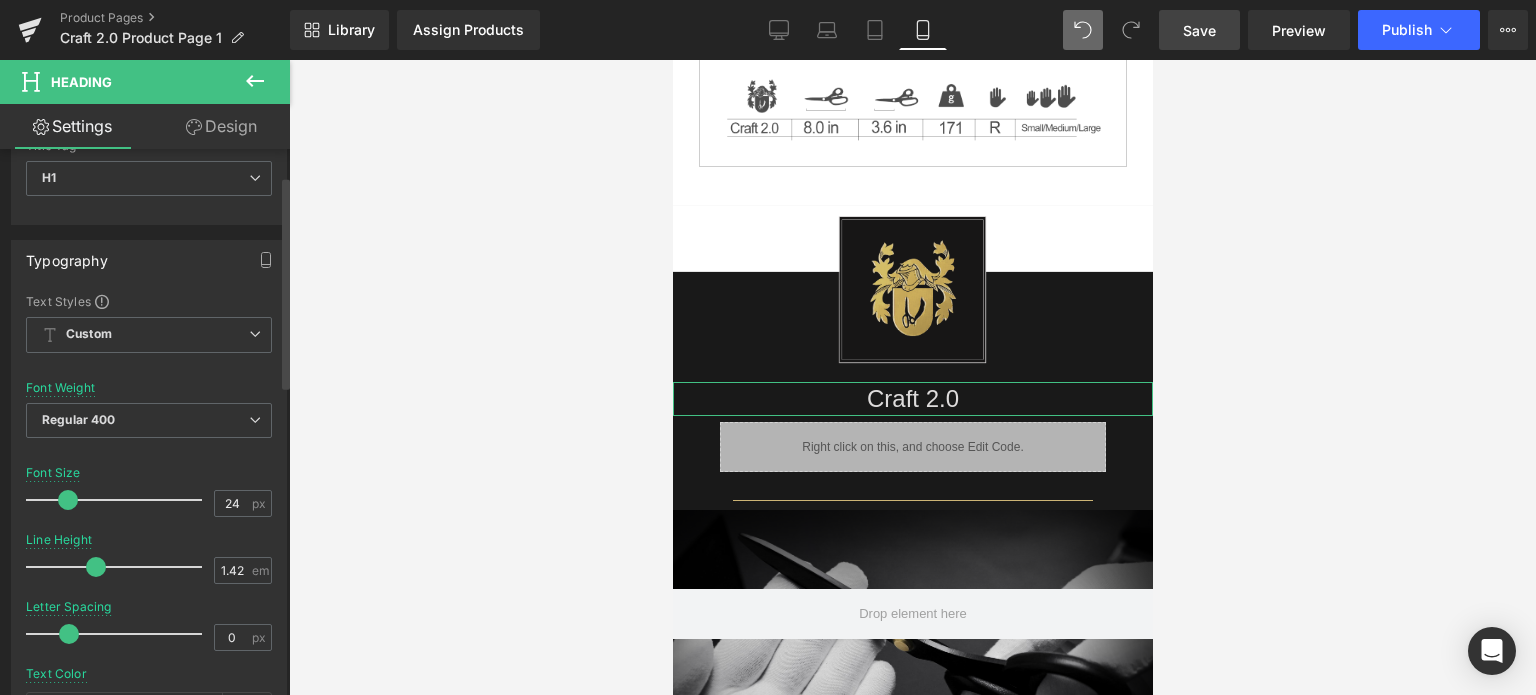 scroll, scrollTop: 100, scrollLeft: 0, axis: vertical 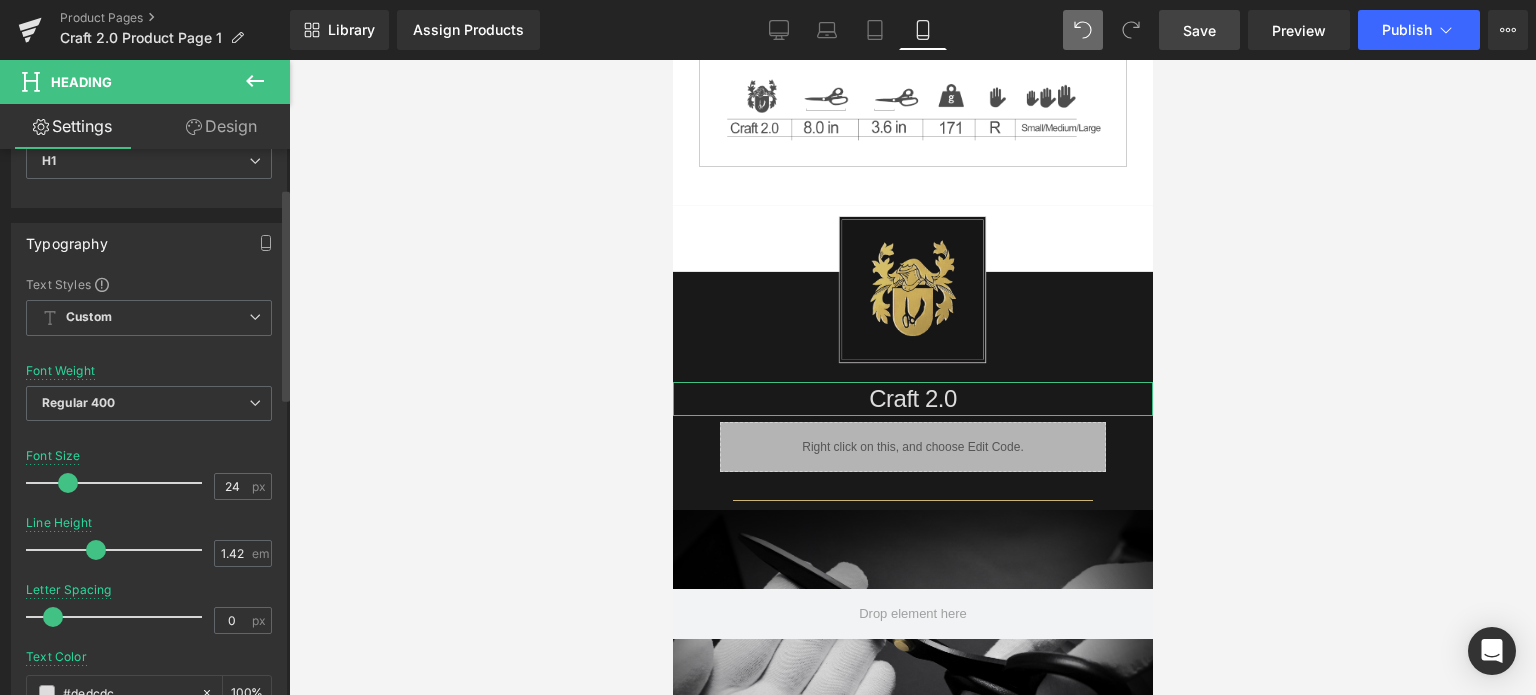 drag, startPoint x: 69, startPoint y: 617, endPoint x: 52, endPoint y: 613, distance: 17.464249 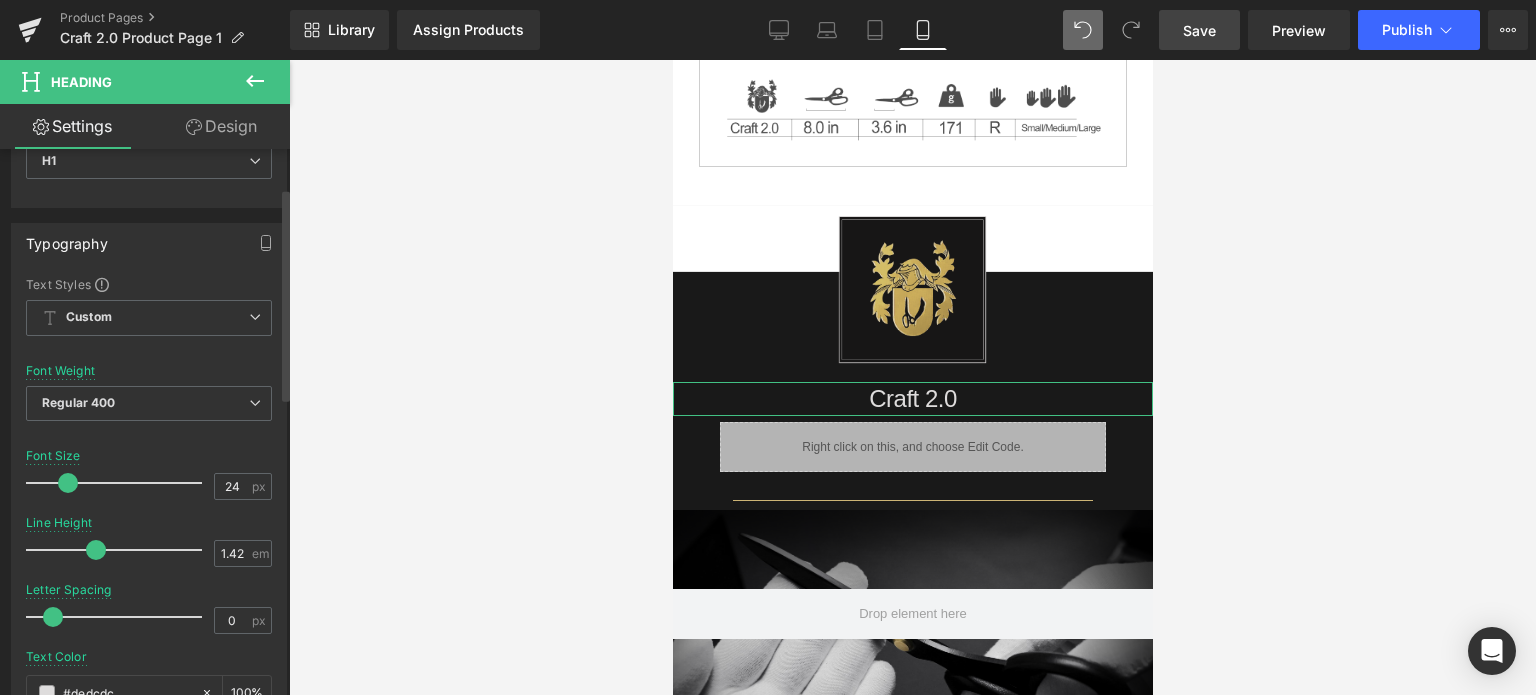 click at bounding box center (53, 617) 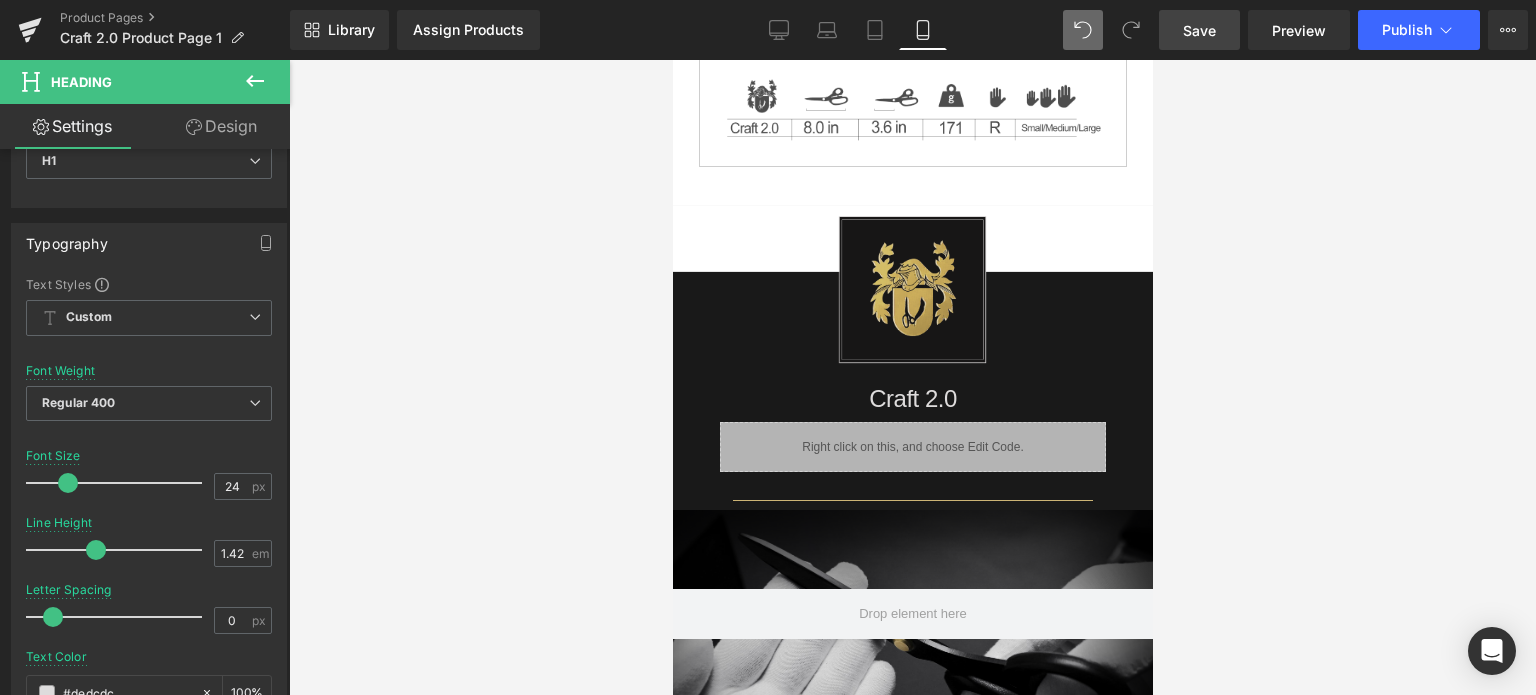 click on "Save" at bounding box center [1199, 30] 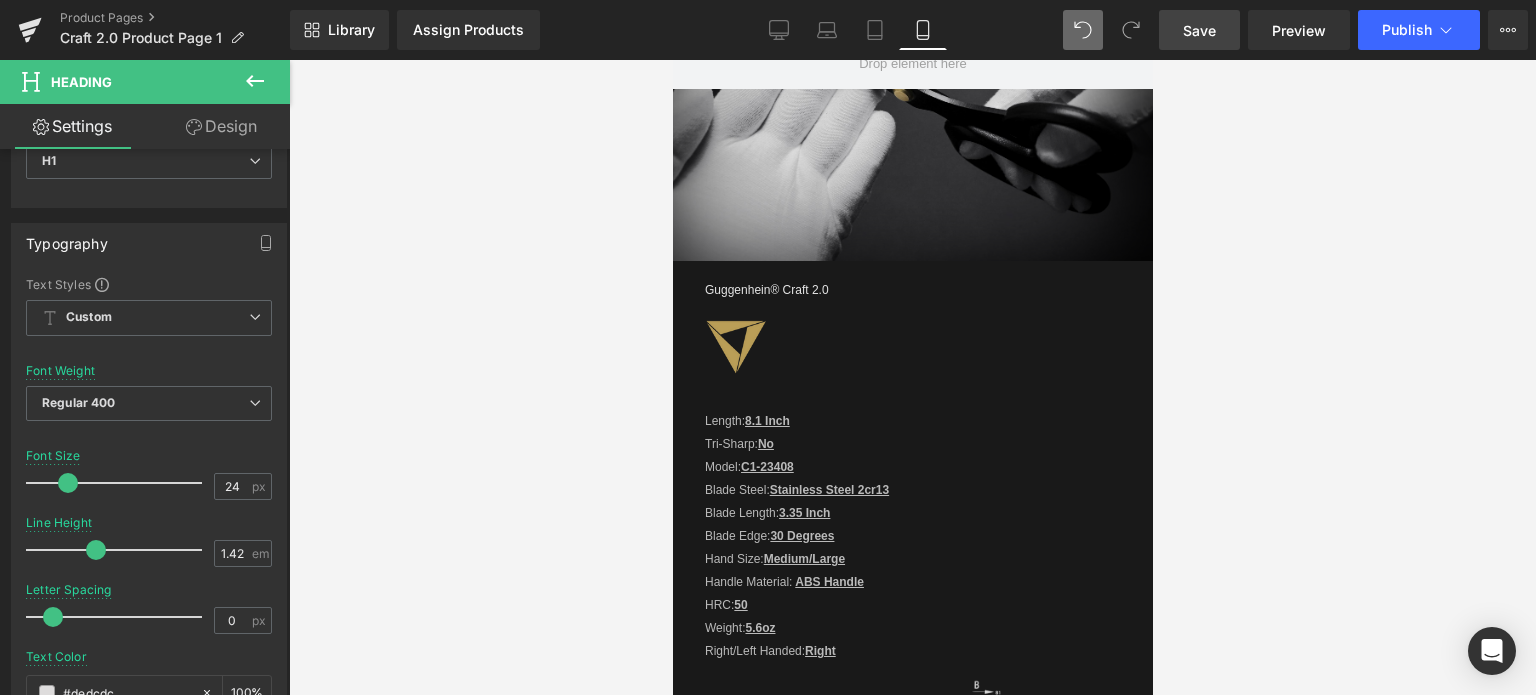 scroll, scrollTop: 1909, scrollLeft: 0, axis: vertical 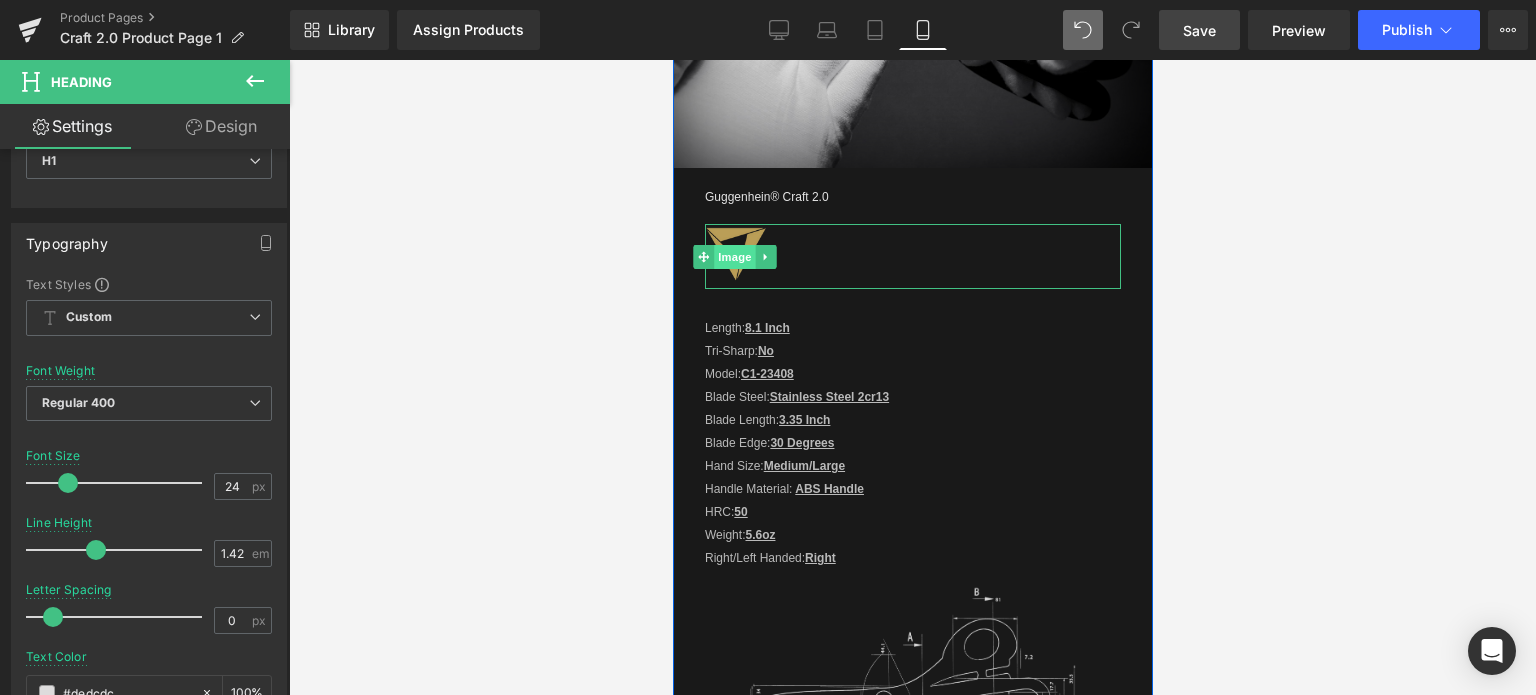 click on "Image" at bounding box center [734, 257] 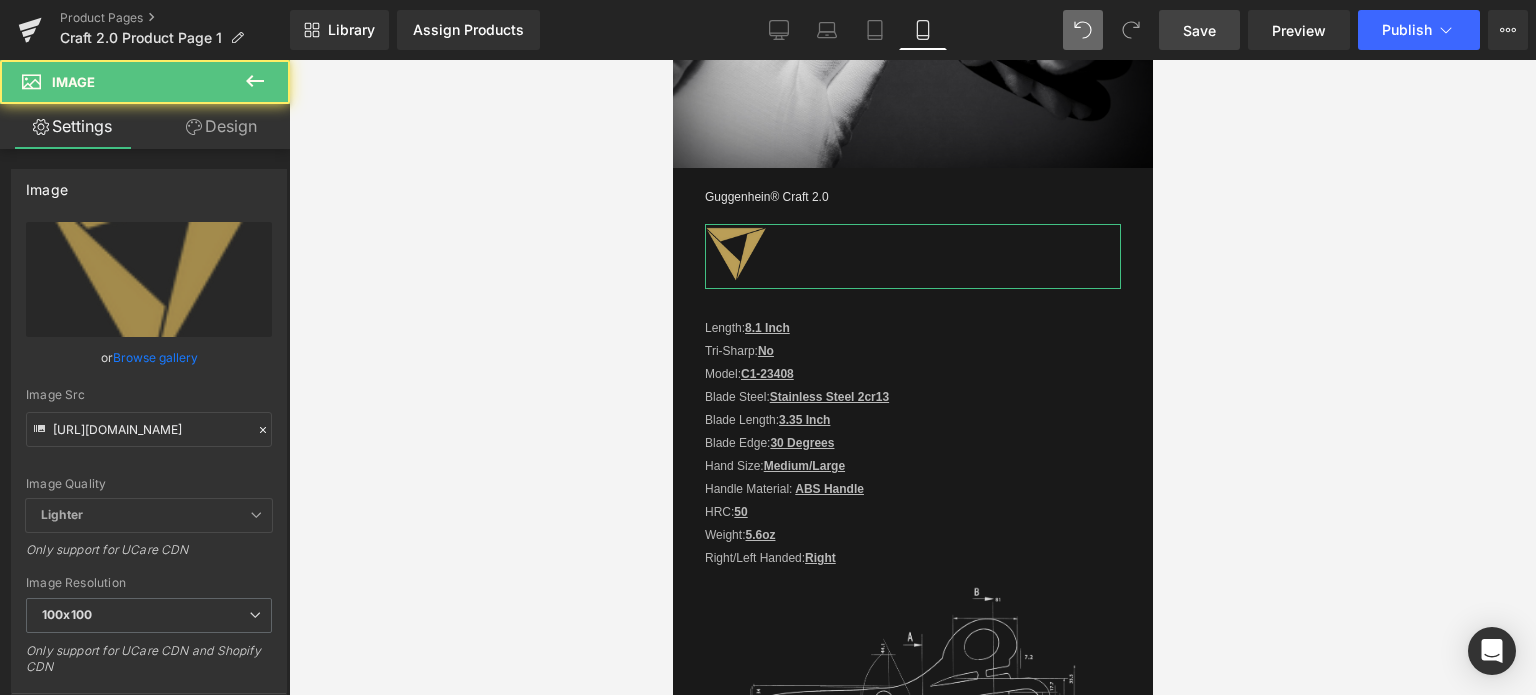 click on "Design" at bounding box center [221, 126] 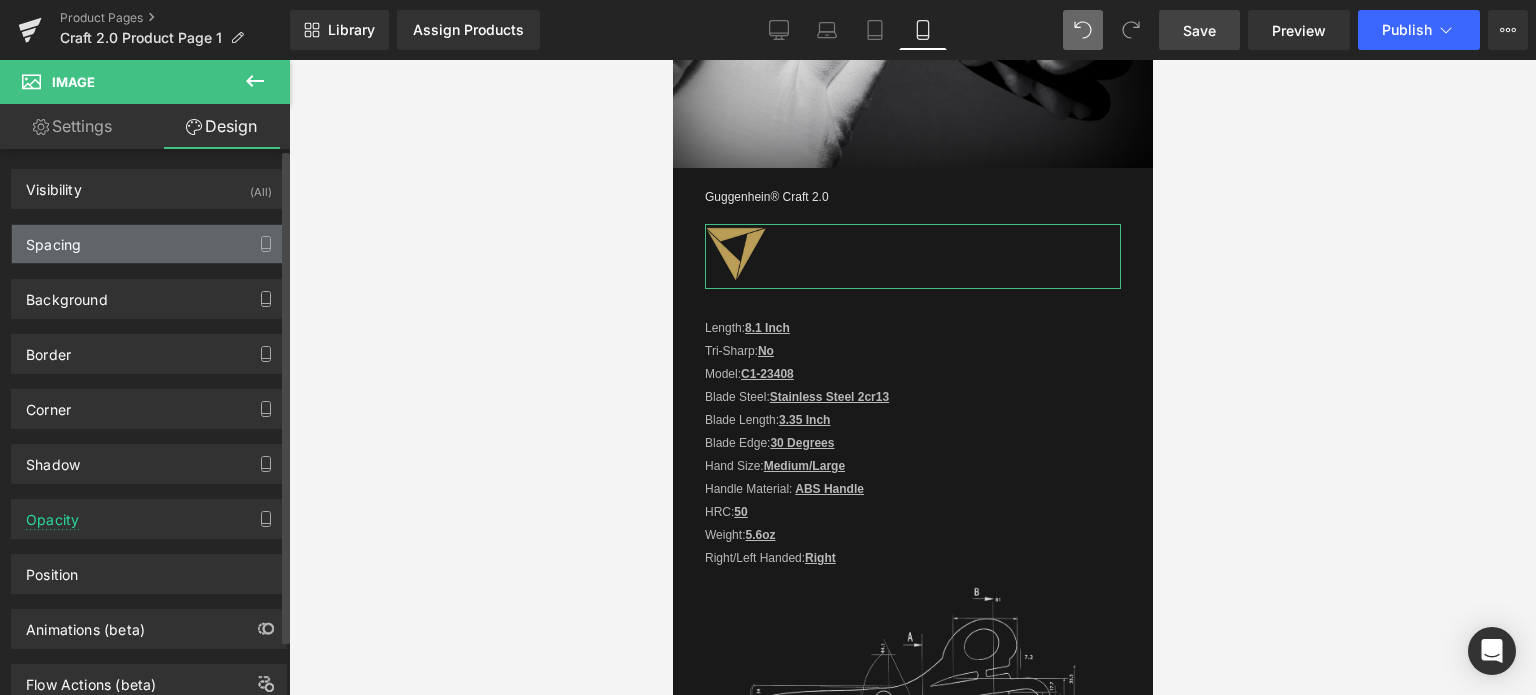 click on "Spacing" at bounding box center [149, 244] 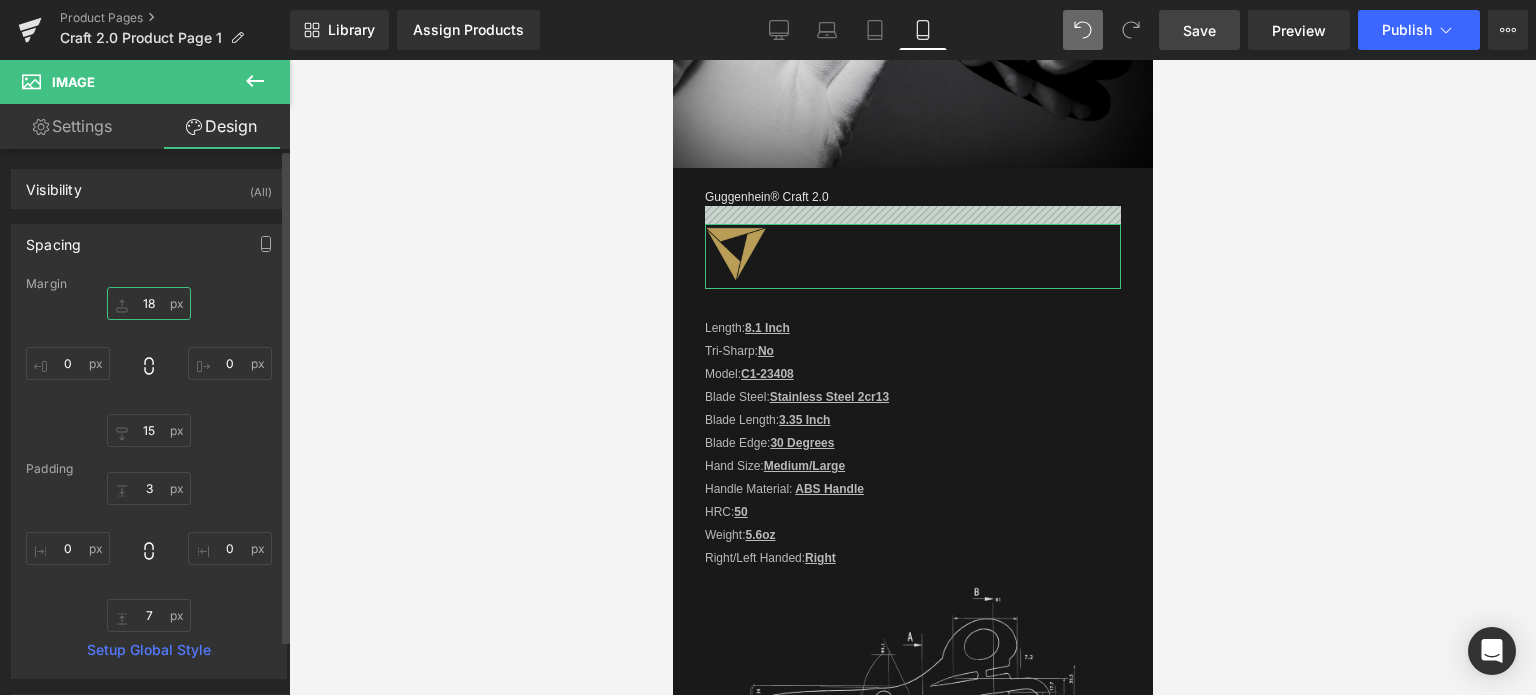 click on "18" at bounding box center (149, 303) 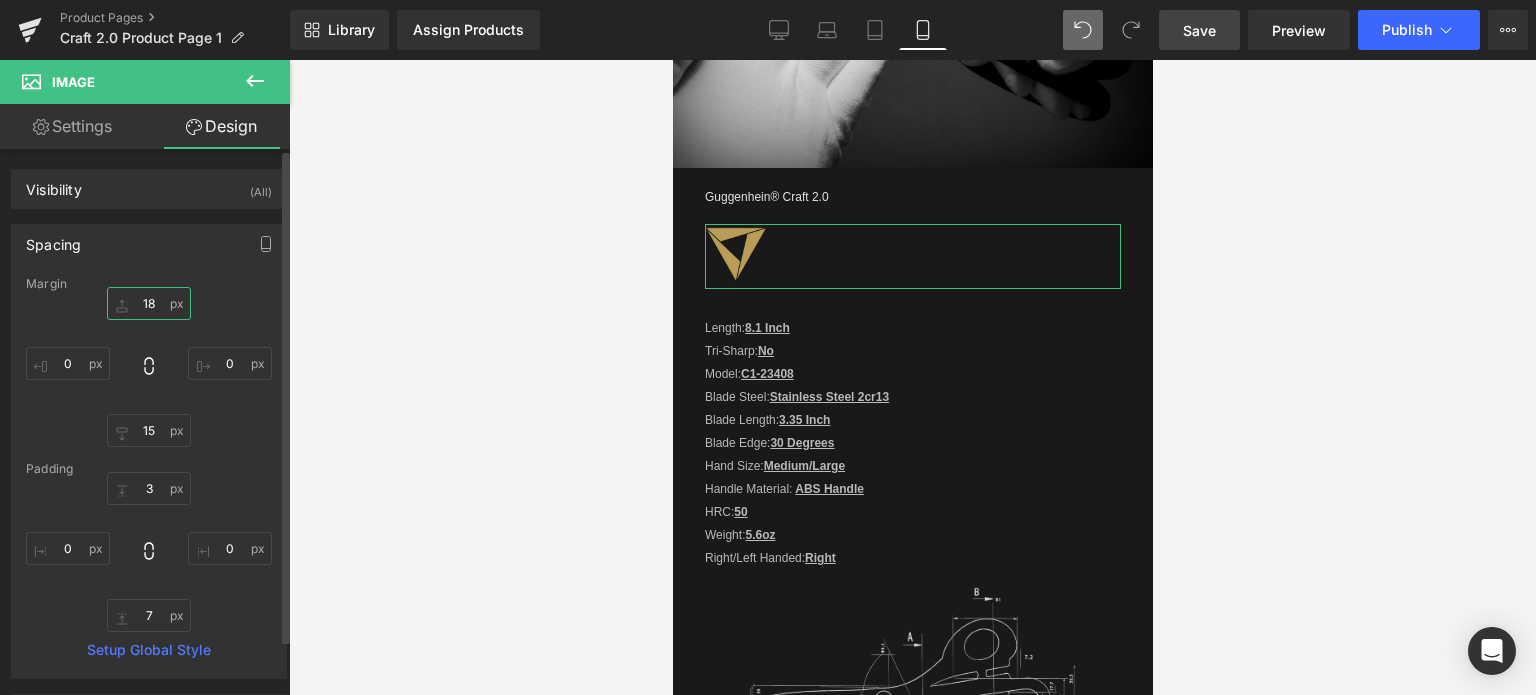 click on "18" at bounding box center (149, 303) 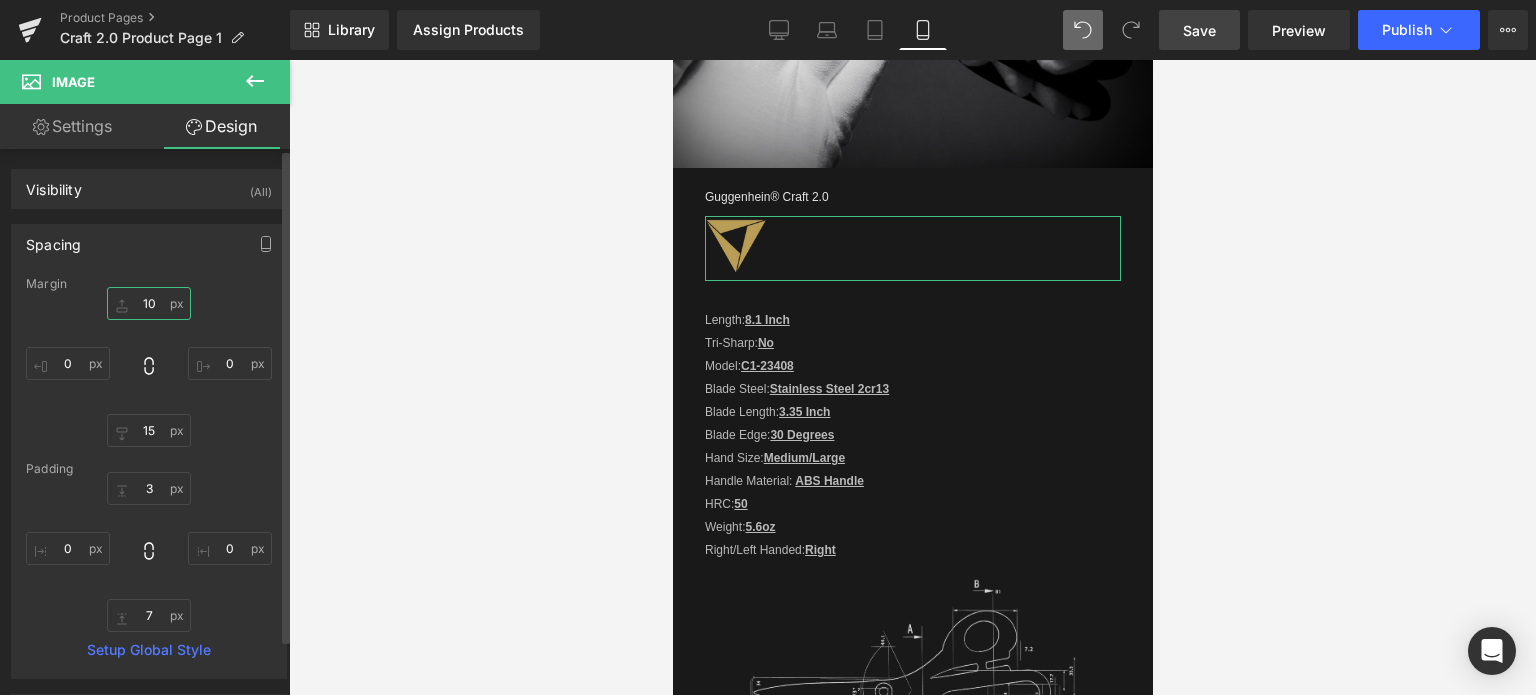 click on "10" at bounding box center [149, 303] 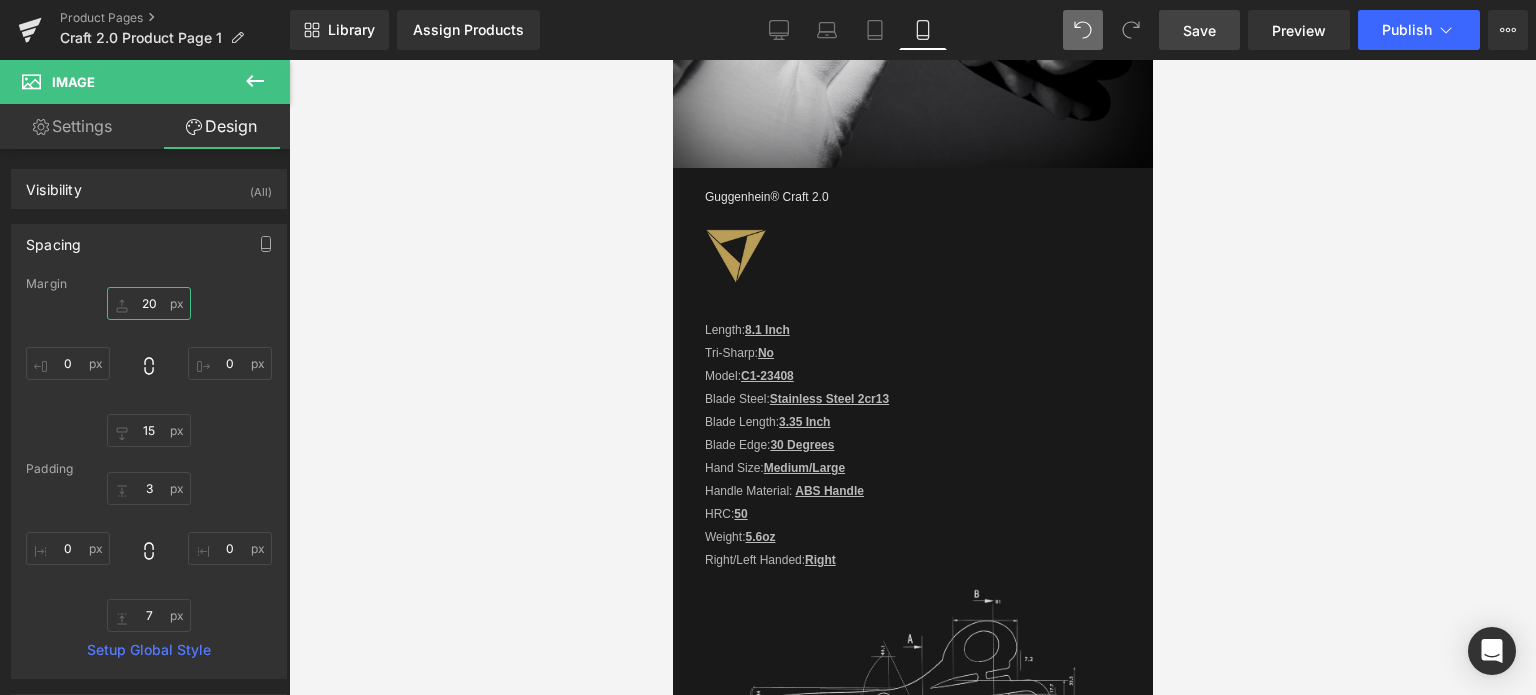 type on "20" 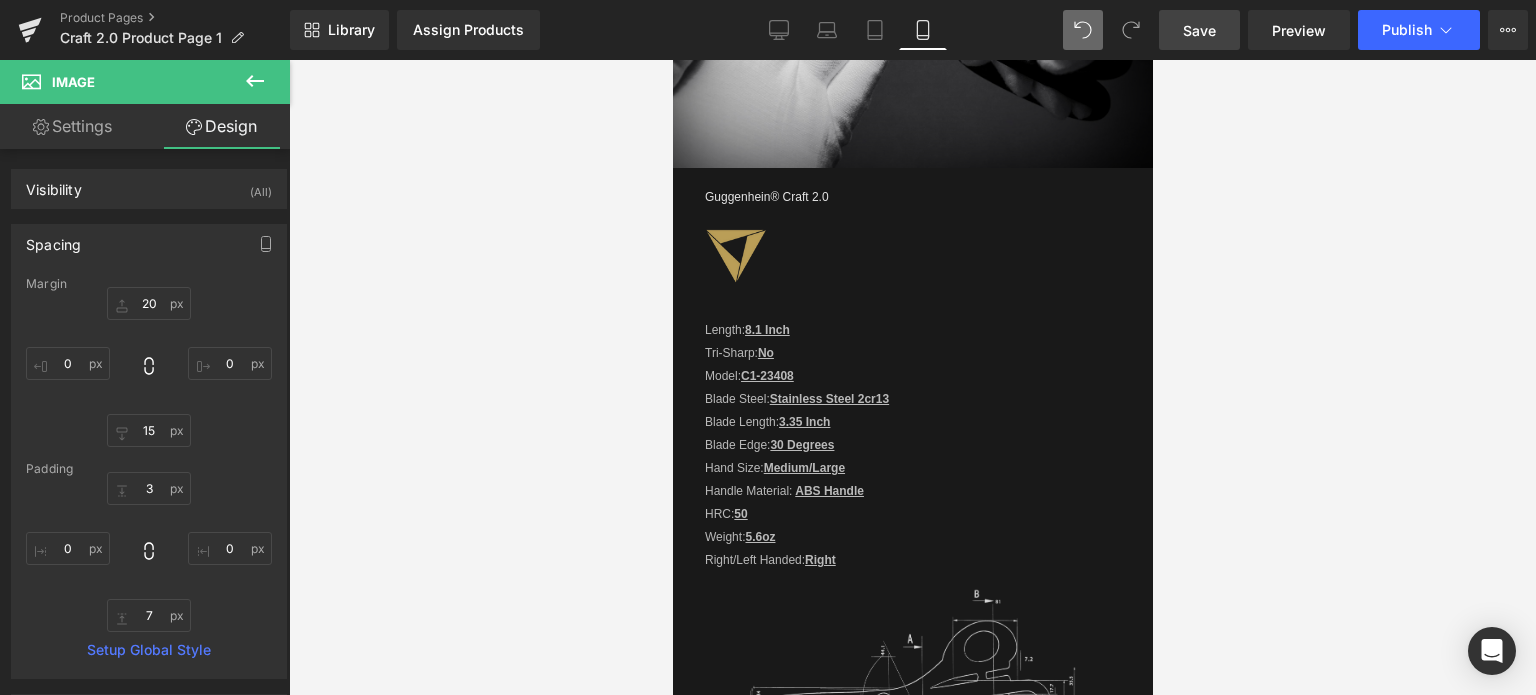 click on "Save" at bounding box center [1199, 30] 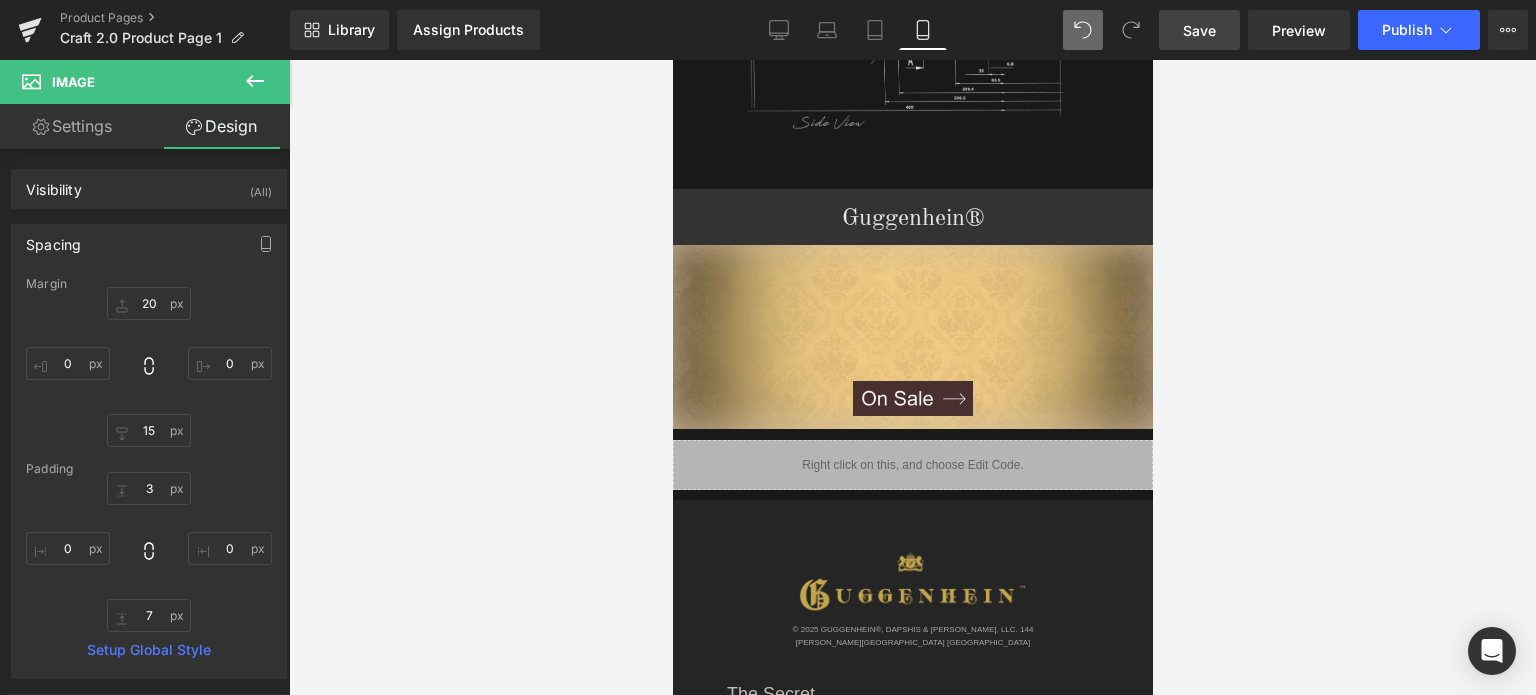 scroll, scrollTop: 2894, scrollLeft: 0, axis: vertical 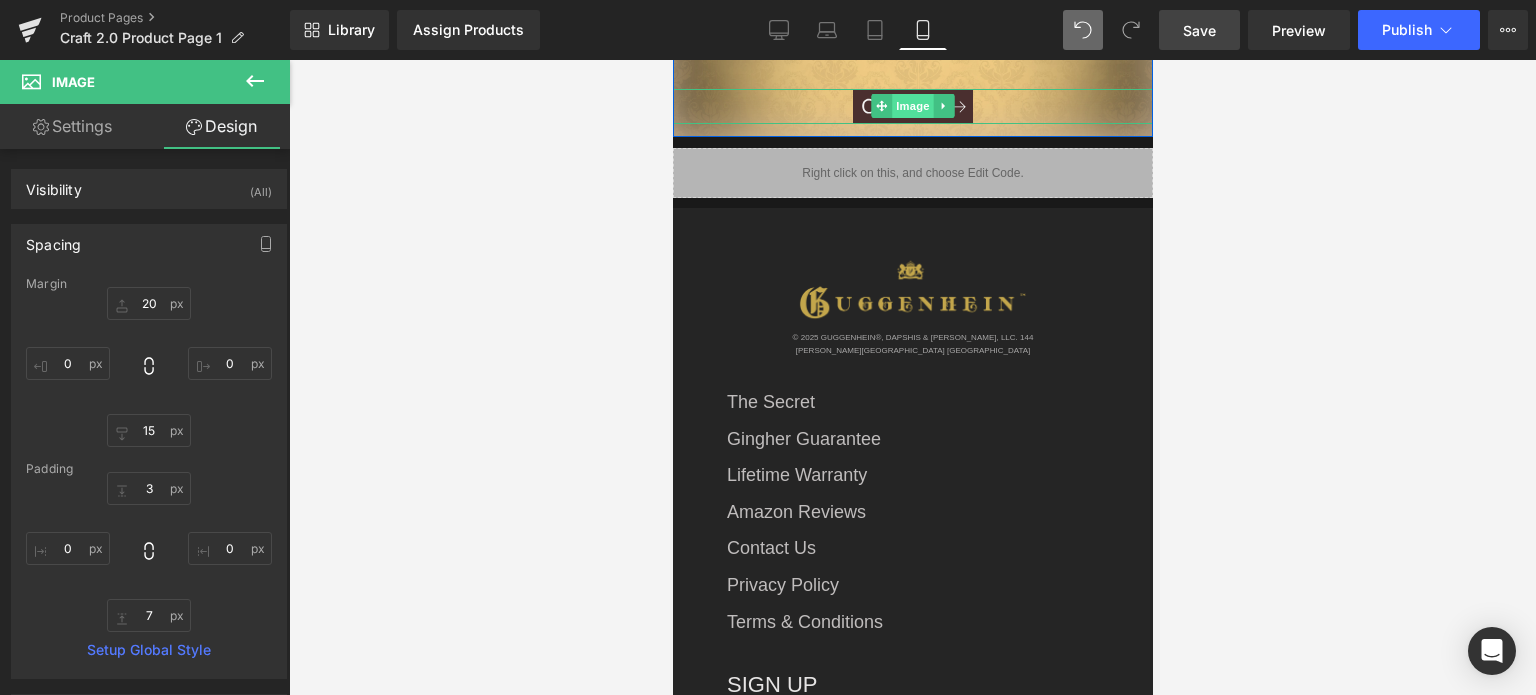 click on "Image" at bounding box center (912, 106) 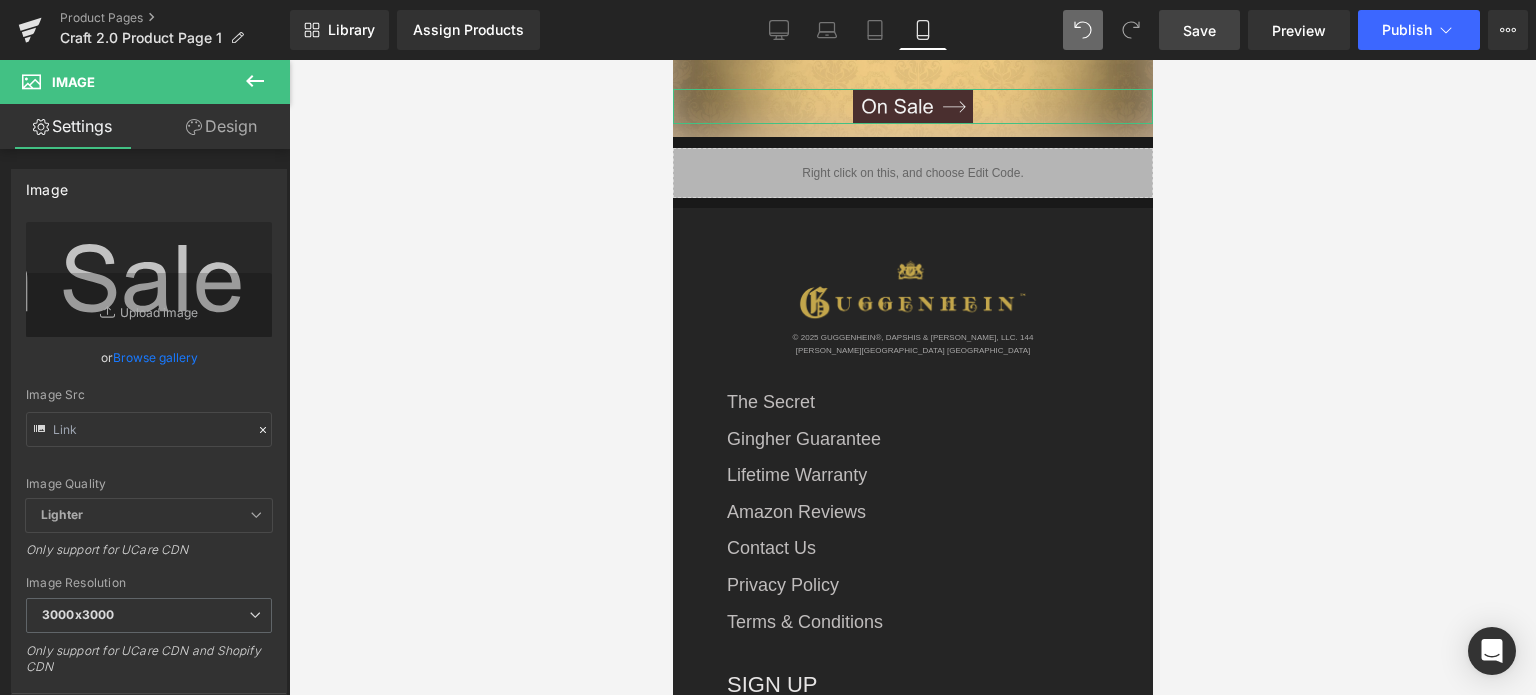 click on "Design" at bounding box center [221, 126] 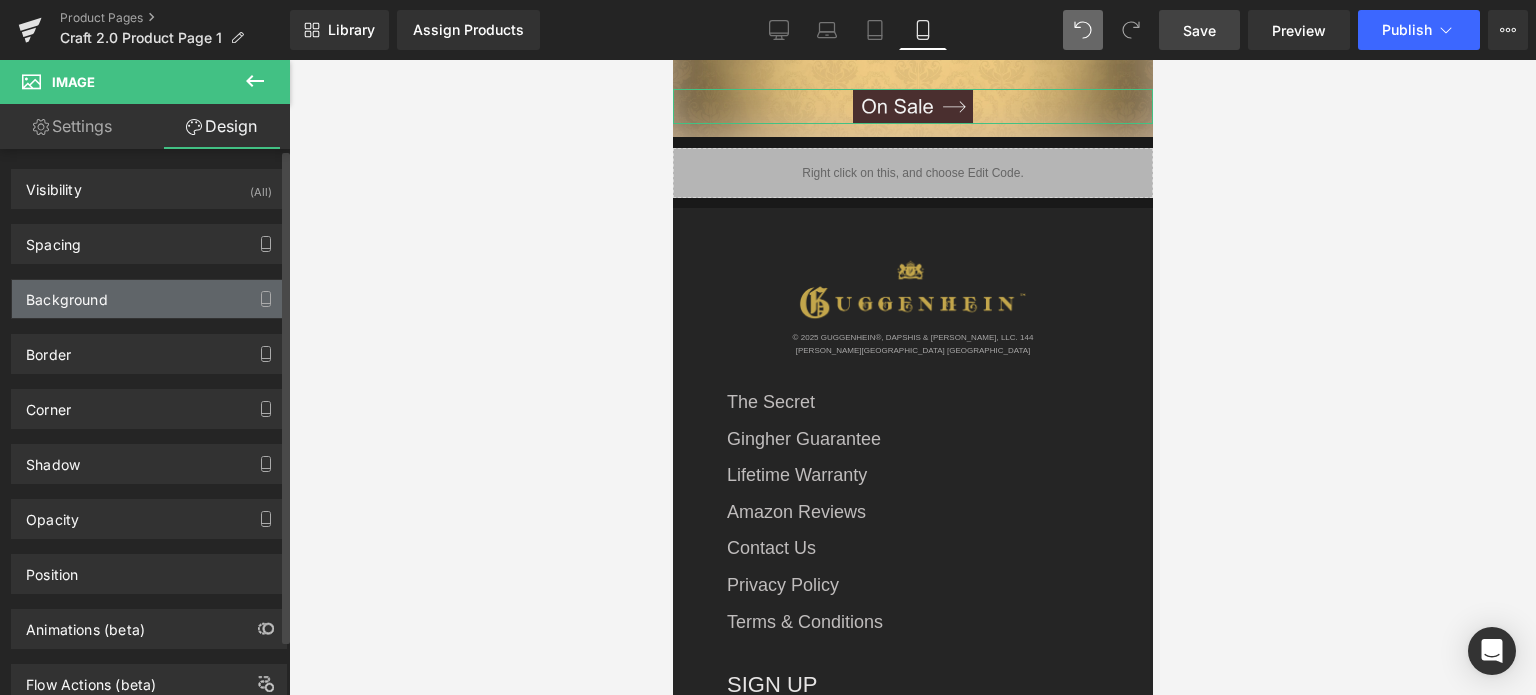 click on "Background" at bounding box center (149, 299) 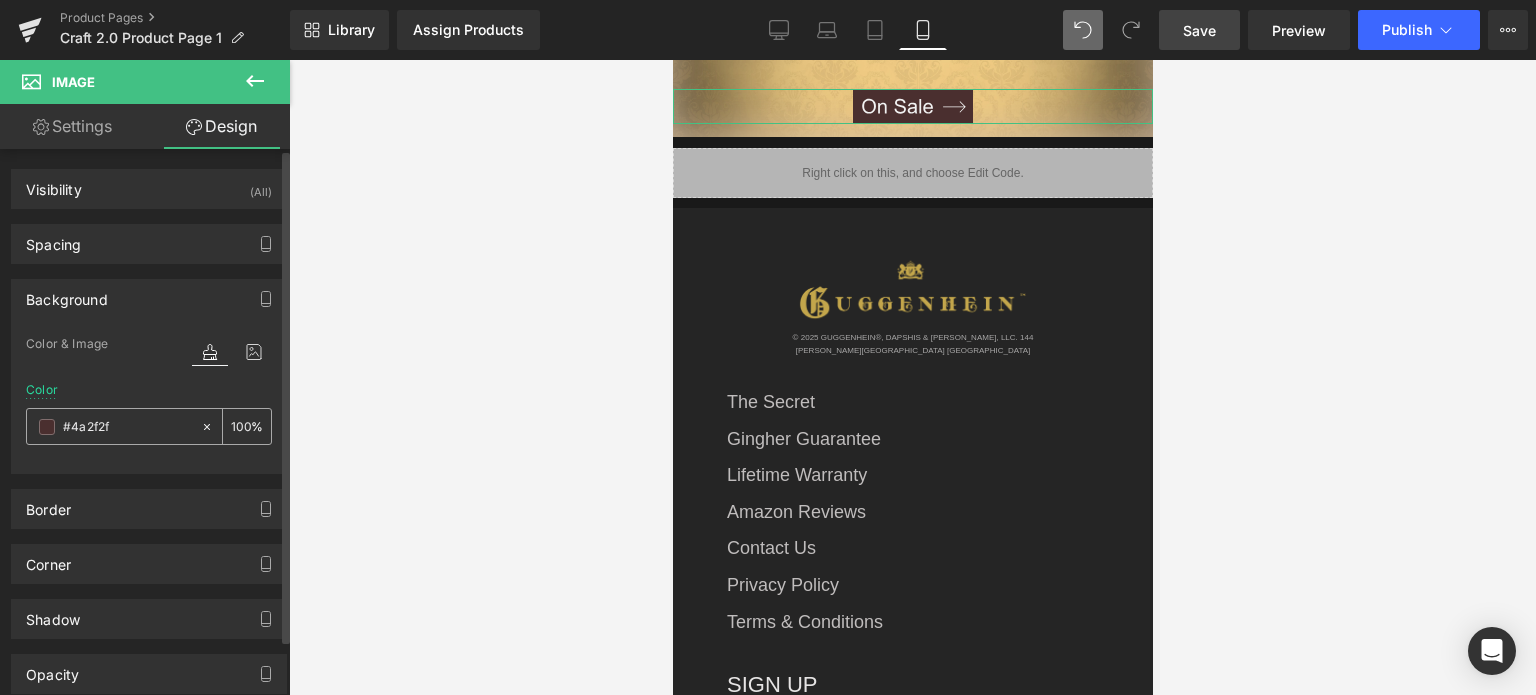 click at bounding box center [47, 427] 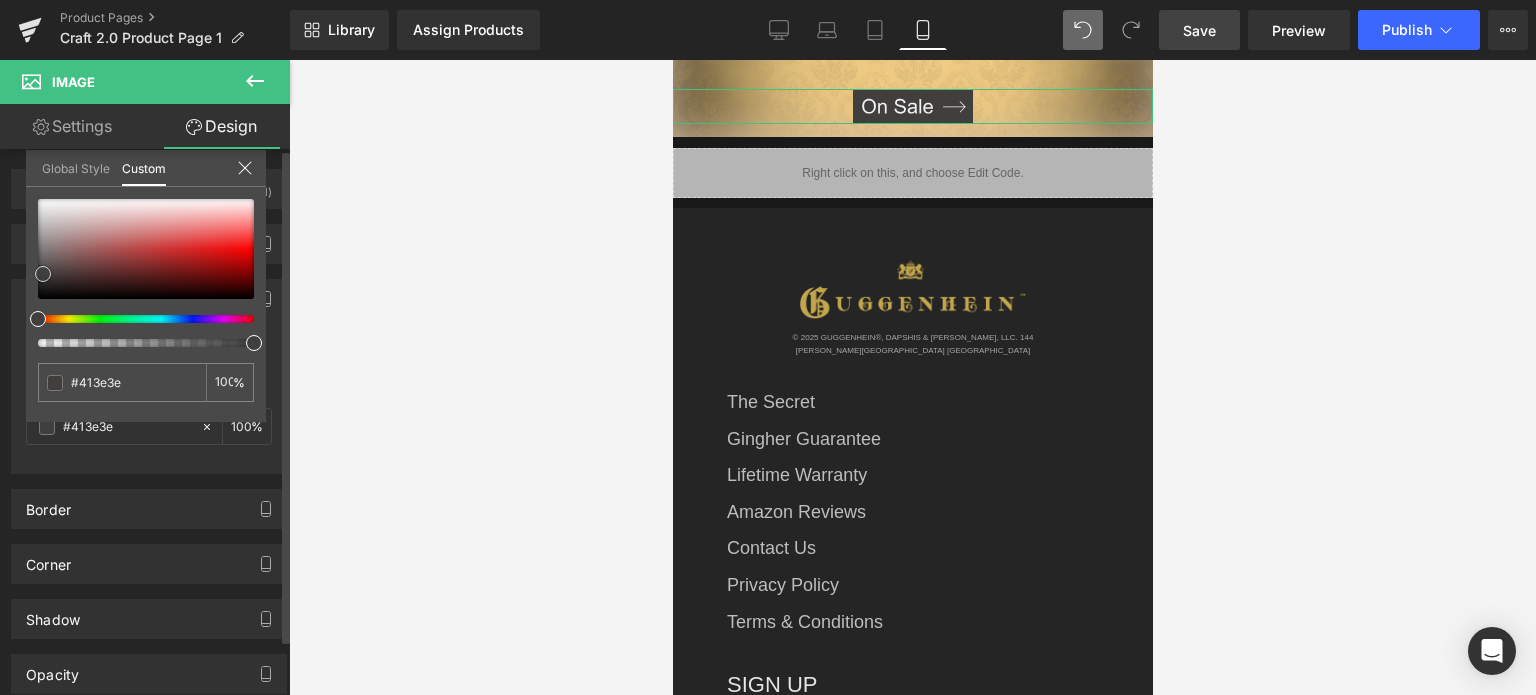 drag, startPoint x: 48, startPoint y: 287, endPoint x: 43, endPoint y: 274, distance: 13.928389 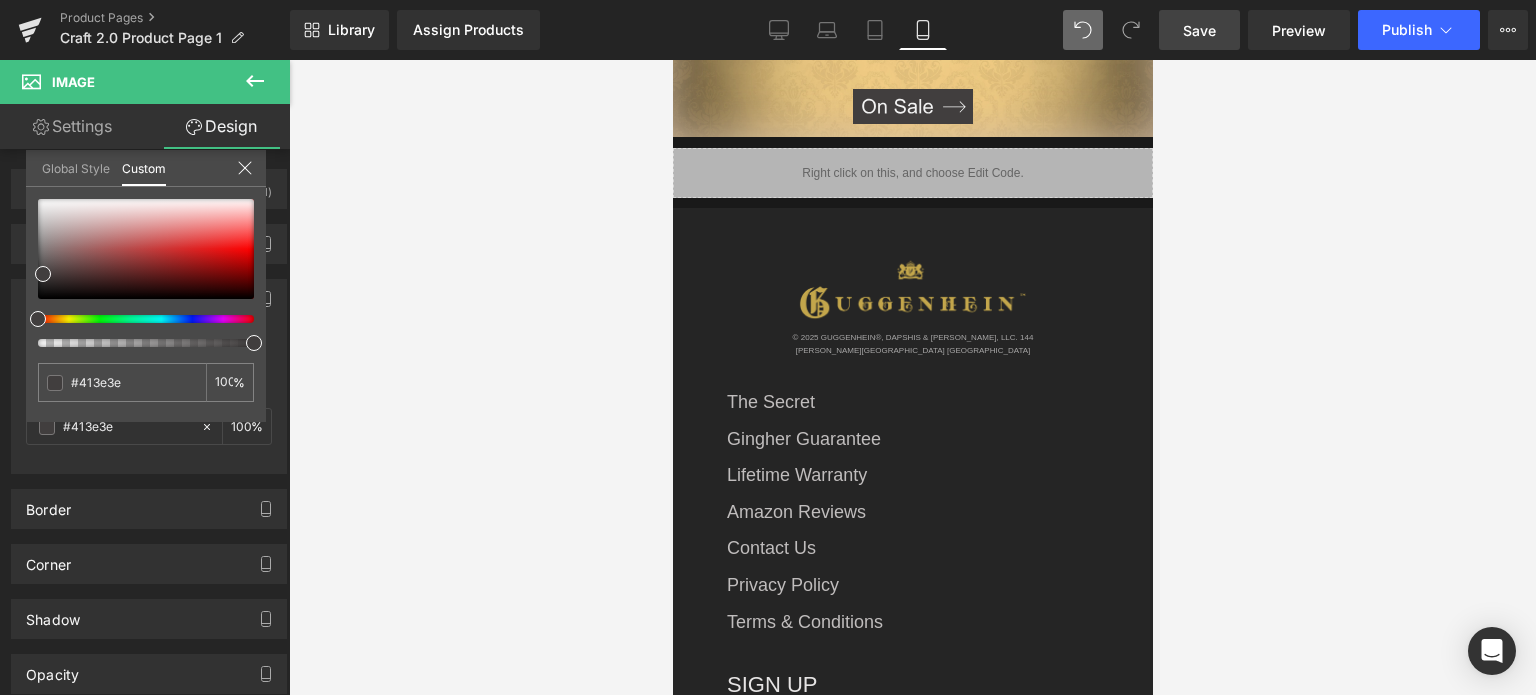 click on "Save" at bounding box center (1199, 30) 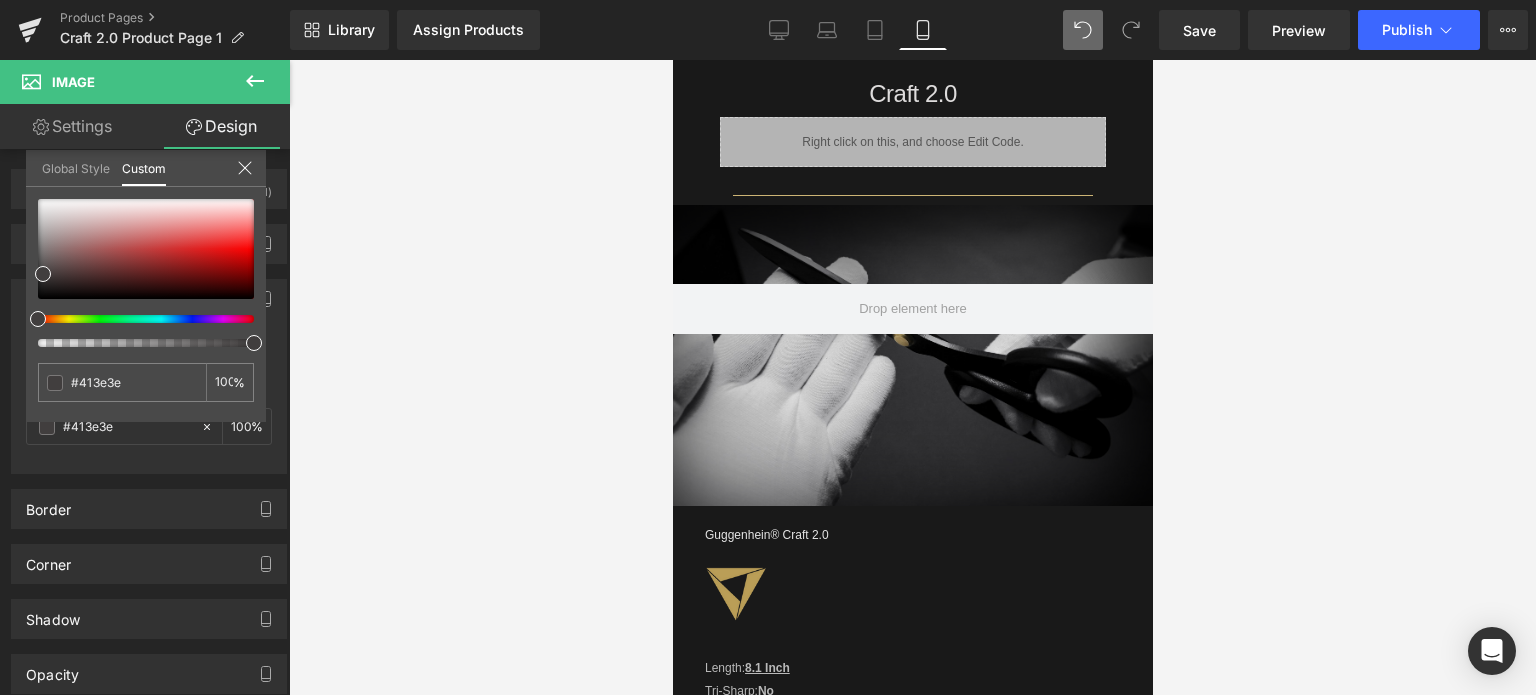 scroll, scrollTop: 1361, scrollLeft: 0, axis: vertical 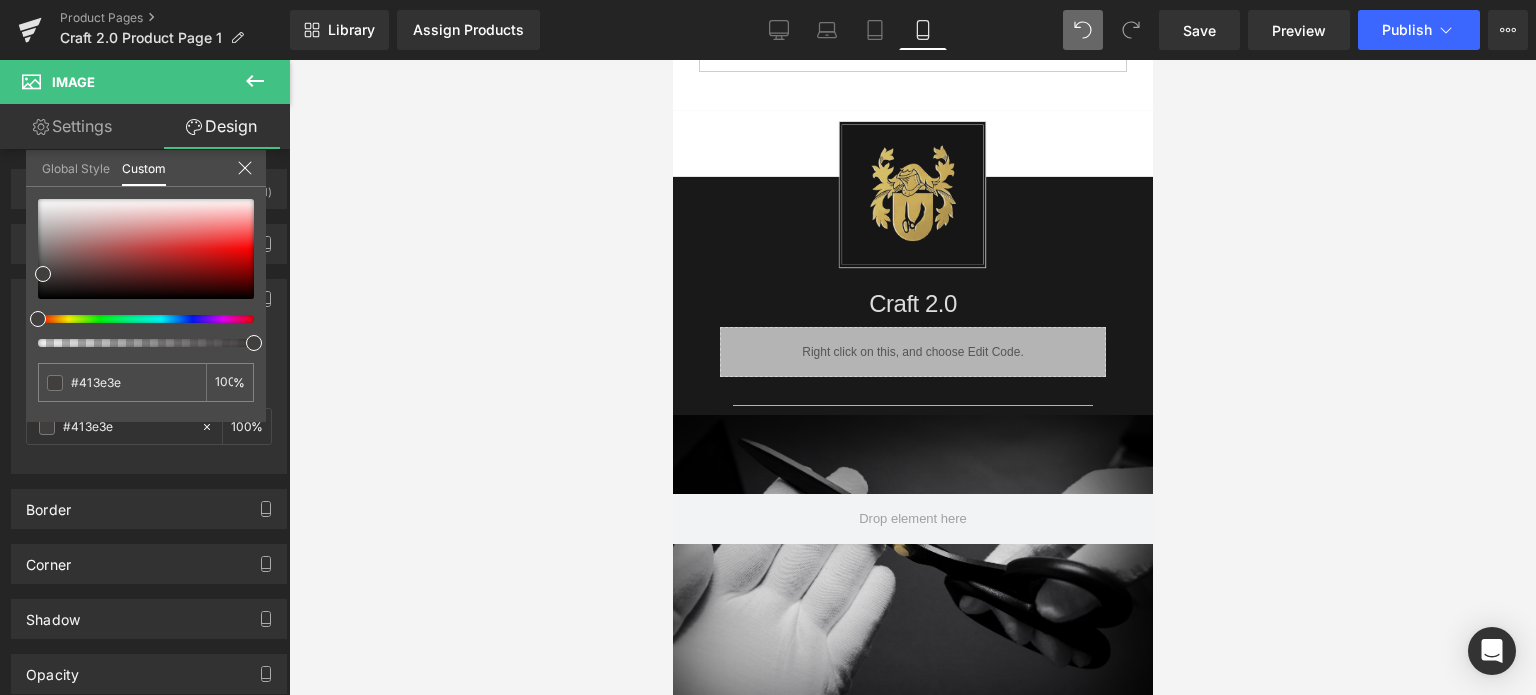 click on "Guggenhein
0
SHOPPING CART
CLOSE
No Products in the Cart
. . .
TOTAL:
$0.00
PROCEED TO CHECKOUT  X" at bounding box center (912, 1625) 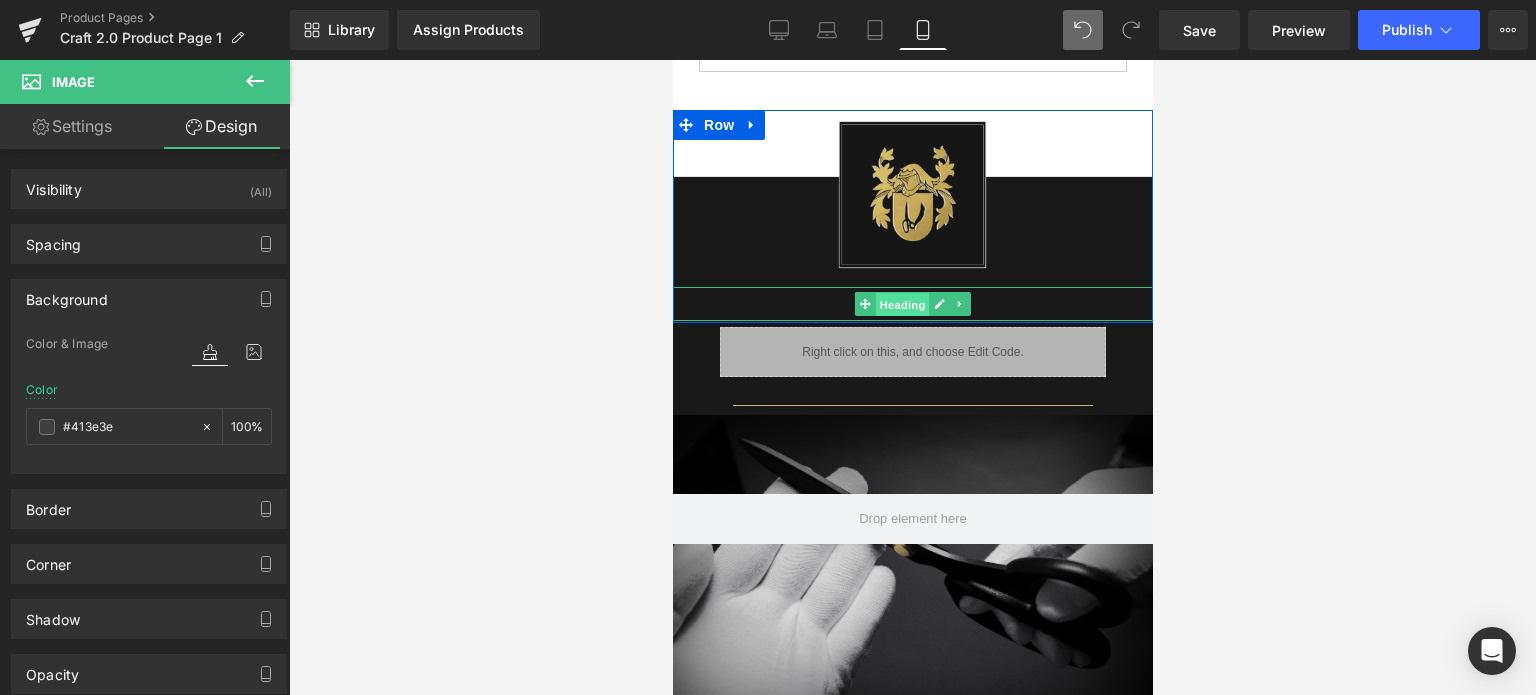 click on "Heading" at bounding box center (902, 305) 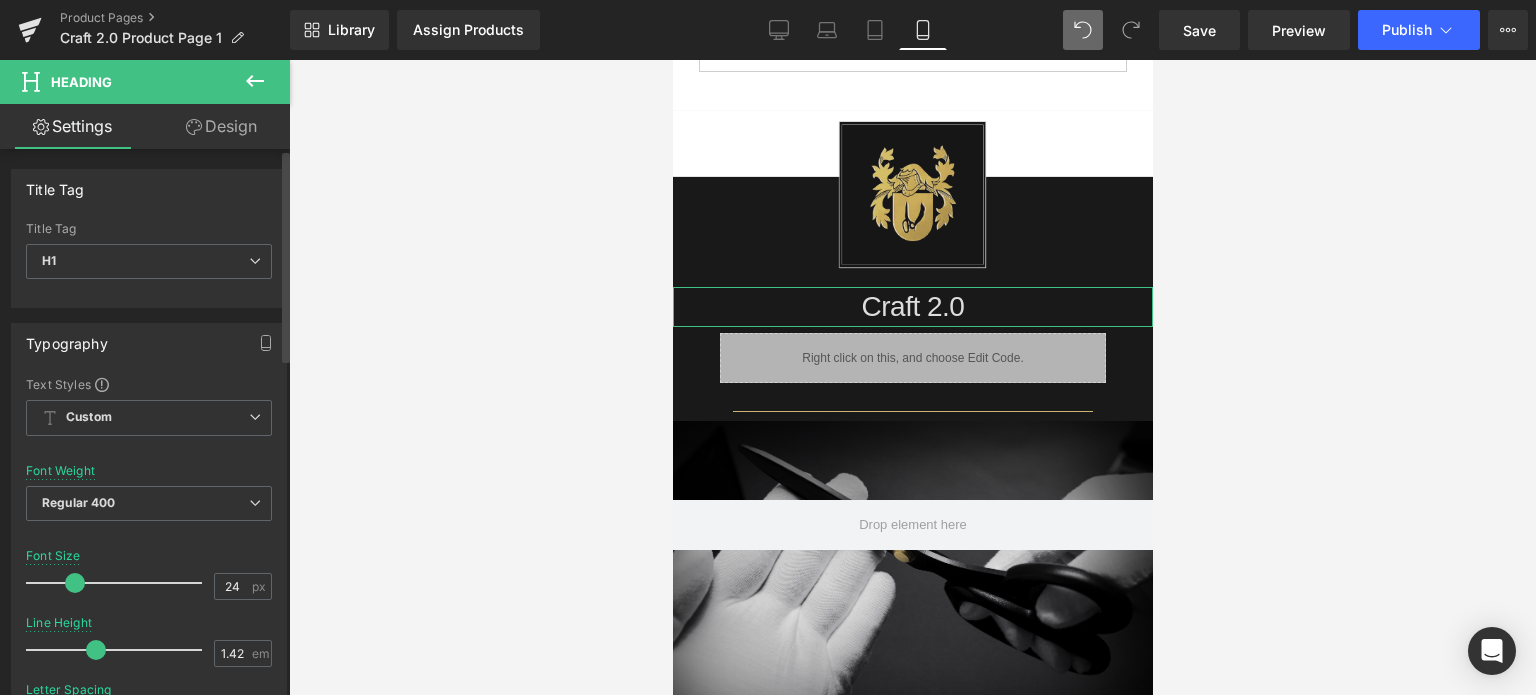 click at bounding box center (75, 583) 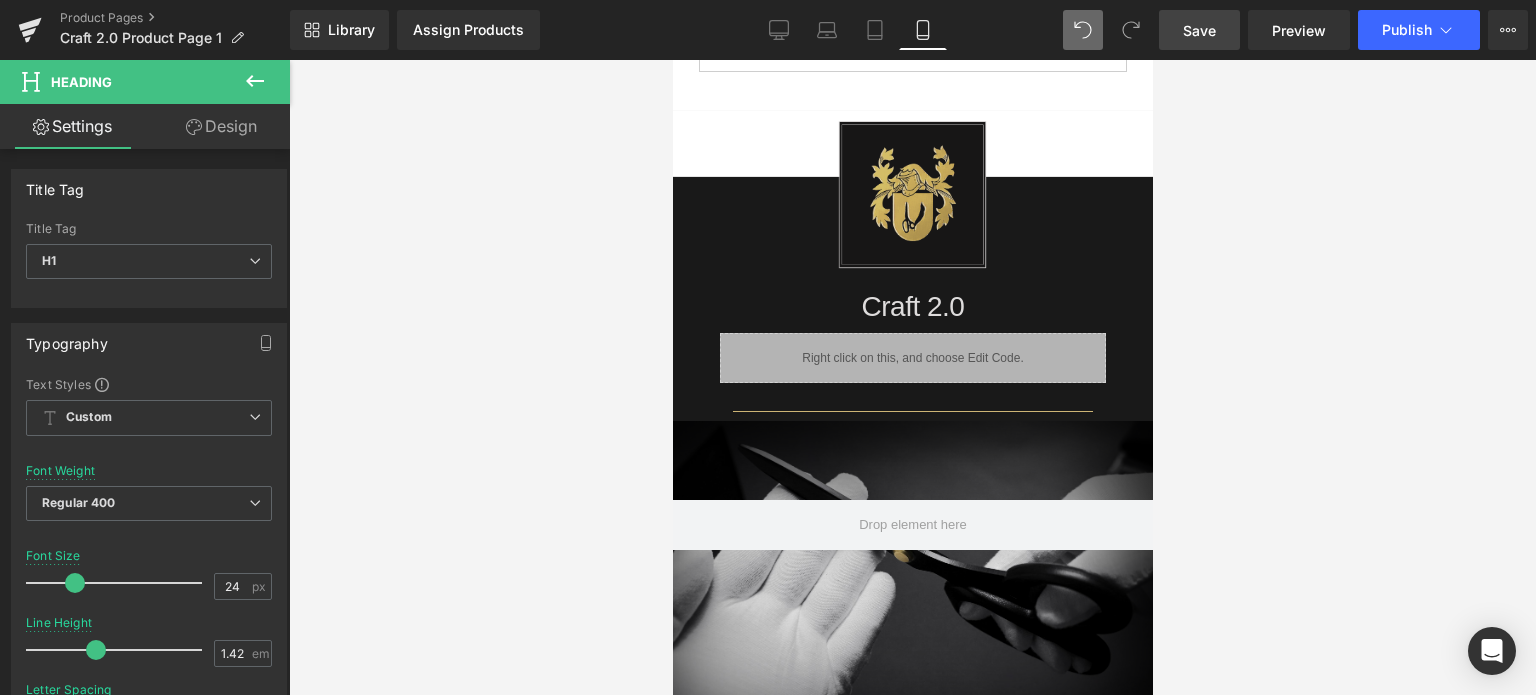 click on "Save" at bounding box center (1199, 30) 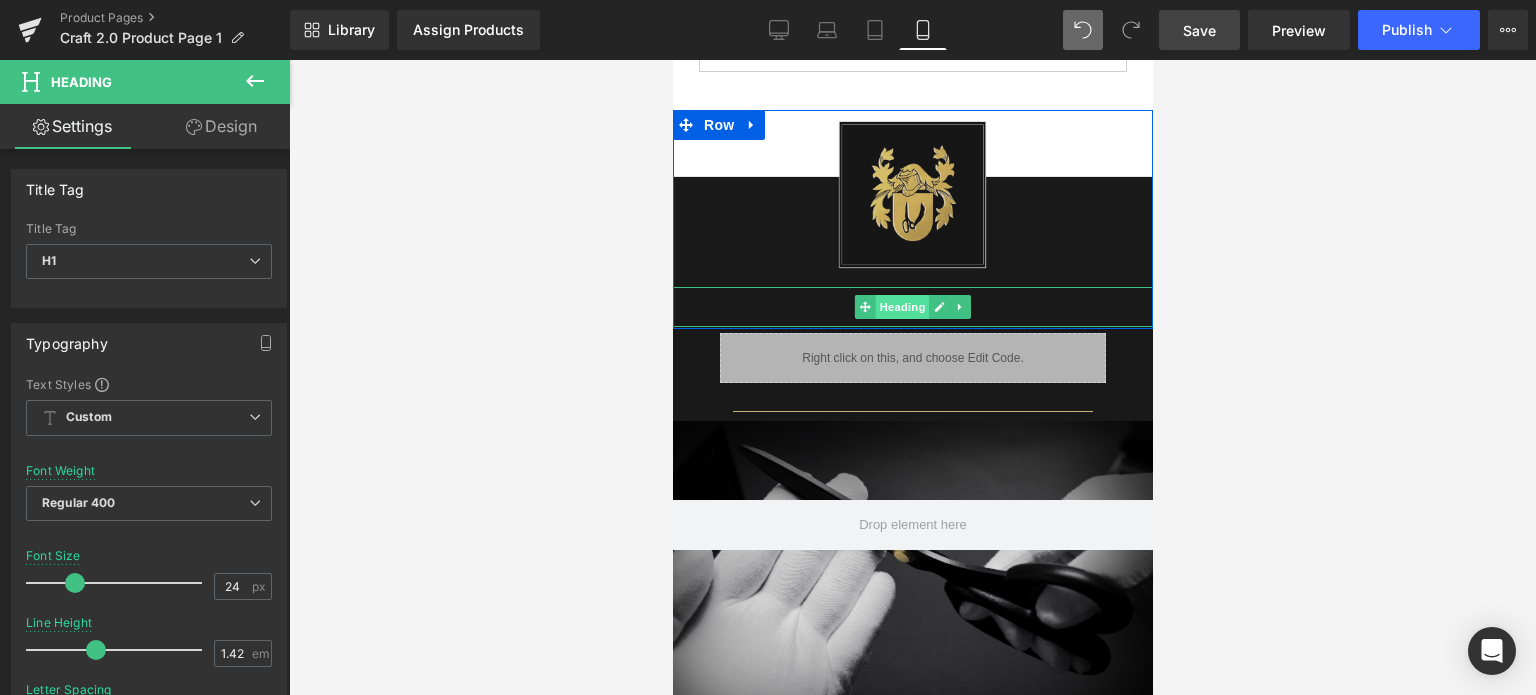 click on "Heading" at bounding box center [902, 307] 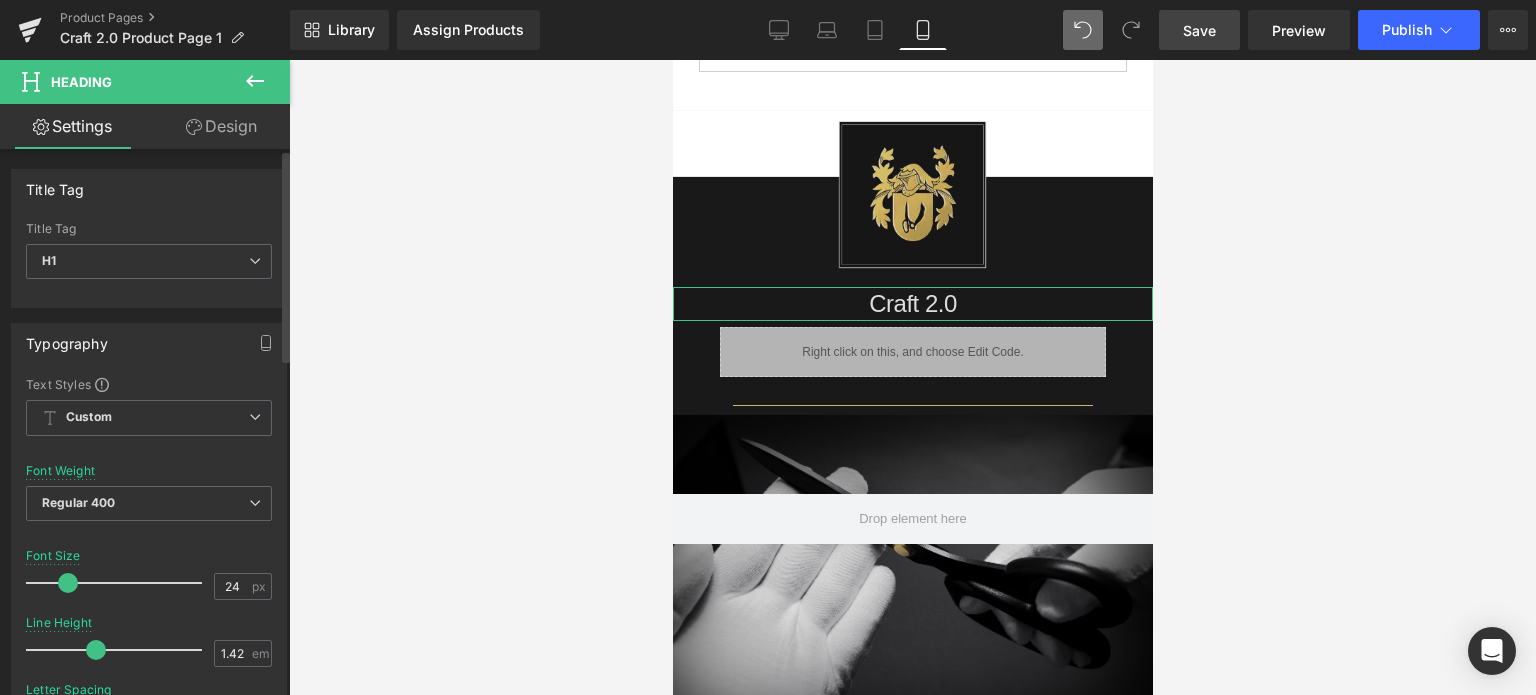 click at bounding box center (68, 583) 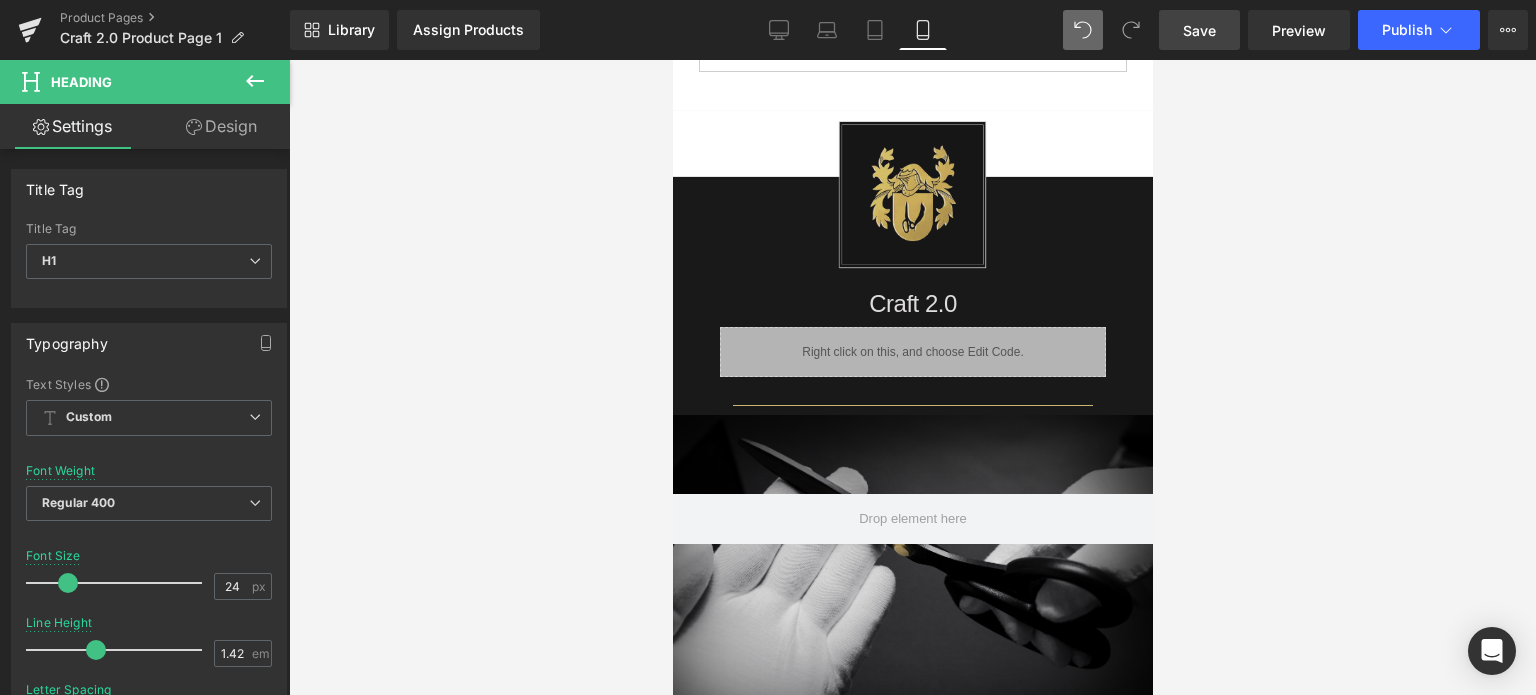 click on "Save" at bounding box center [1199, 30] 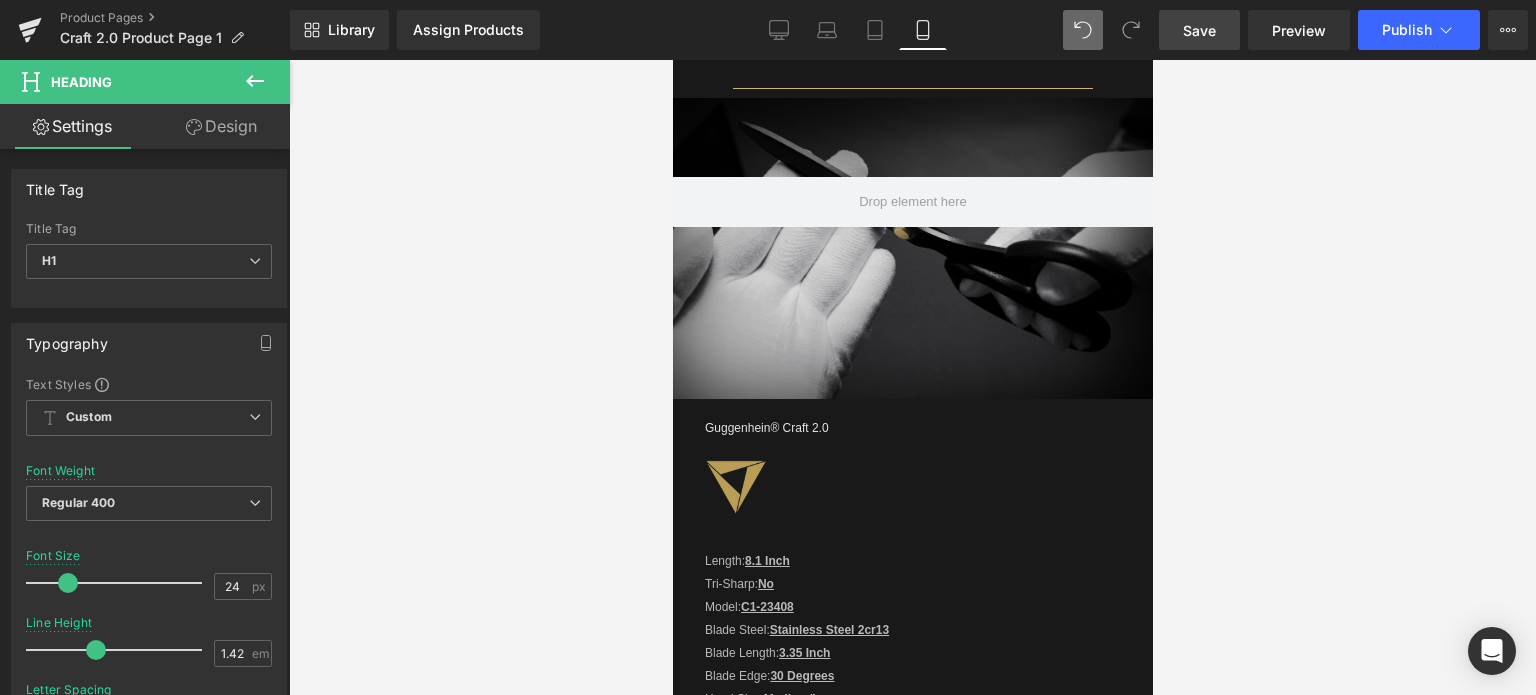 scroll, scrollTop: 2548, scrollLeft: 0, axis: vertical 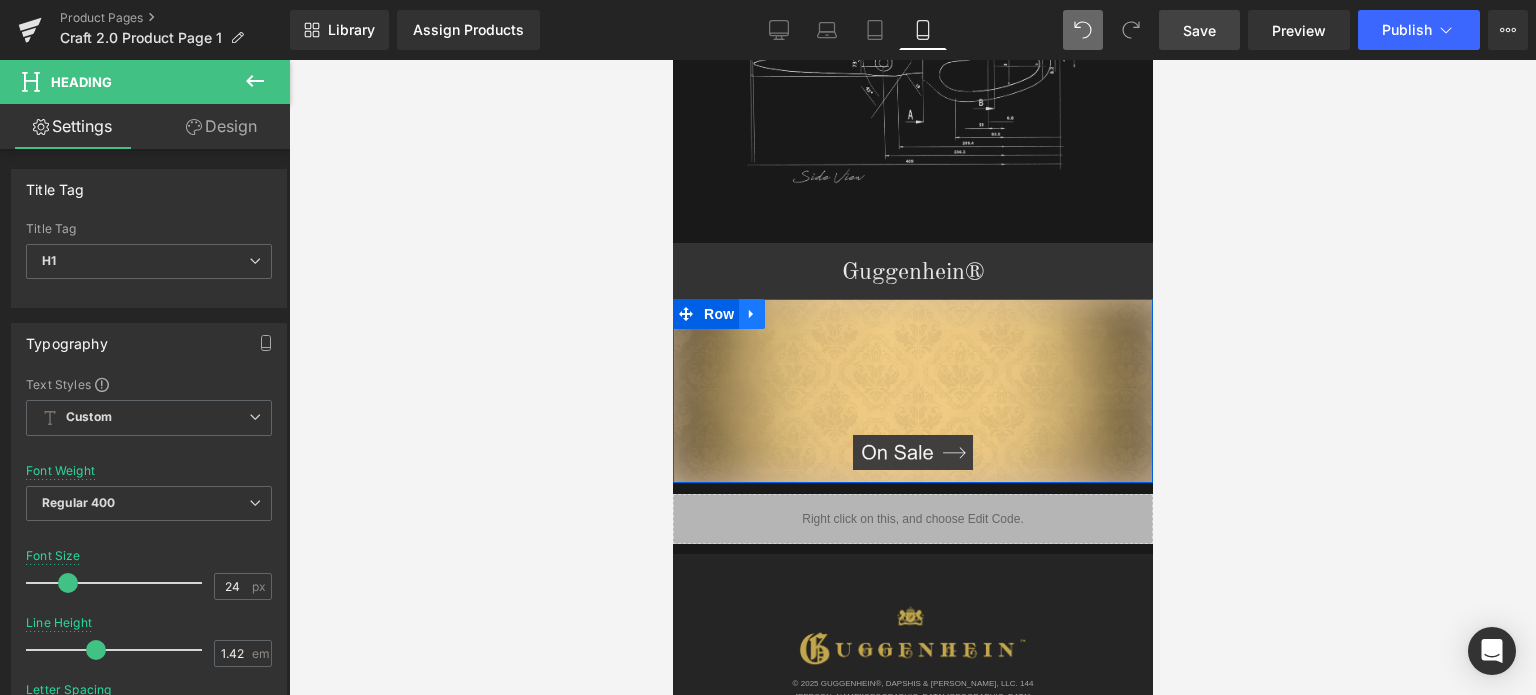 click 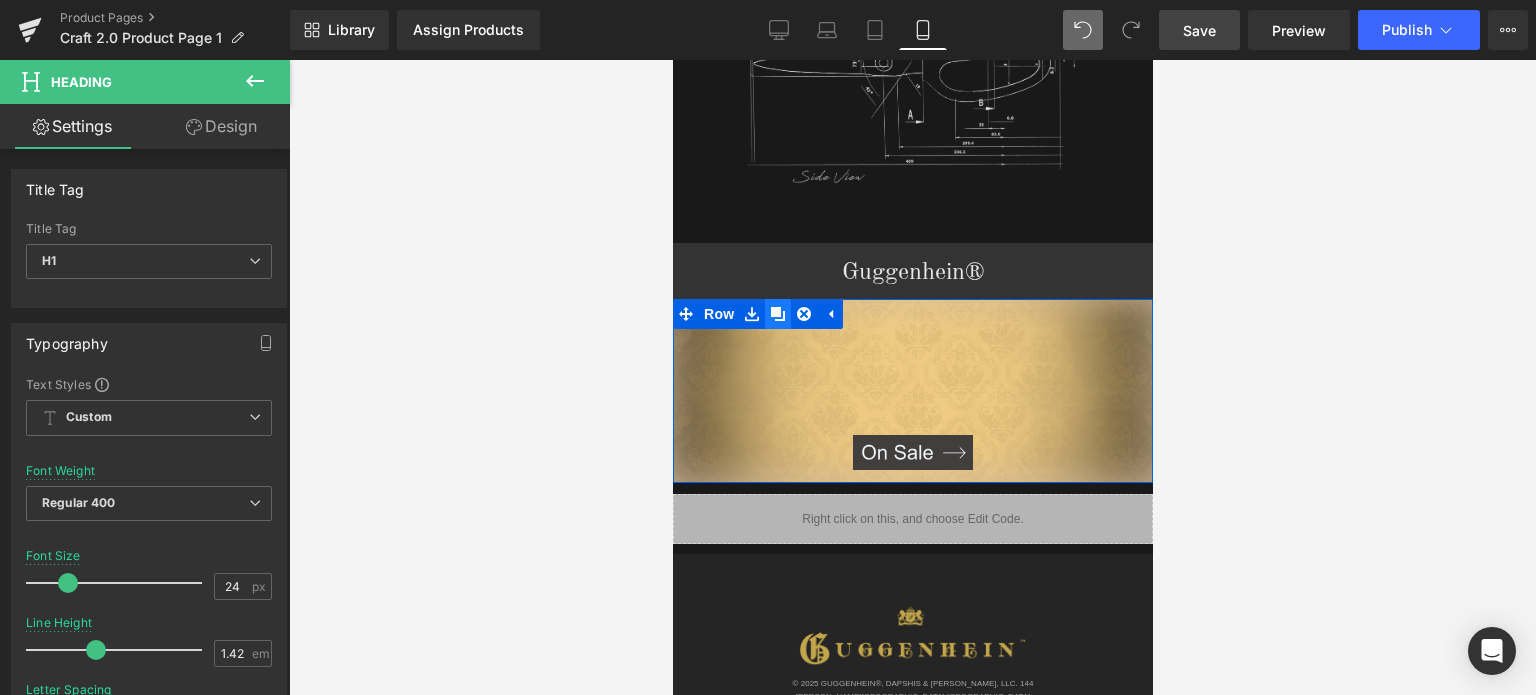 click at bounding box center [777, 314] 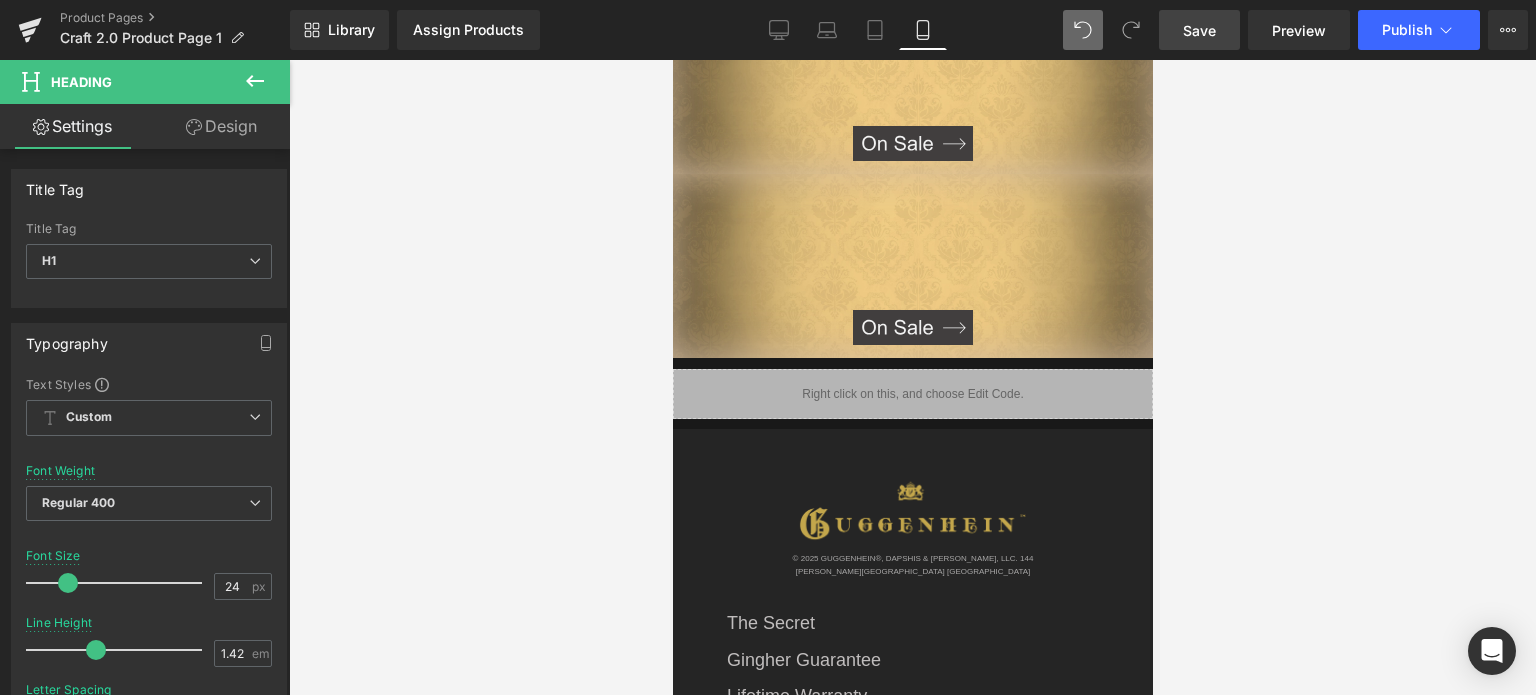 scroll, scrollTop: 2874, scrollLeft: 0, axis: vertical 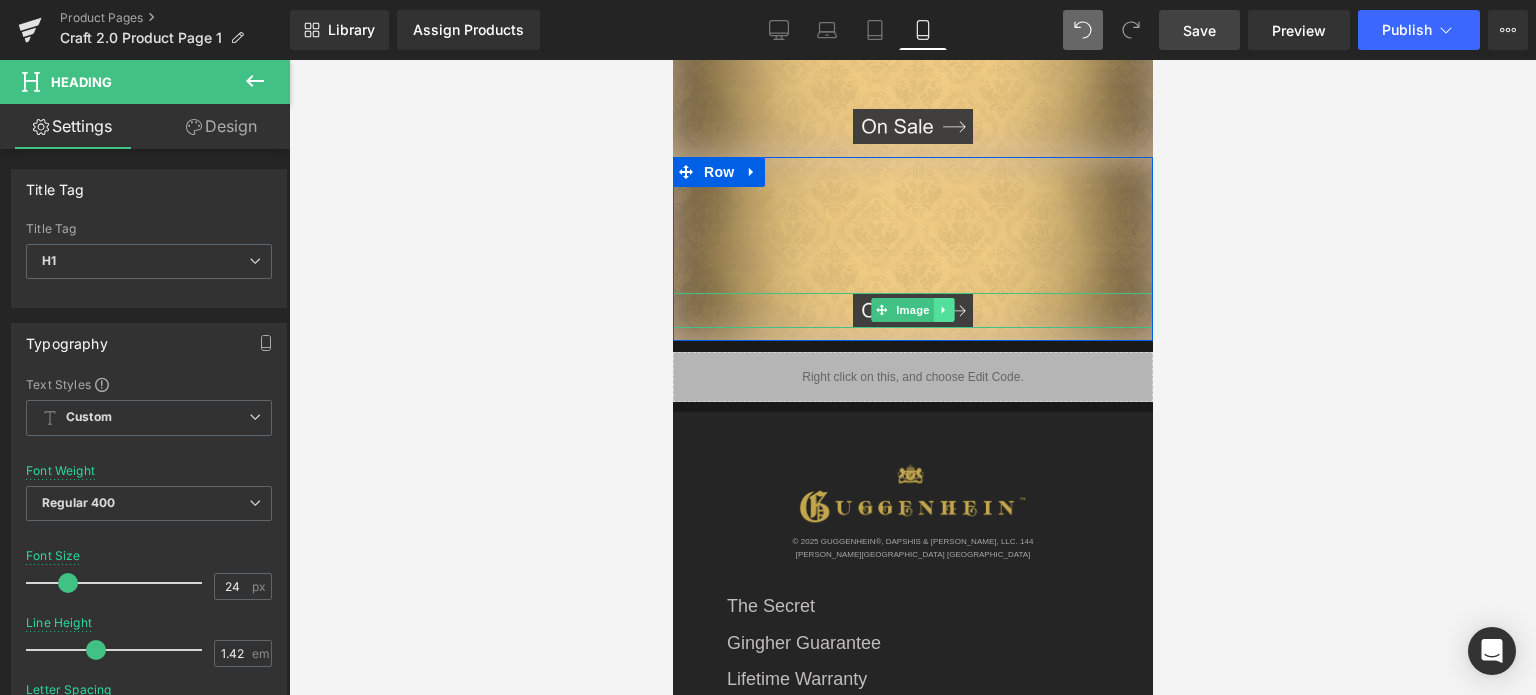 click at bounding box center [943, 310] 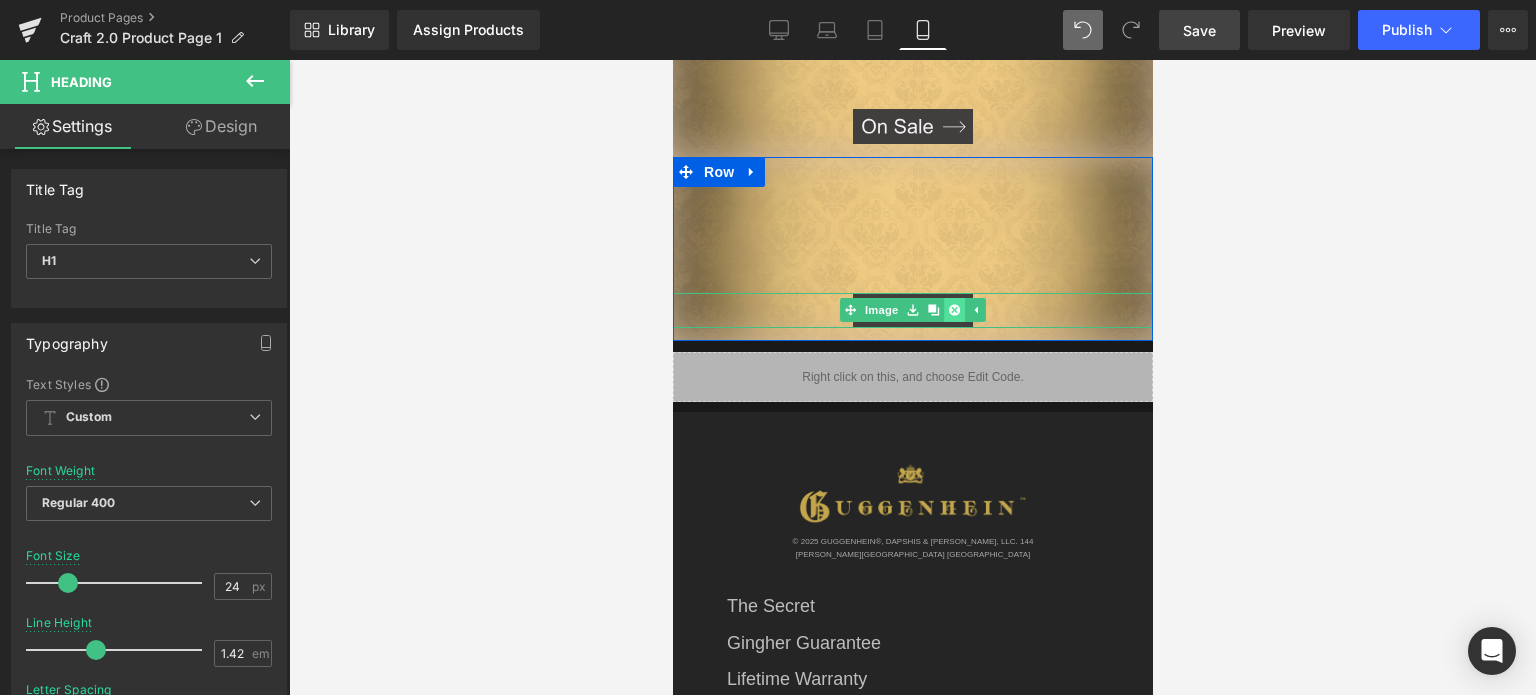 click 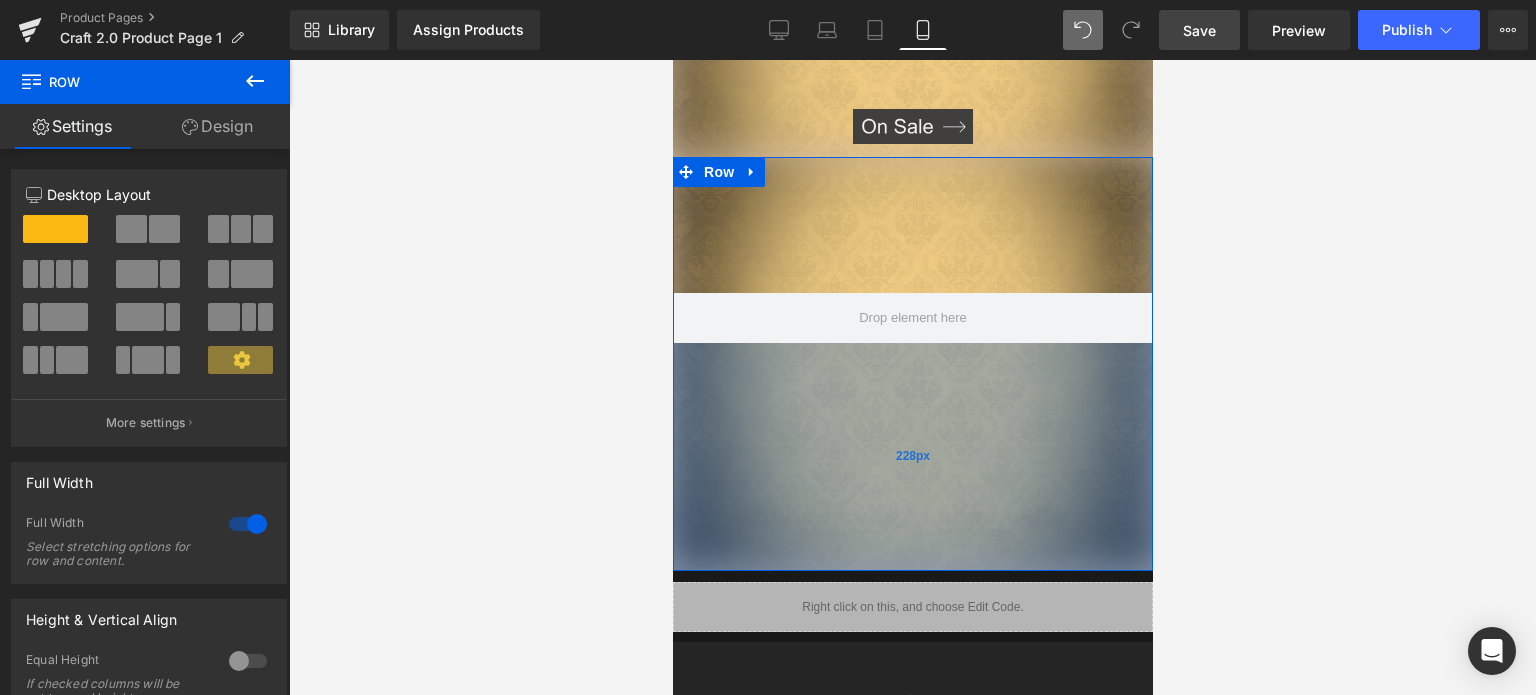 drag, startPoint x: 981, startPoint y: 333, endPoint x: 987, endPoint y: 548, distance: 215.08371 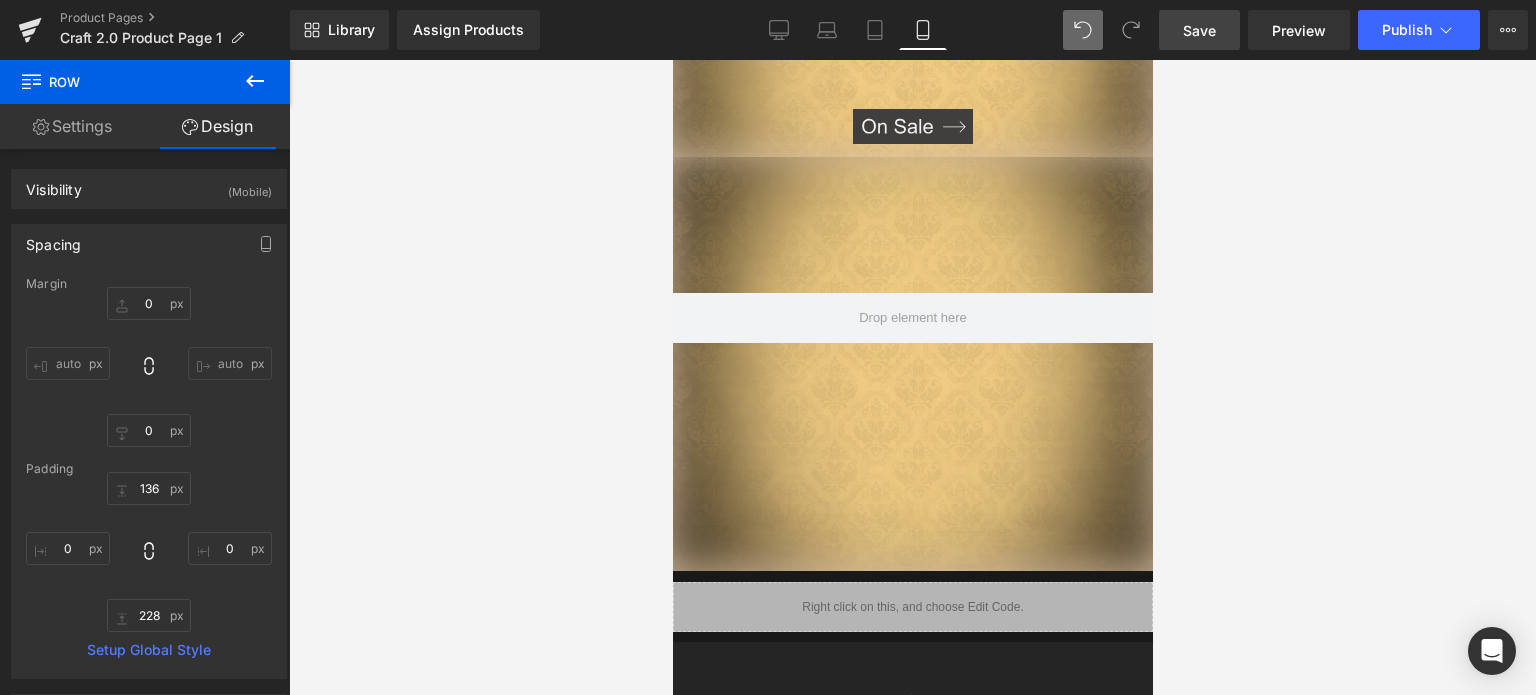 click on "Save" at bounding box center (1199, 30) 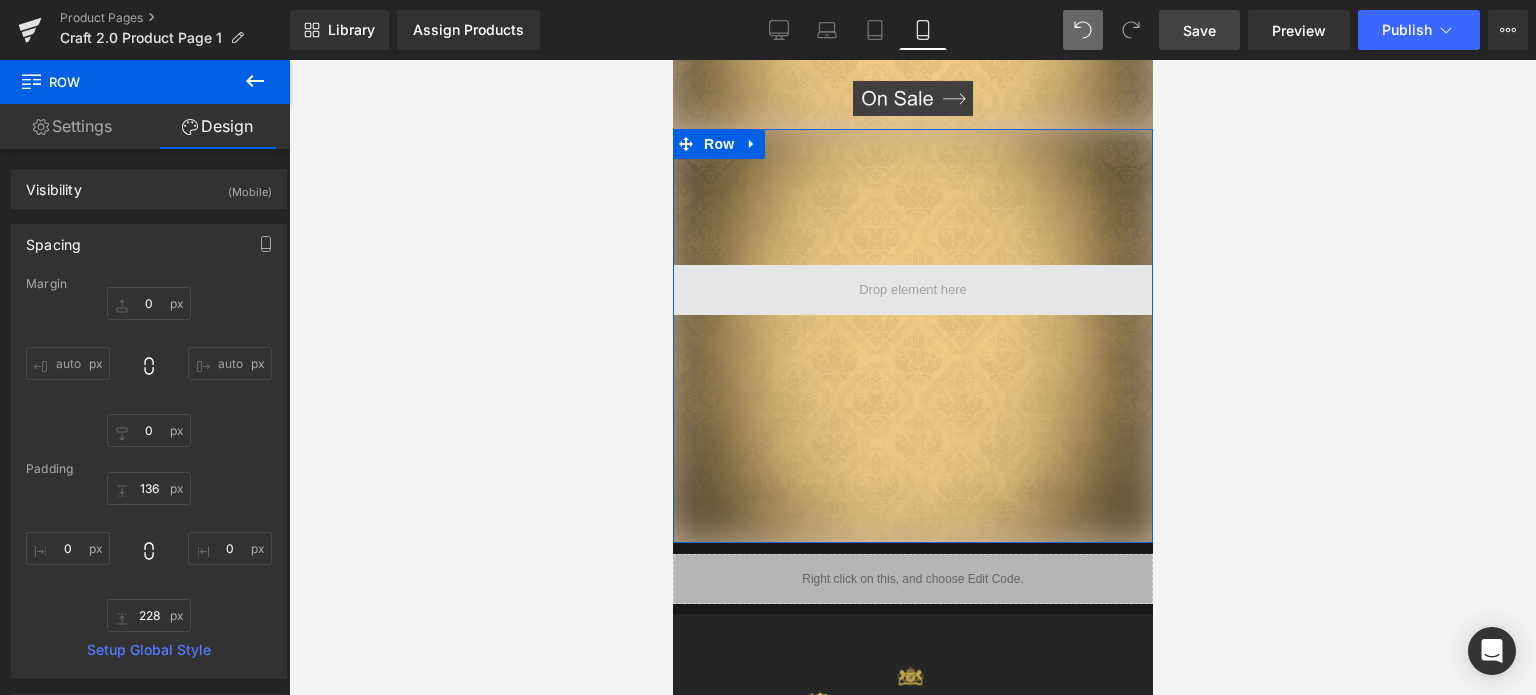 scroll, scrollTop: 3174, scrollLeft: 0, axis: vertical 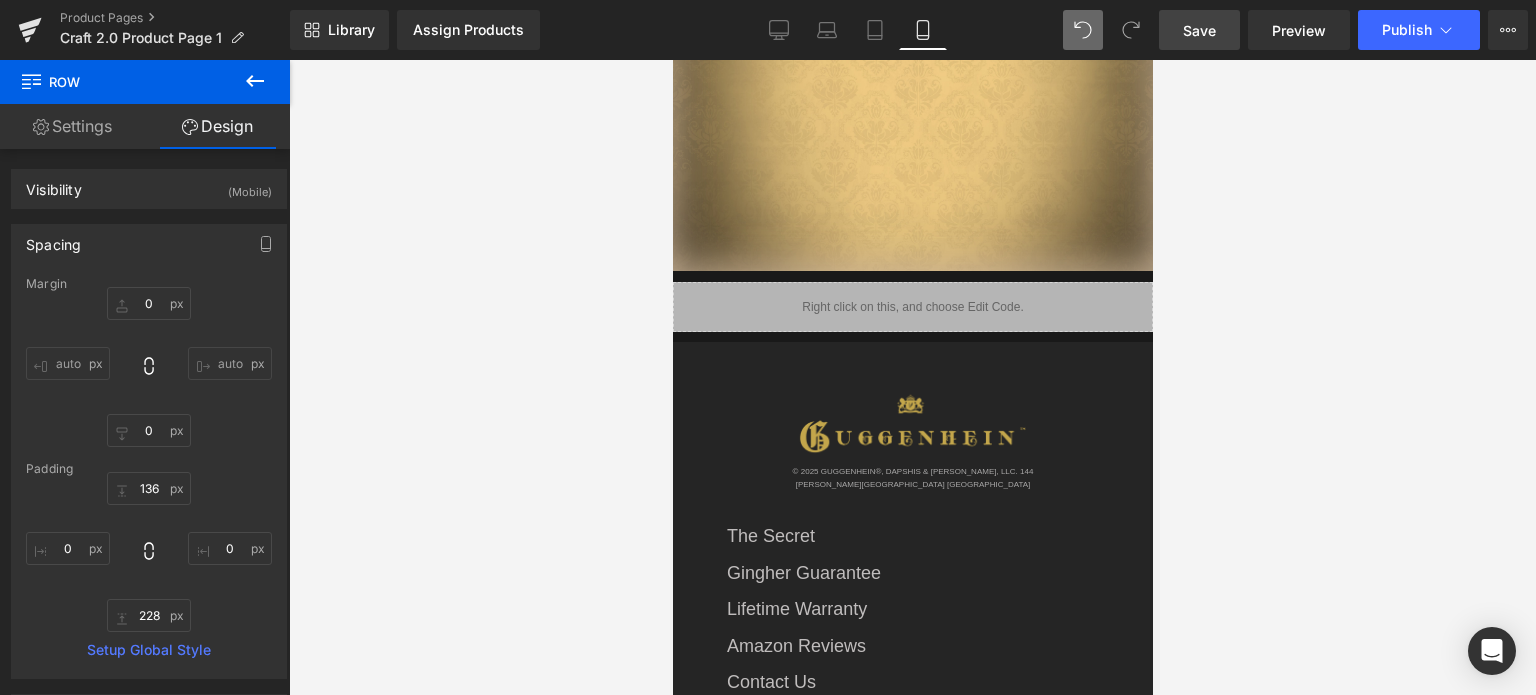 click 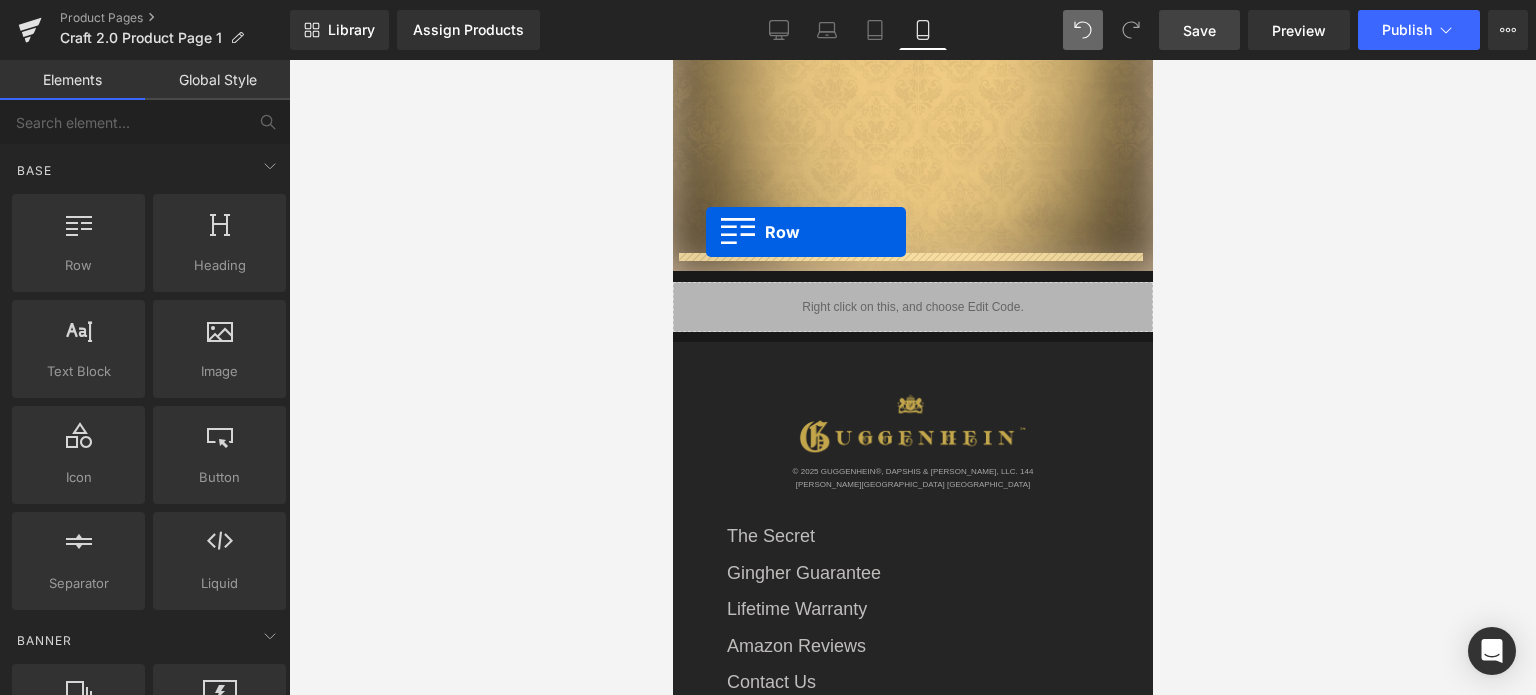 drag, startPoint x: 1072, startPoint y: 301, endPoint x: 705, endPoint y: 232, distance: 373.43005 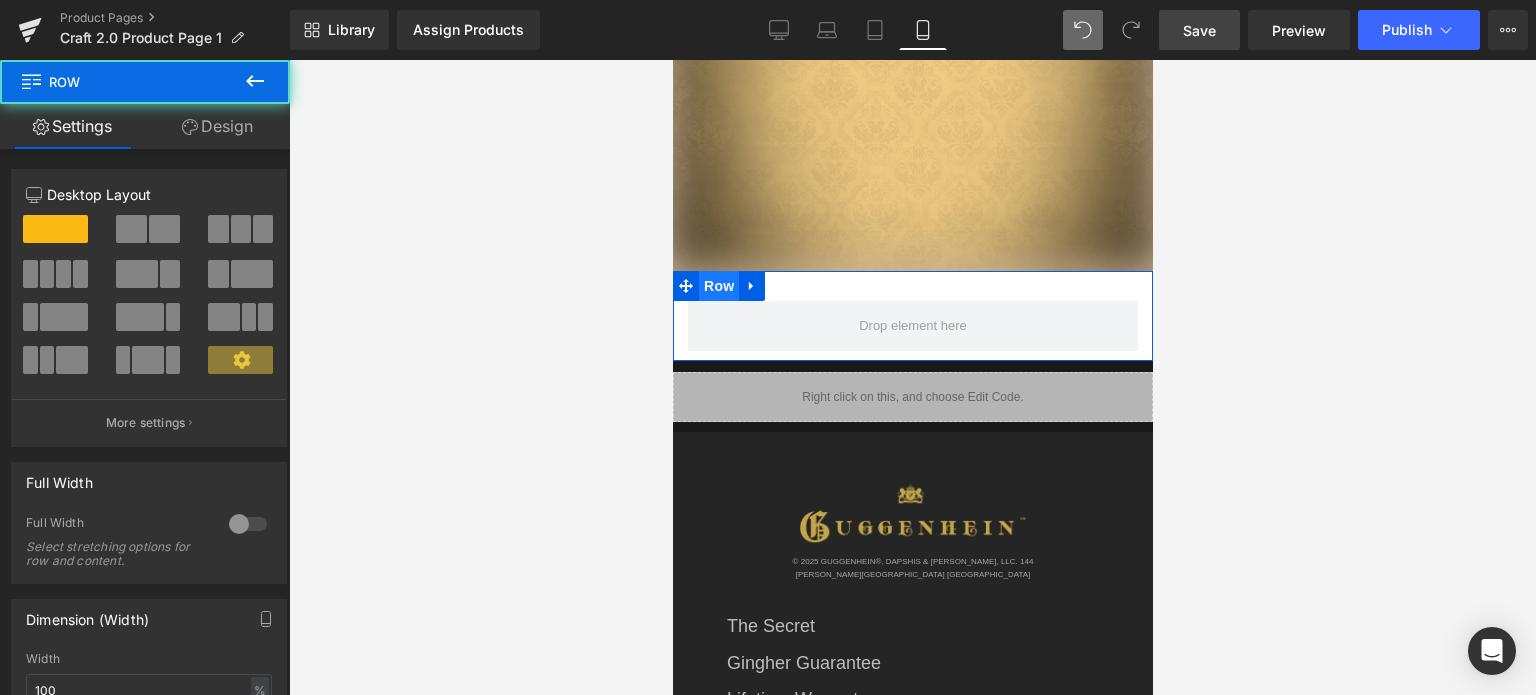 click on "Row" at bounding box center [718, 286] 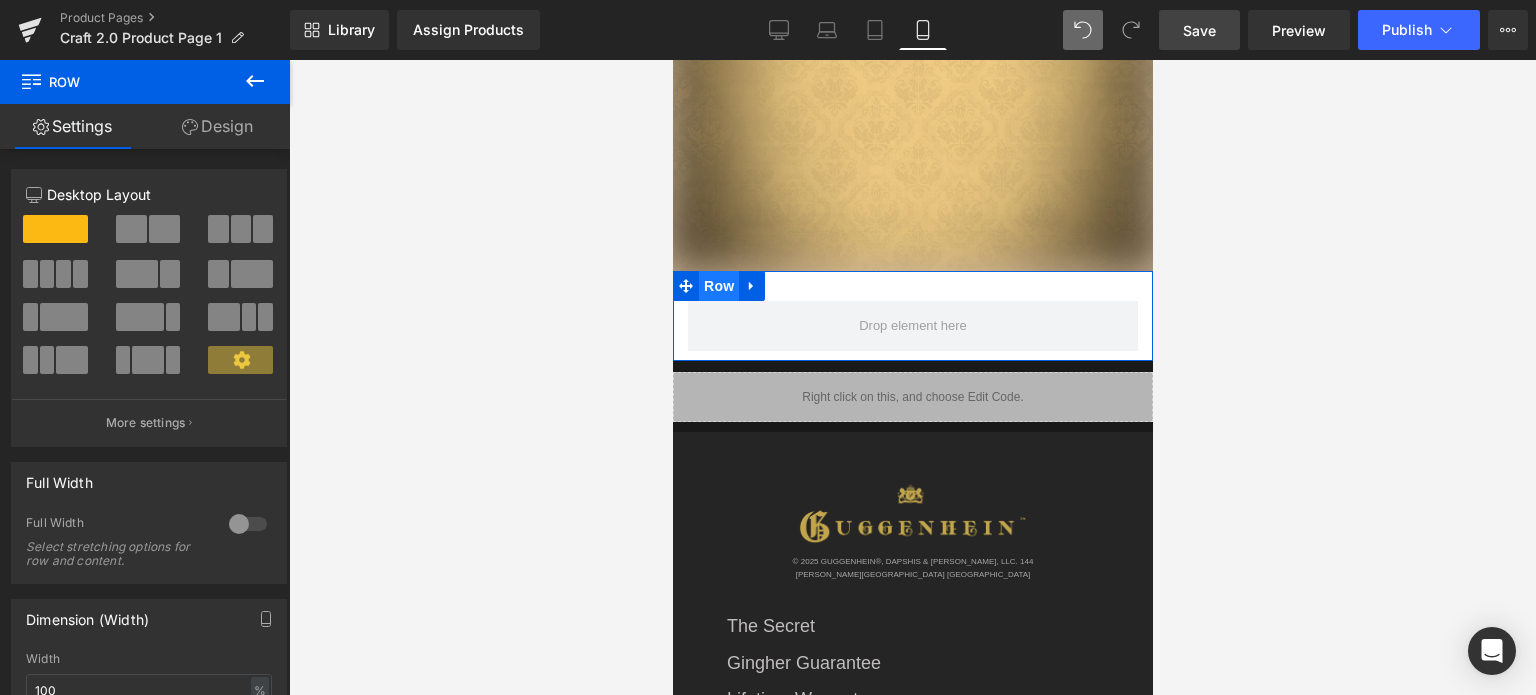 click on "Row" at bounding box center [718, 286] 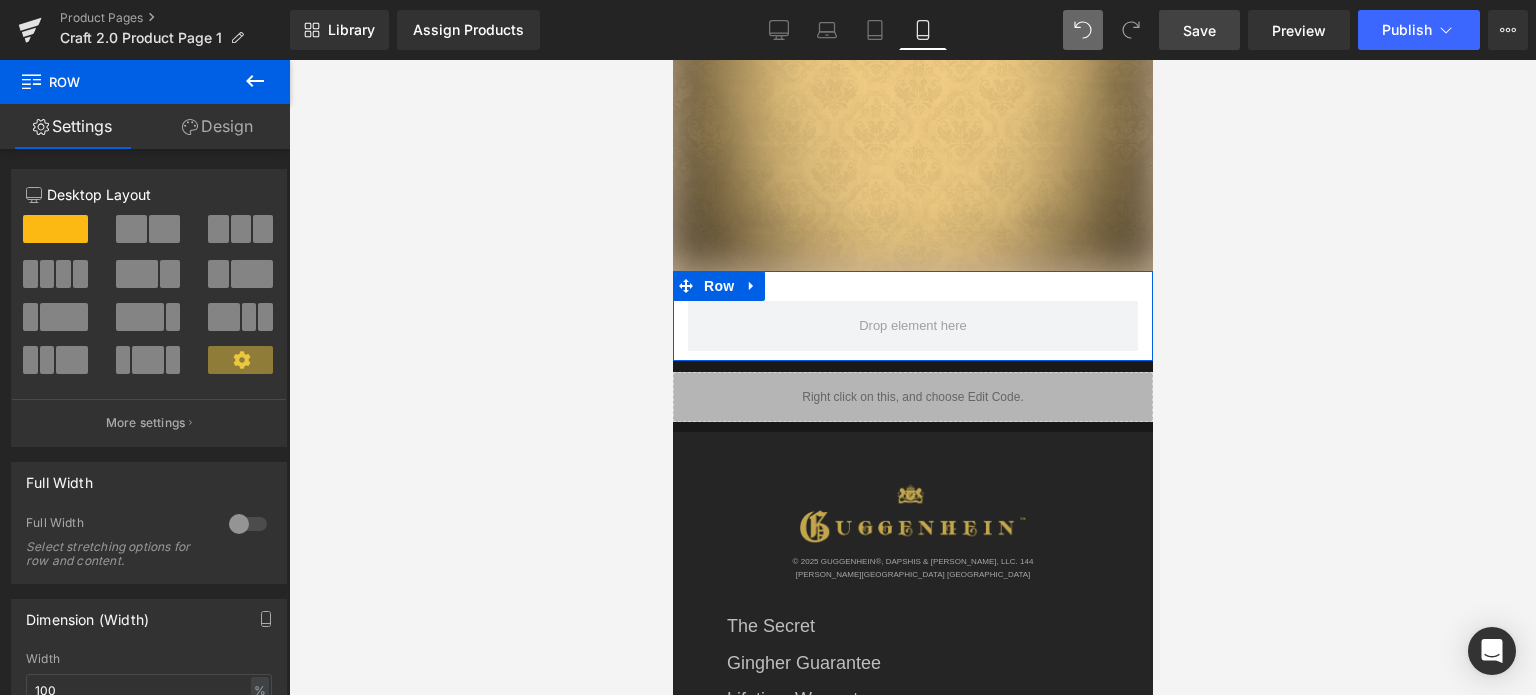 click on "Design" at bounding box center [217, 126] 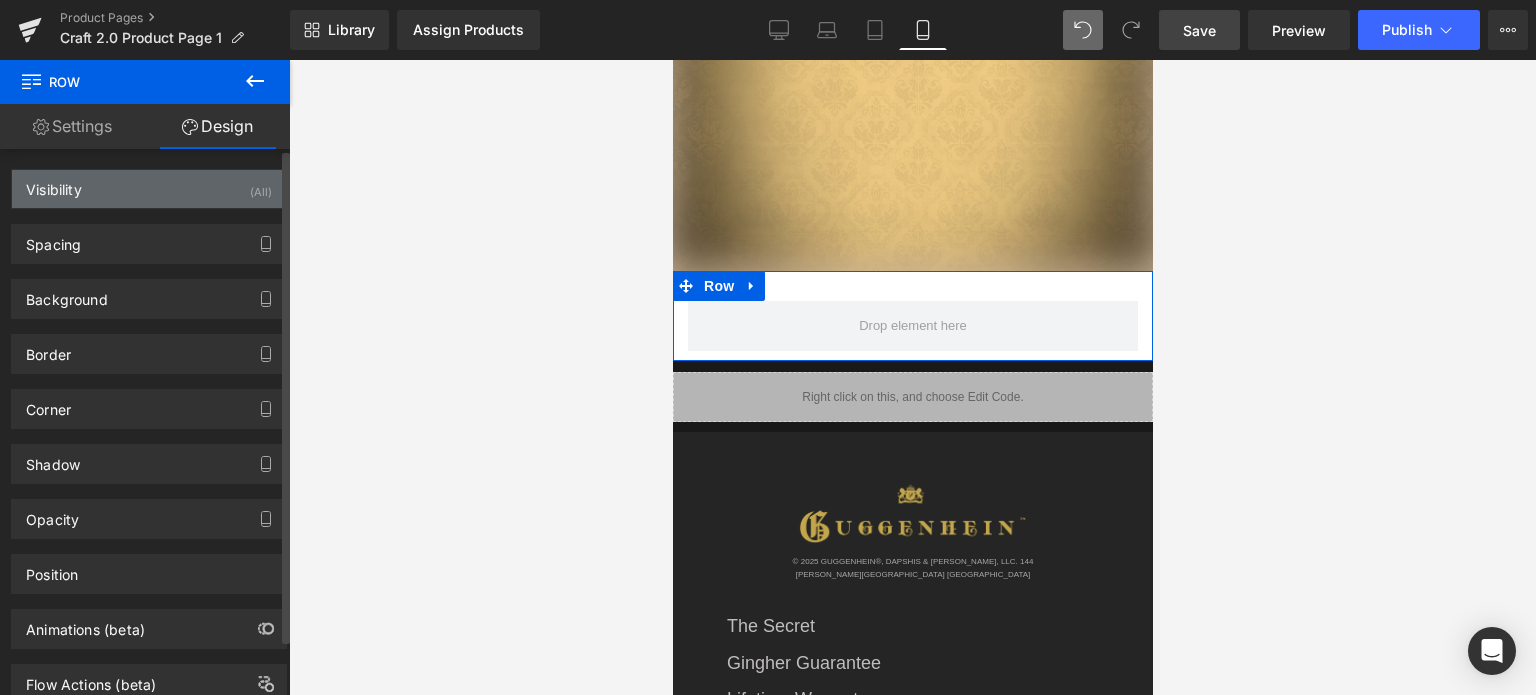 click on "Visibility
(All)" at bounding box center [149, 189] 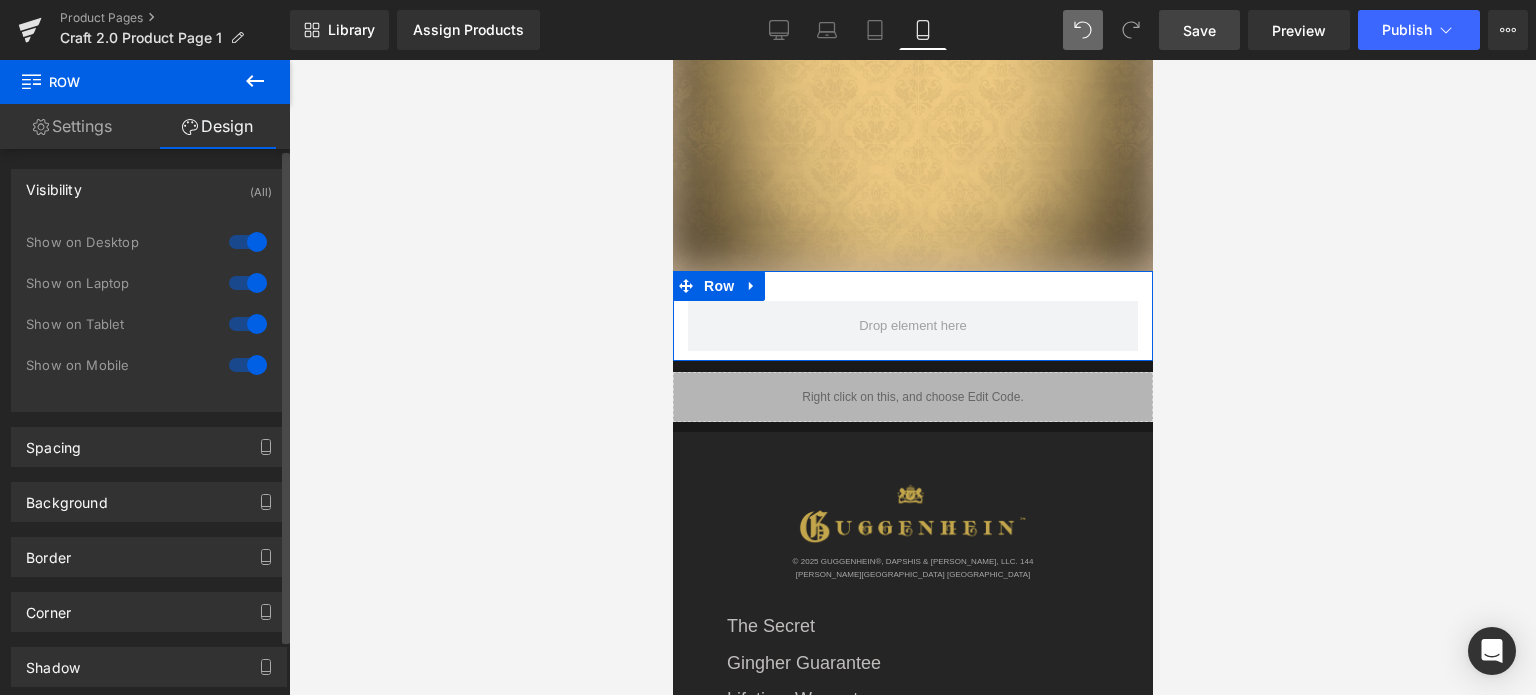 click at bounding box center (248, 242) 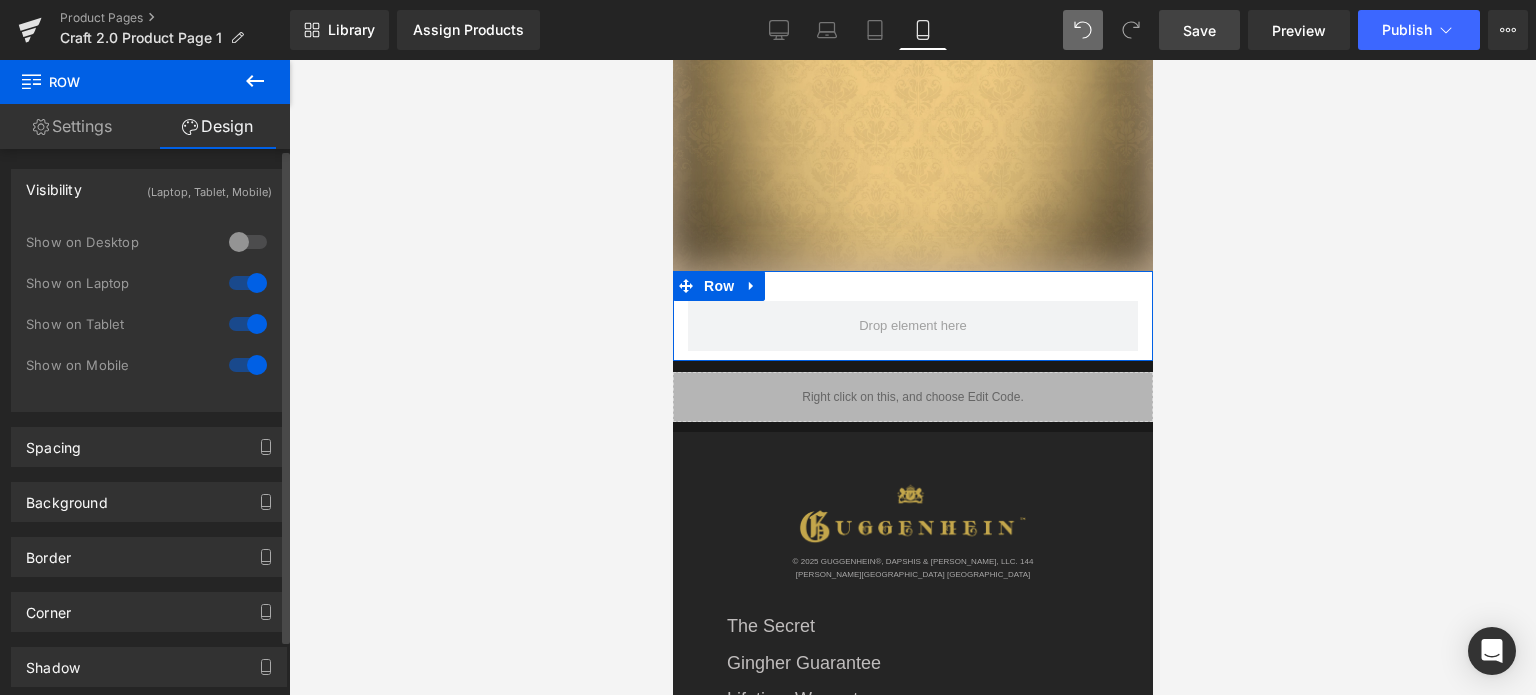 click at bounding box center [248, 283] 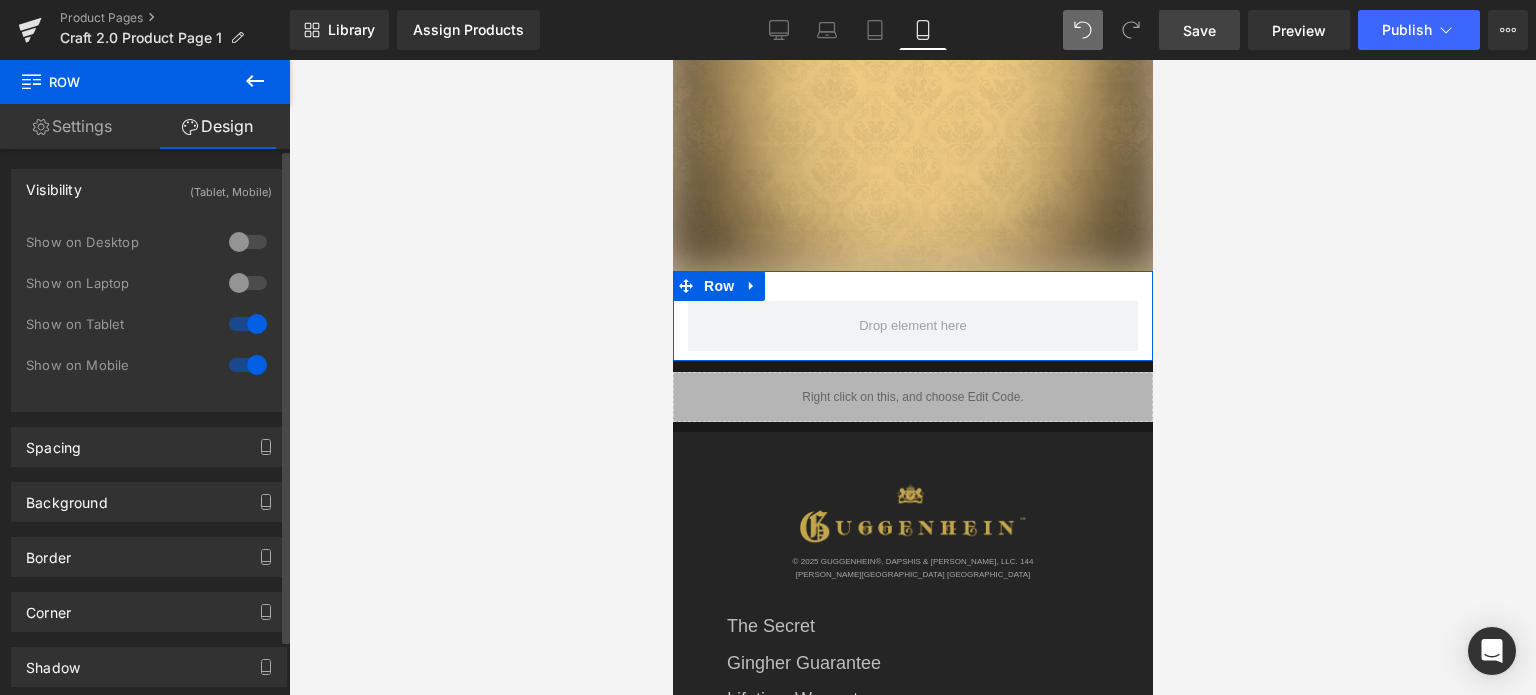 click at bounding box center (248, 324) 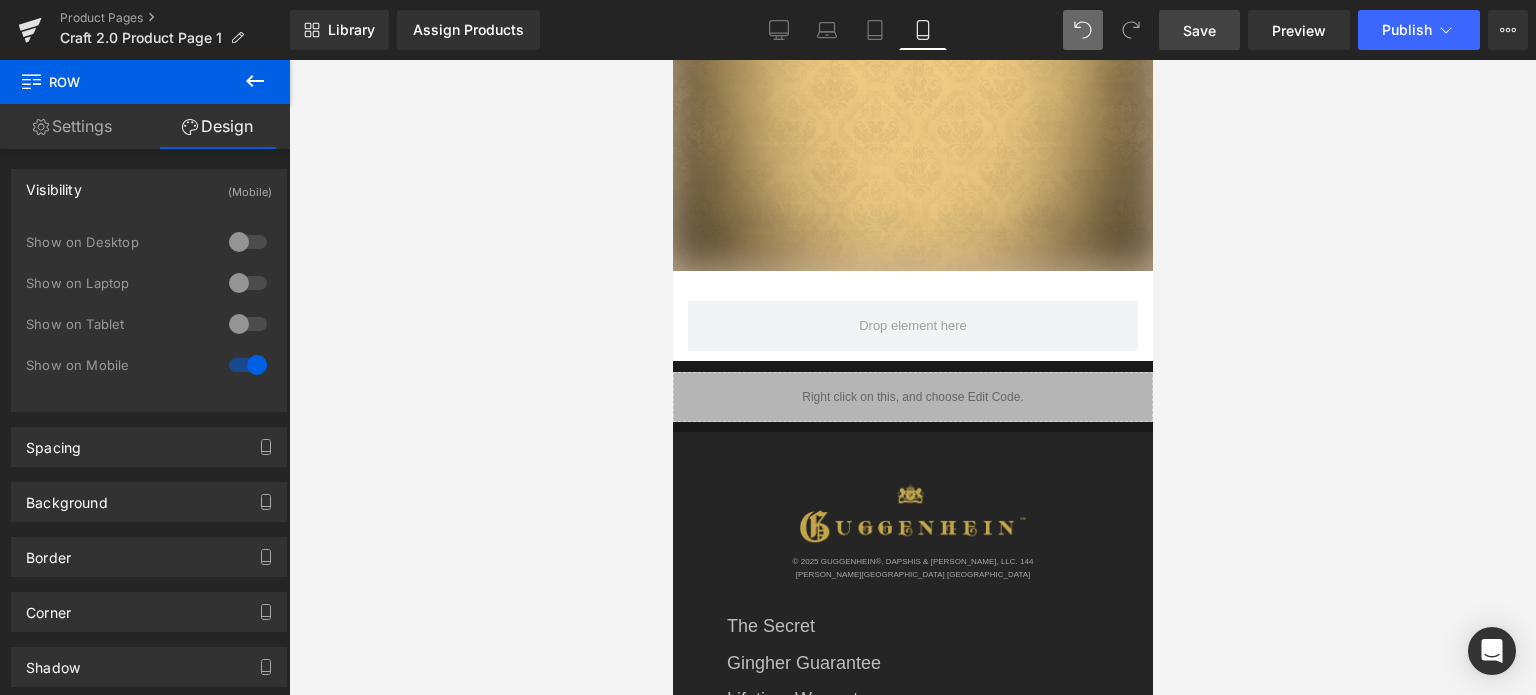 drag, startPoint x: 258, startPoint y: 81, endPoint x: 258, endPoint y: 64, distance: 17 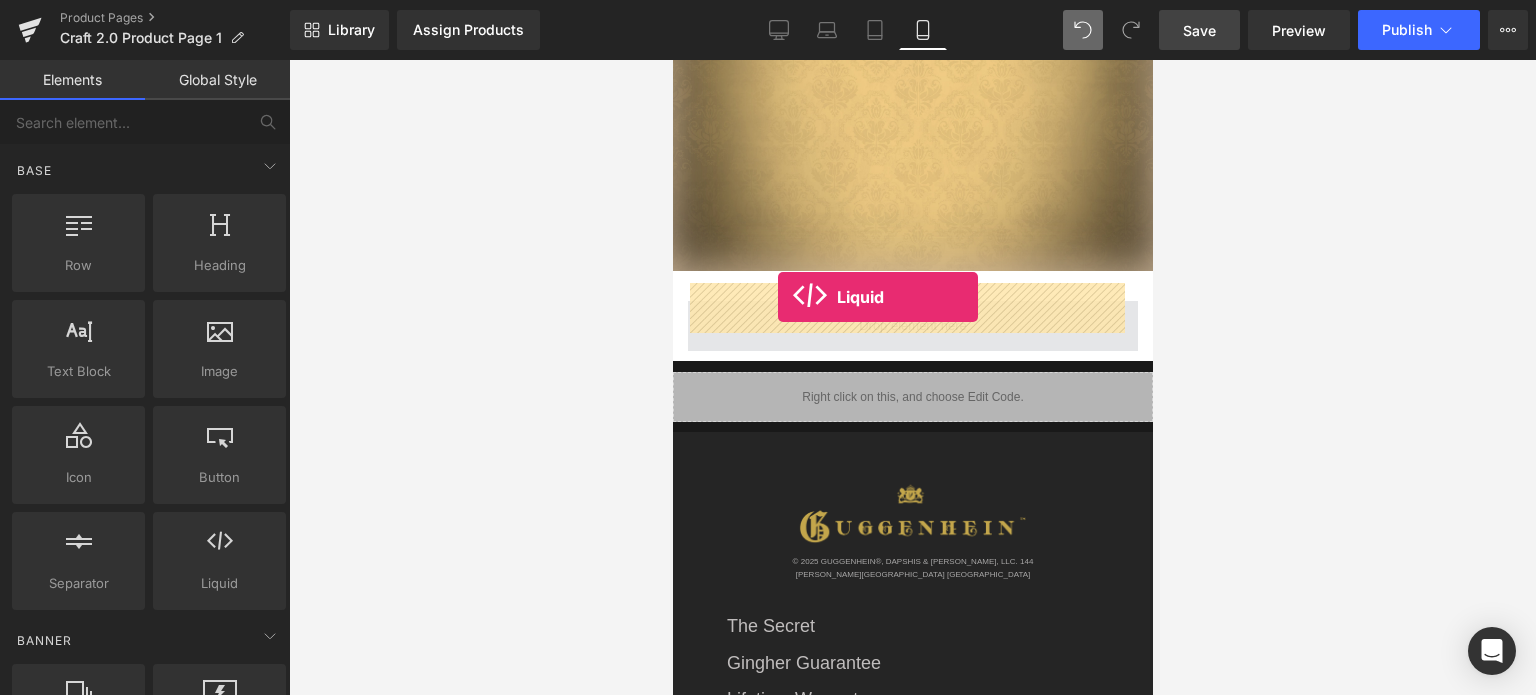 drag, startPoint x: 1265, startPoint y: 458, endPoint x: 777, endPoint y: 297, distance: 513.87256 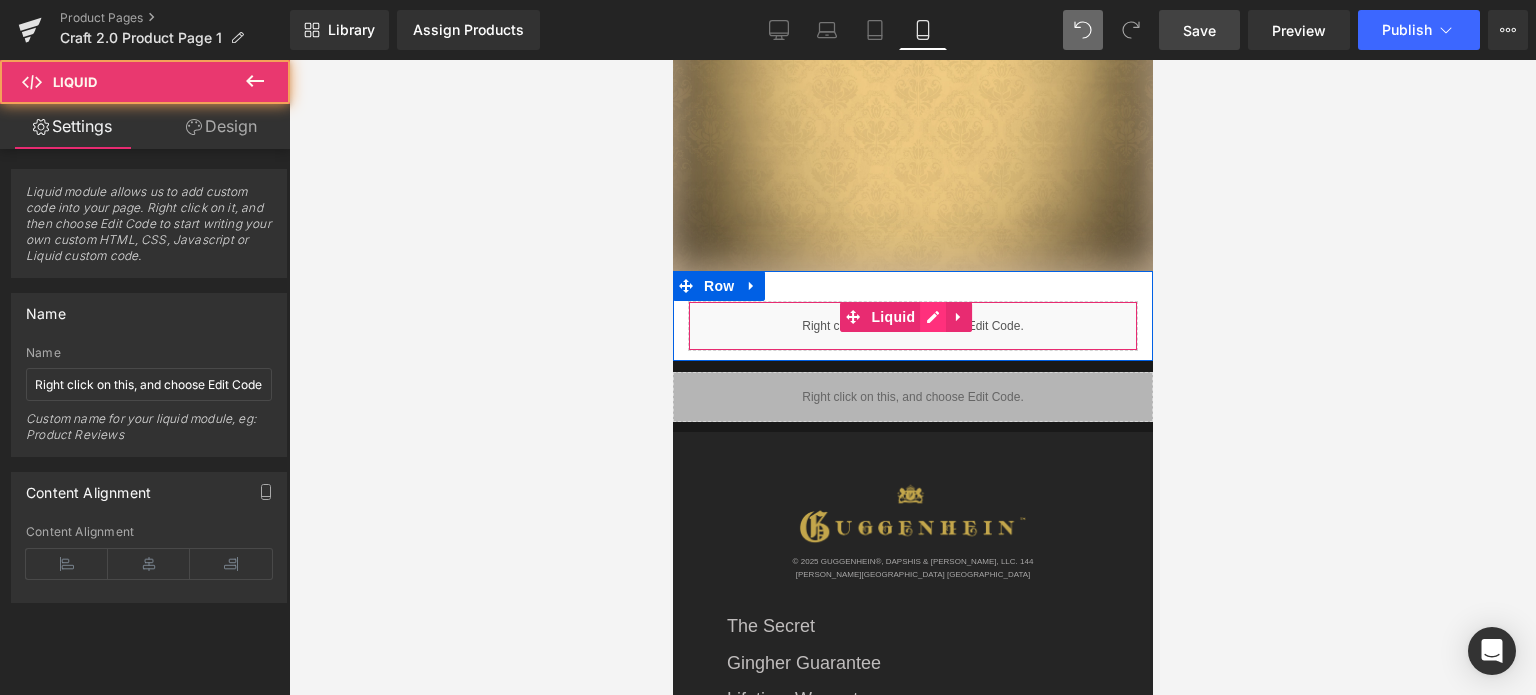 click on "Liquid" at bounding box center (912, 326) 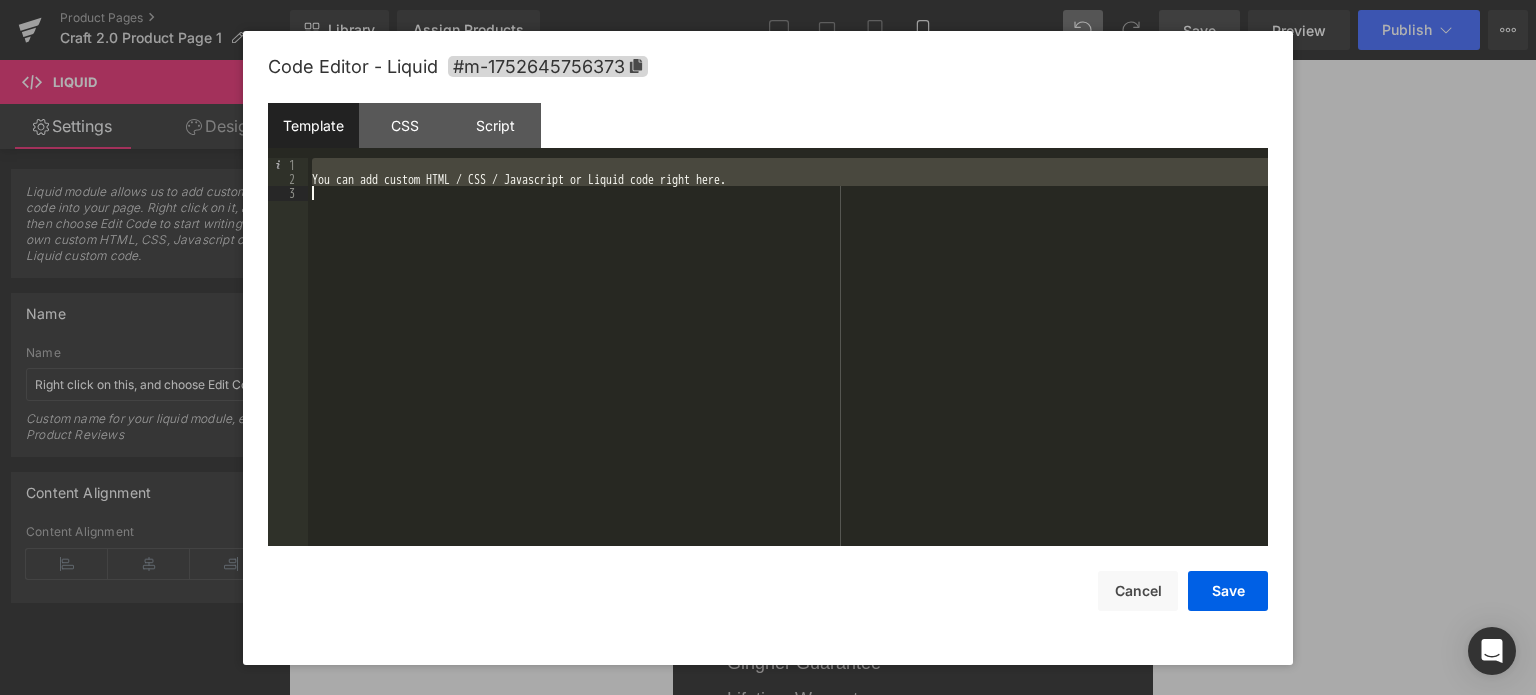 drag, startPoint x: 325, startPoint y: 165, endPoint x: 472, endPoint y: 268, distance: 179.49373 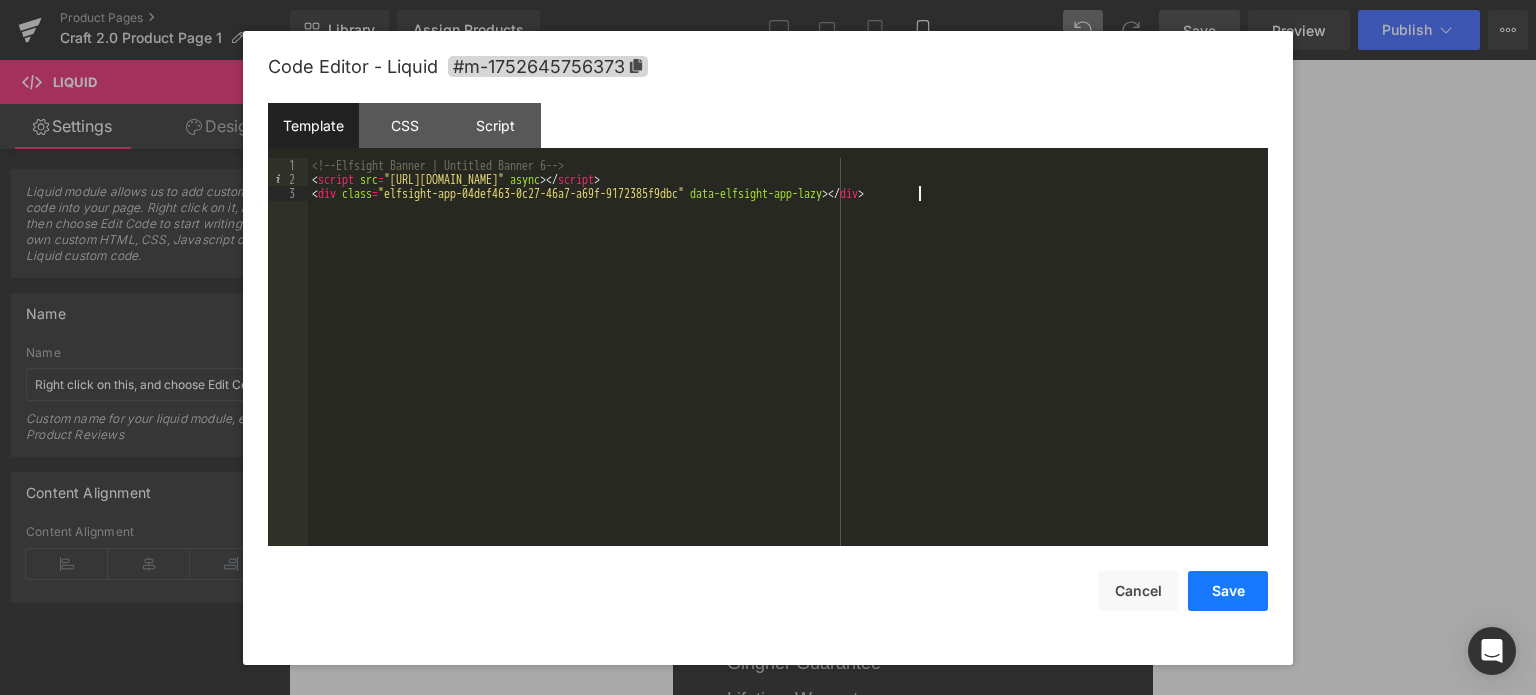 click on "Save" at bounding box center (1228, 591) 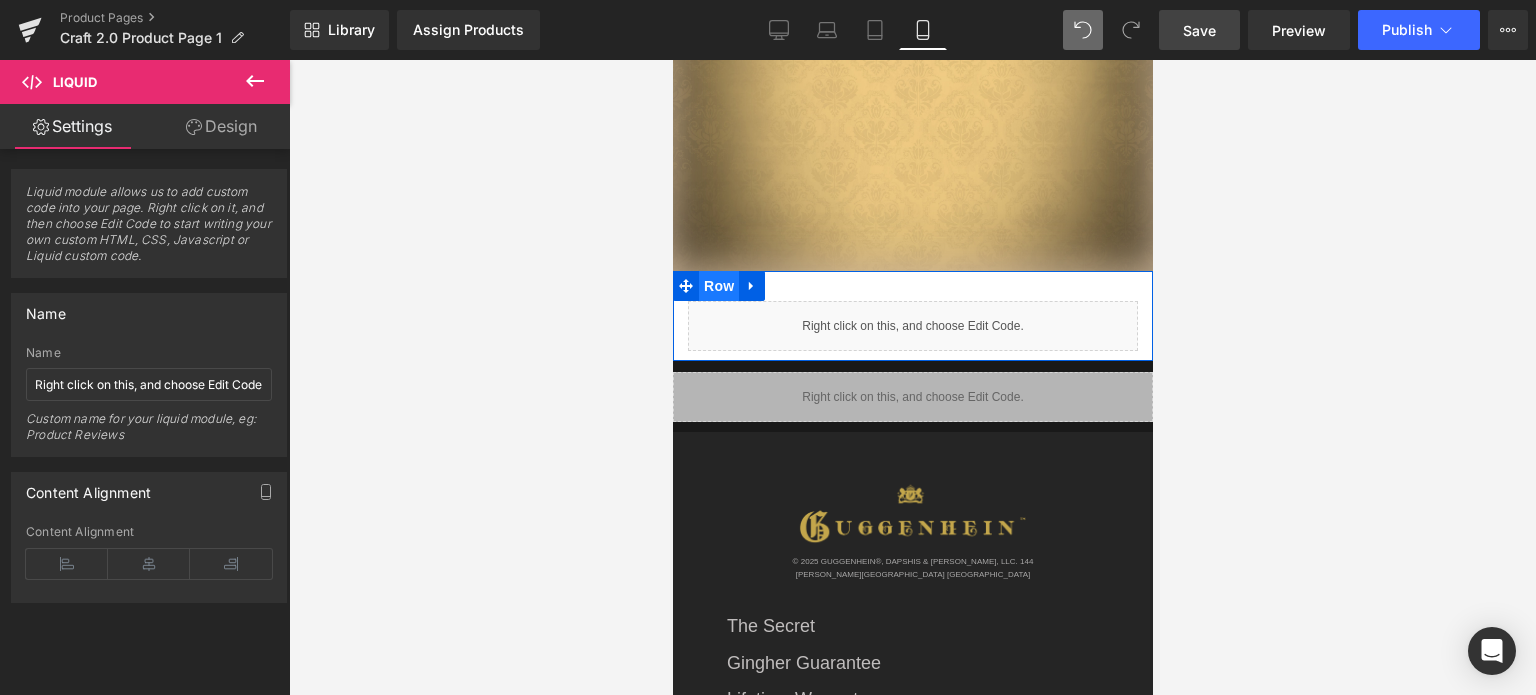click on "Row" at bounding box center [718, 286] 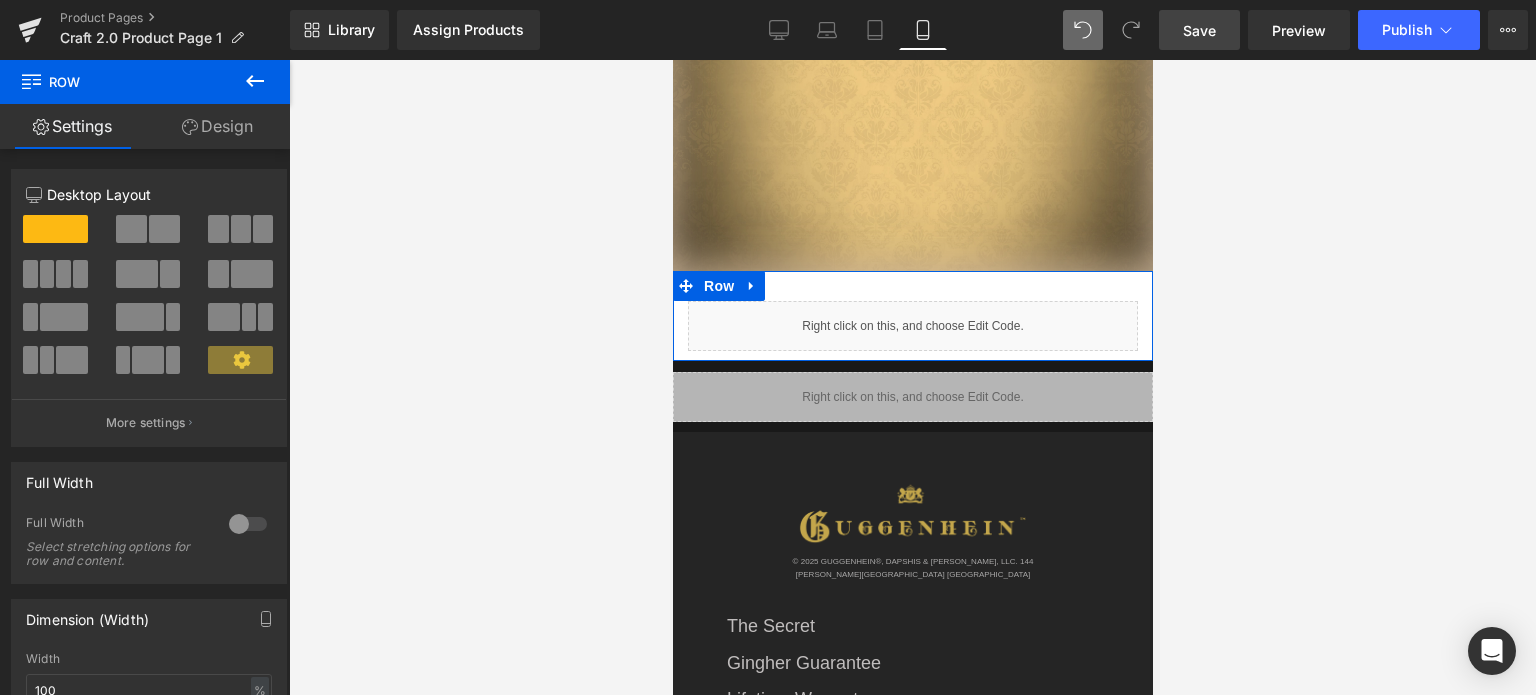 click on "Design" at bounding box center (217, 126) 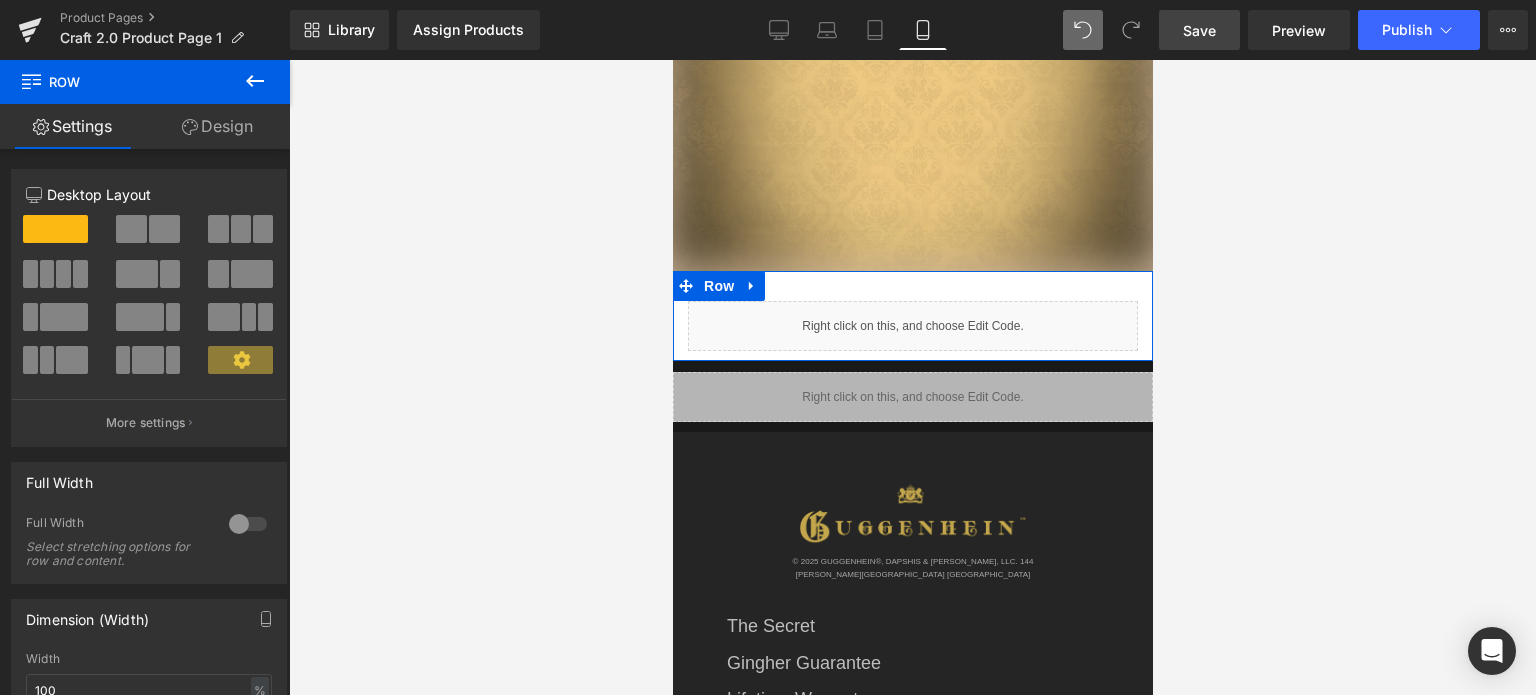 click on "Spacing" at bounding box center (0, 0) 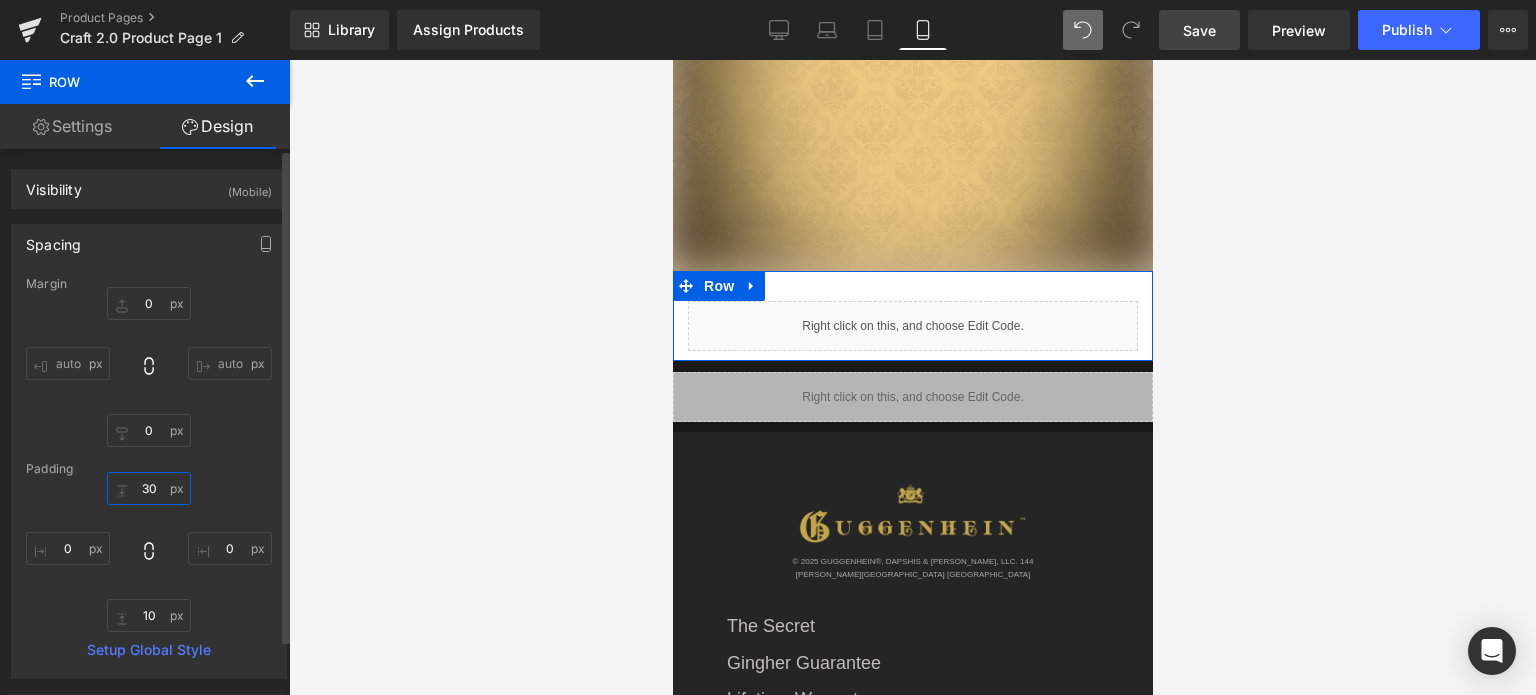 click at bounding box center (149, 488) 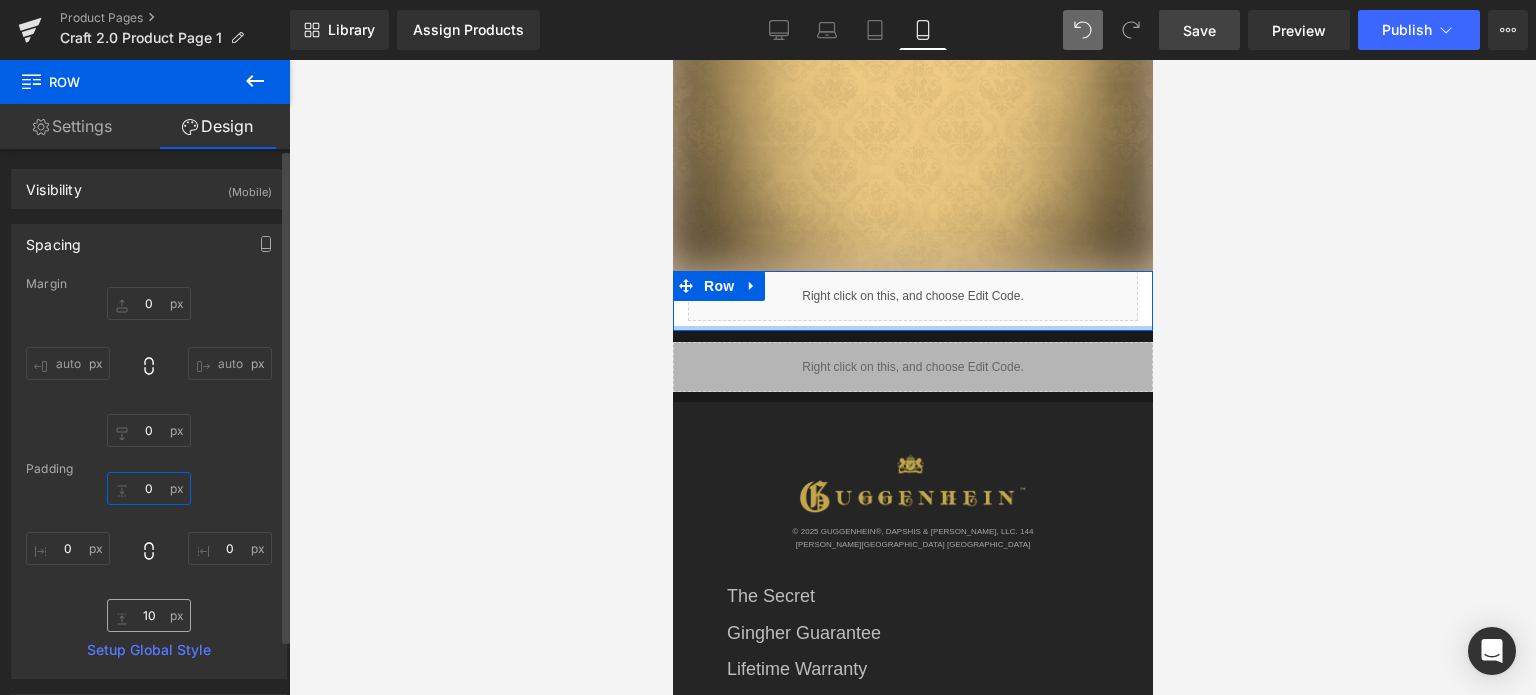 type on "0" 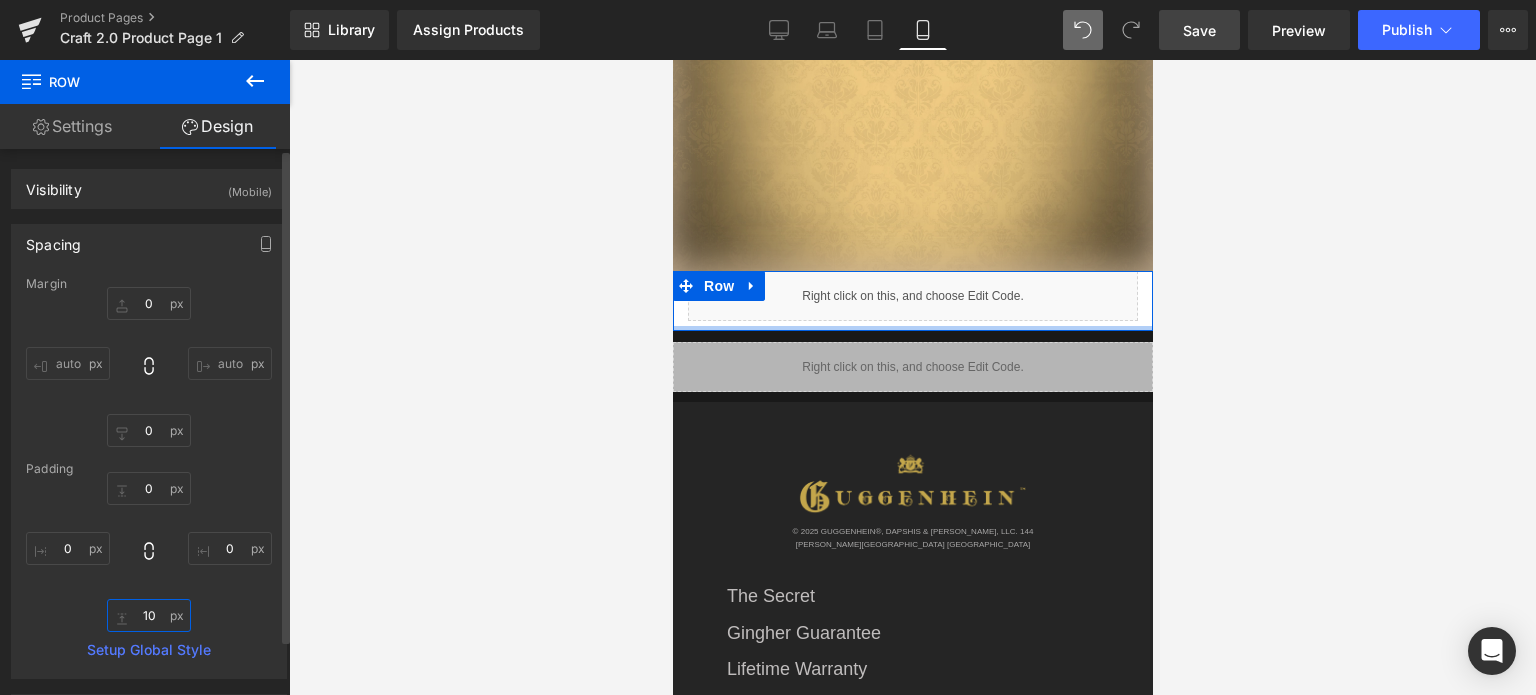 click at bounding box center [149, 615] 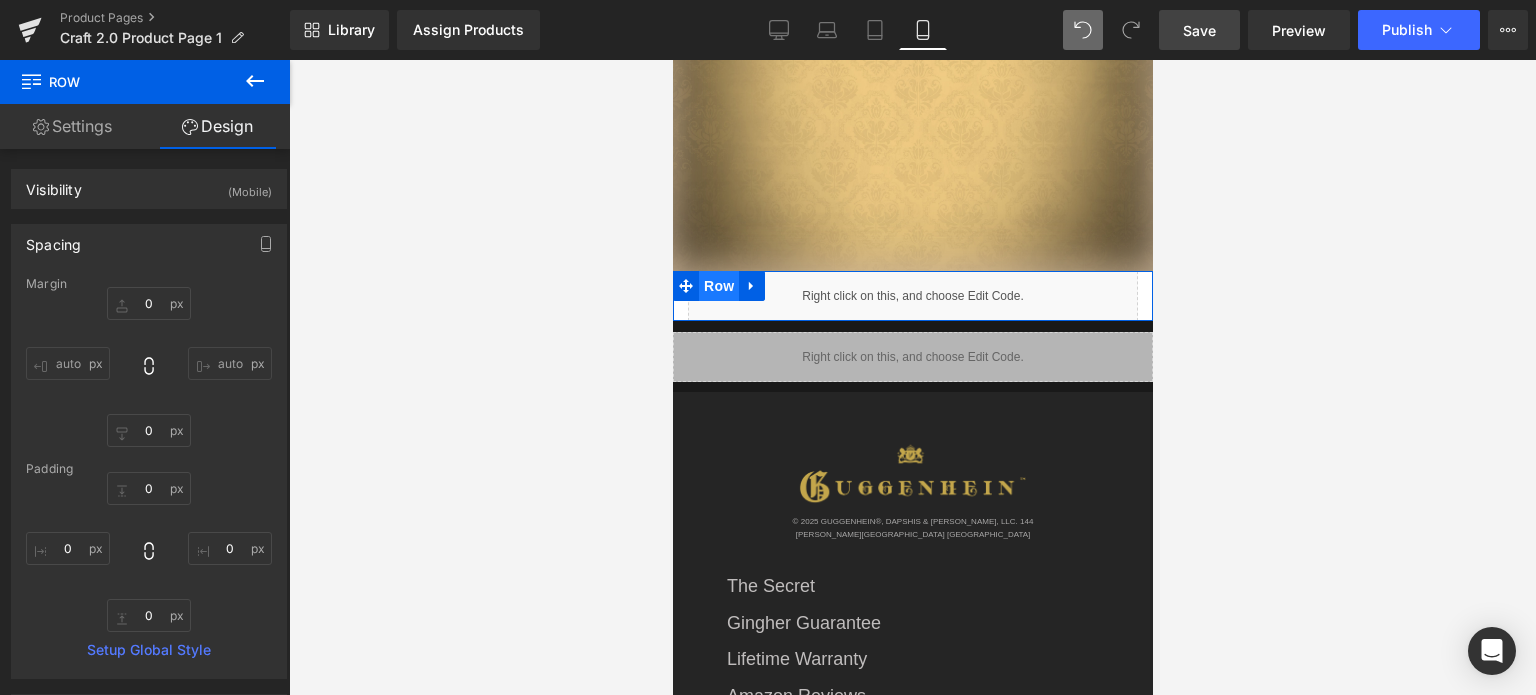 click on "Row" at bounding box center [718, 286] 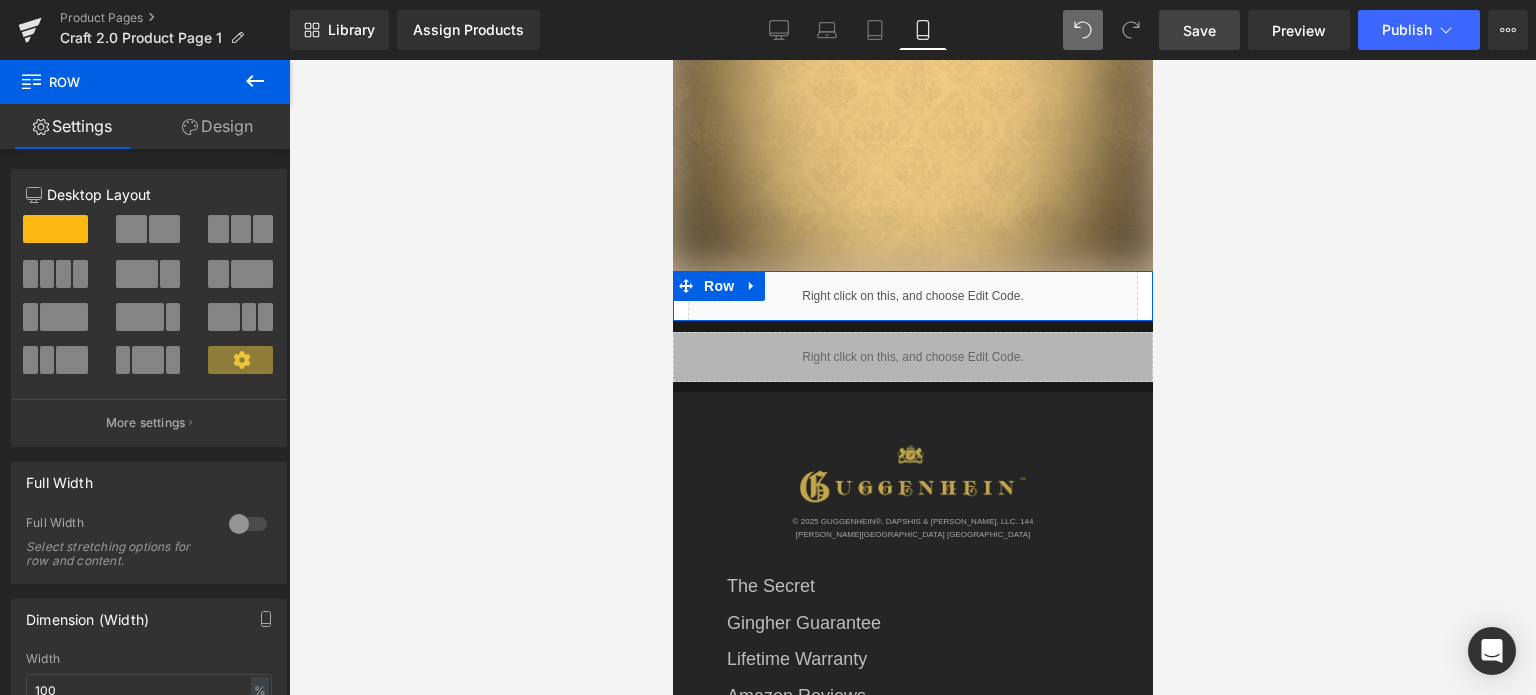 drag, startPoint x: 231, startPoint y: 528, endPoint x: 236, endPoint y: 514, distance: 14.866069 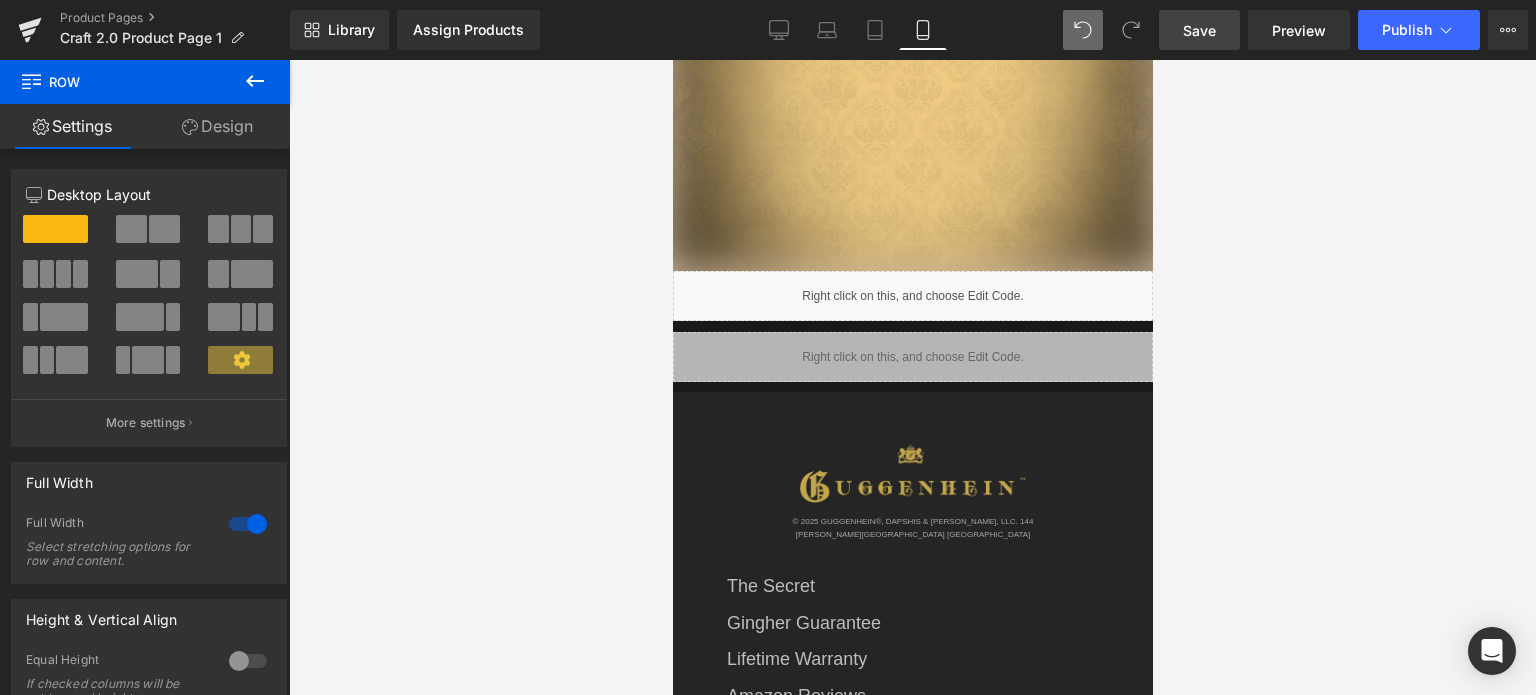 click on "Save" at bounding box center [1199, 30] 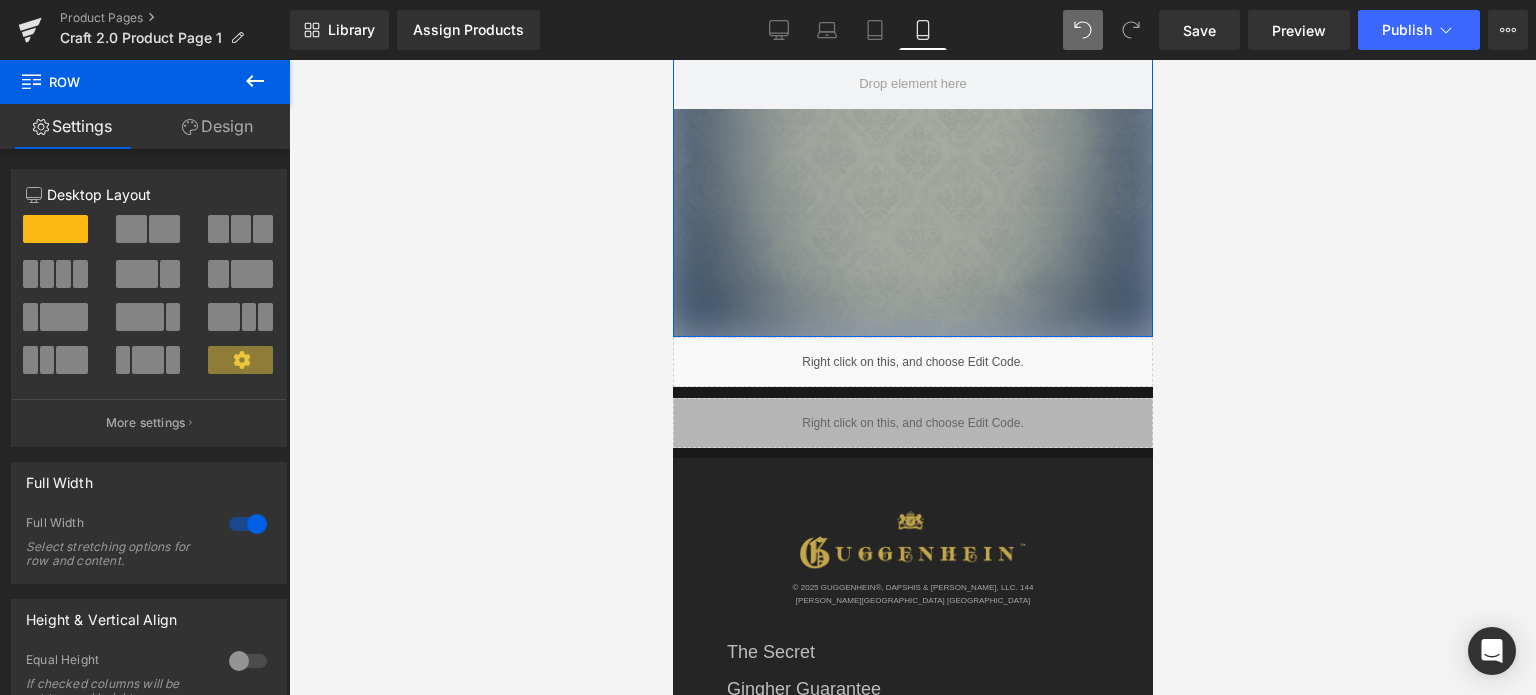 scroll, scrollTop: 2774, scrollLeft: 0, axis: vertical 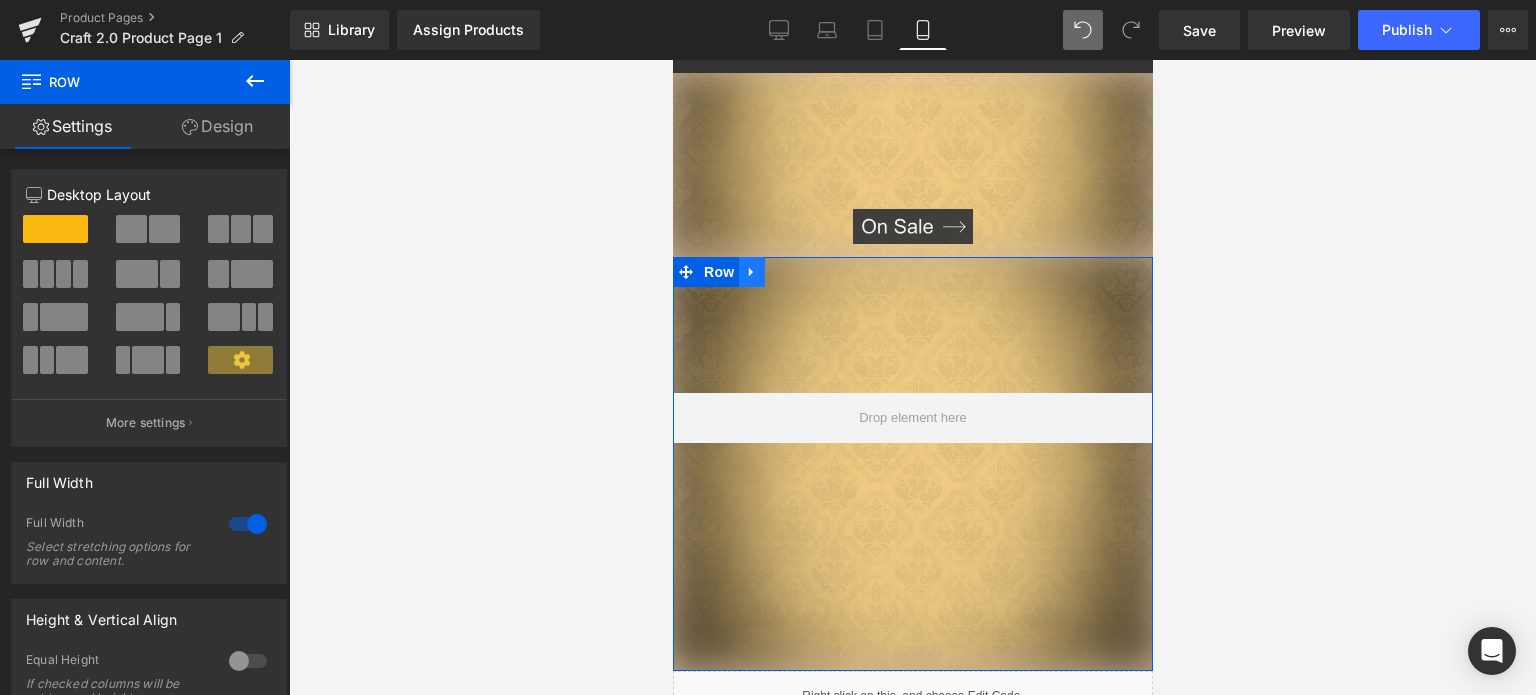 click 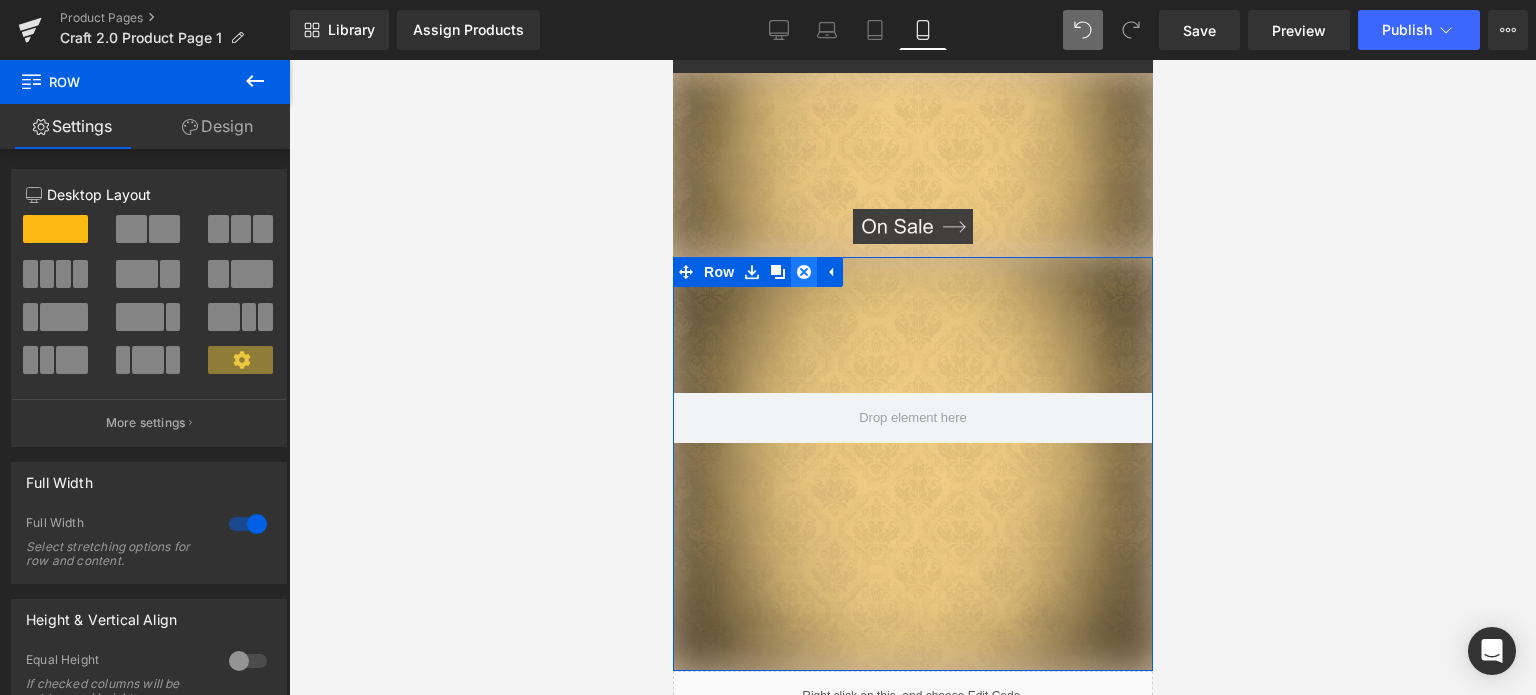 click at bounding box center [803, 272] 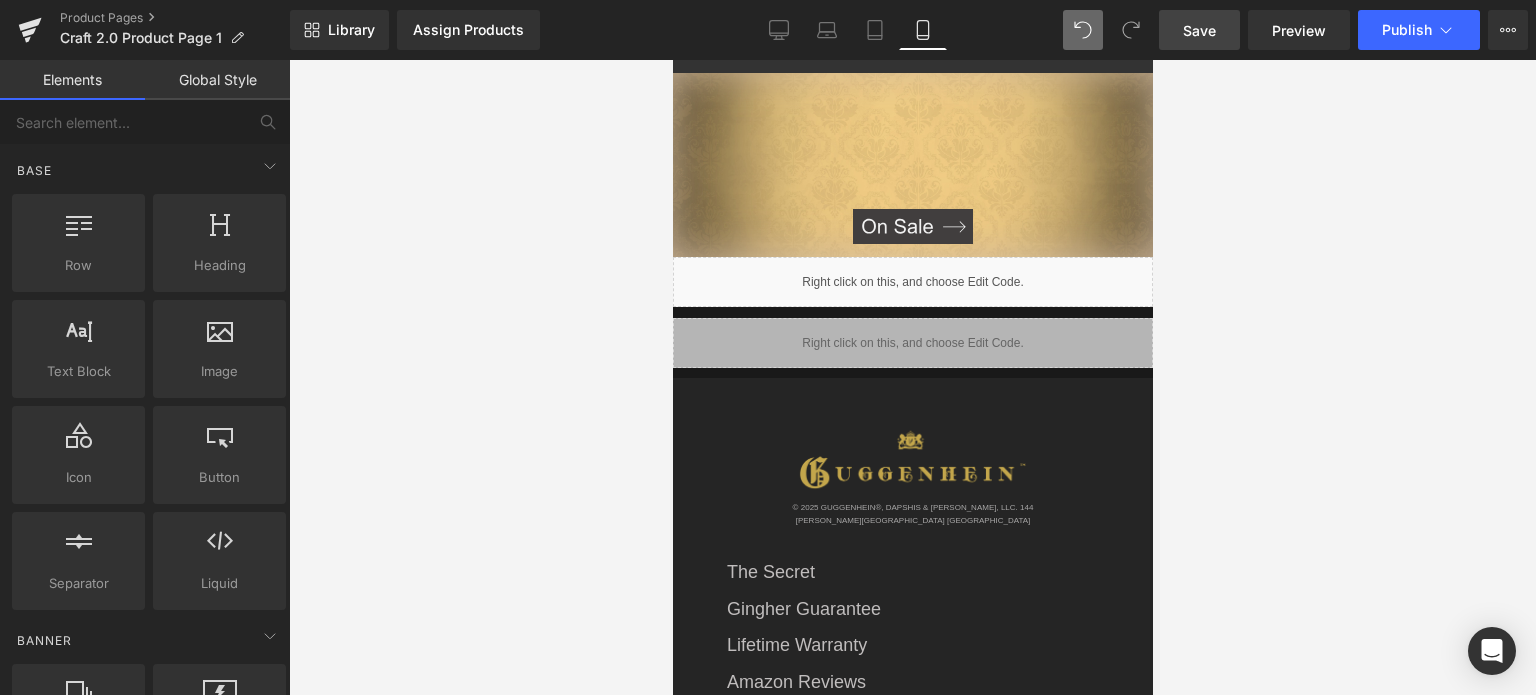 click on "Save" at bounding box center [1199, 30] 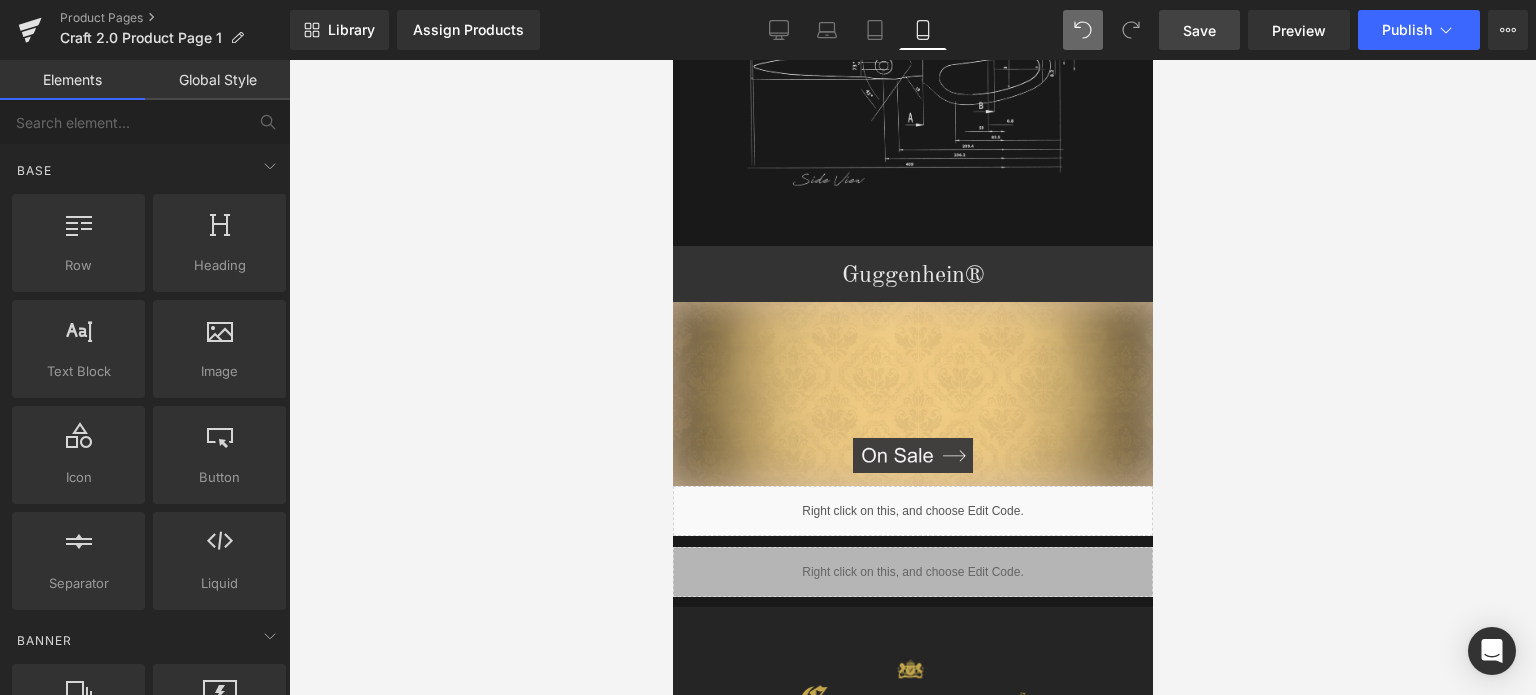 scroll, scrollTop: 2474, scrollLeft: 0, axis: vertical 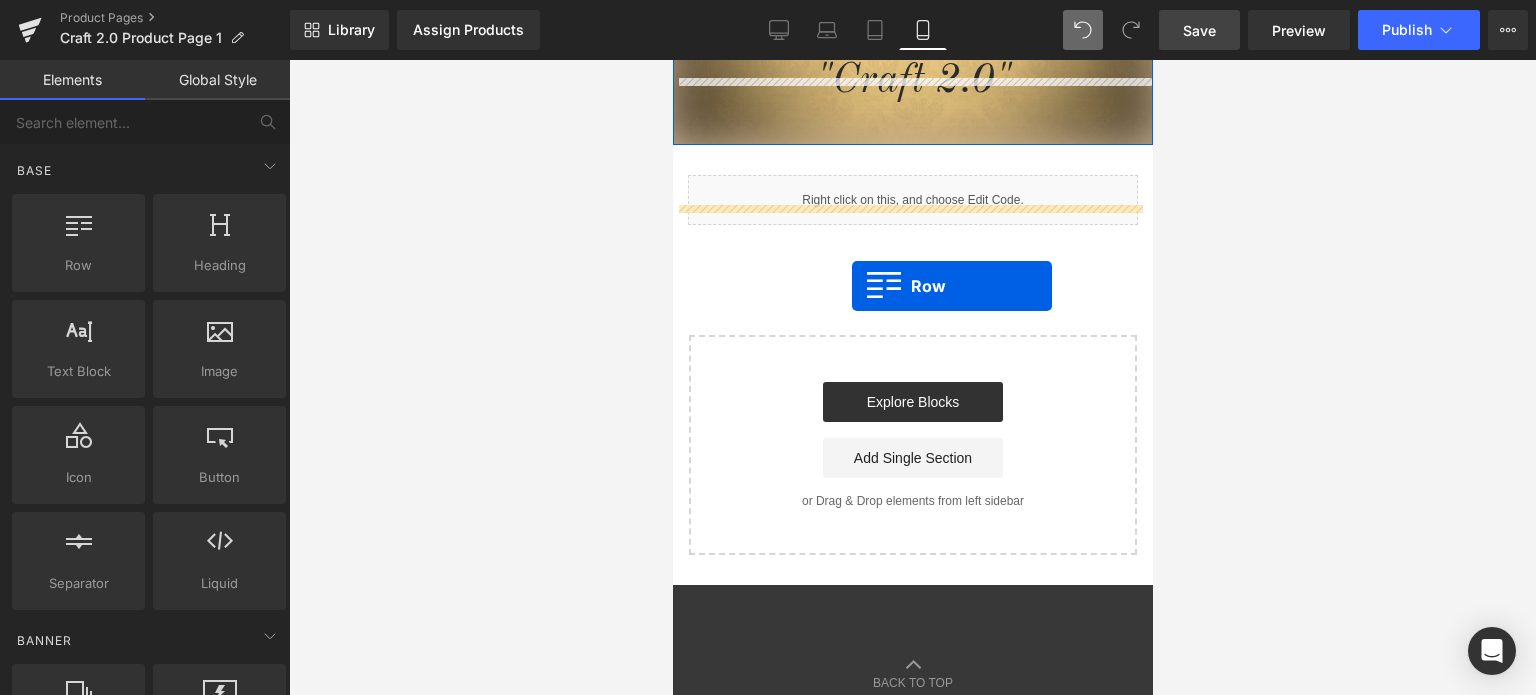 drag, startPoint x: 677, startPoint y: 368, endPoint x: 851, endPoint y: 286, distance: 192.35384 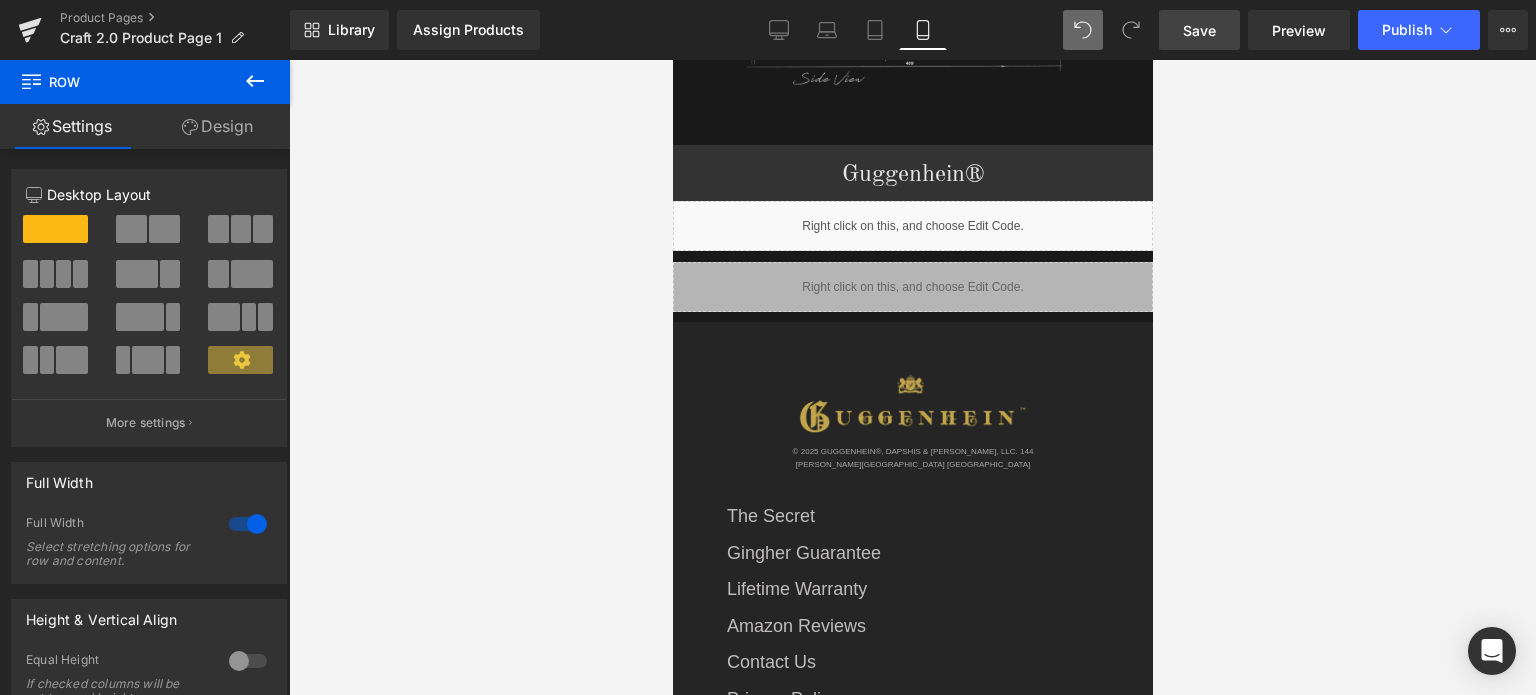 scroll, scrollTop: 2553, scrollLeft: 0, axis: vertical 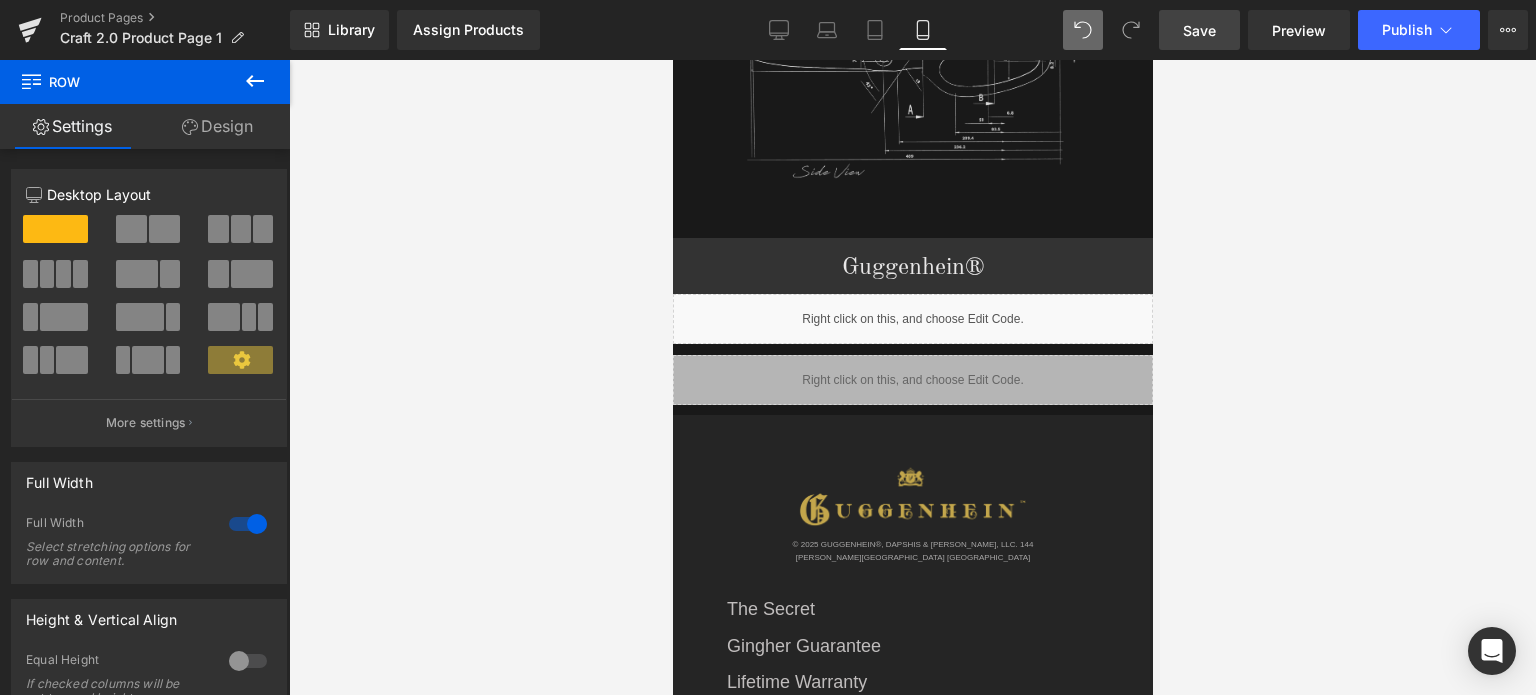 click on "Save" at bounding box center (1199, 30) 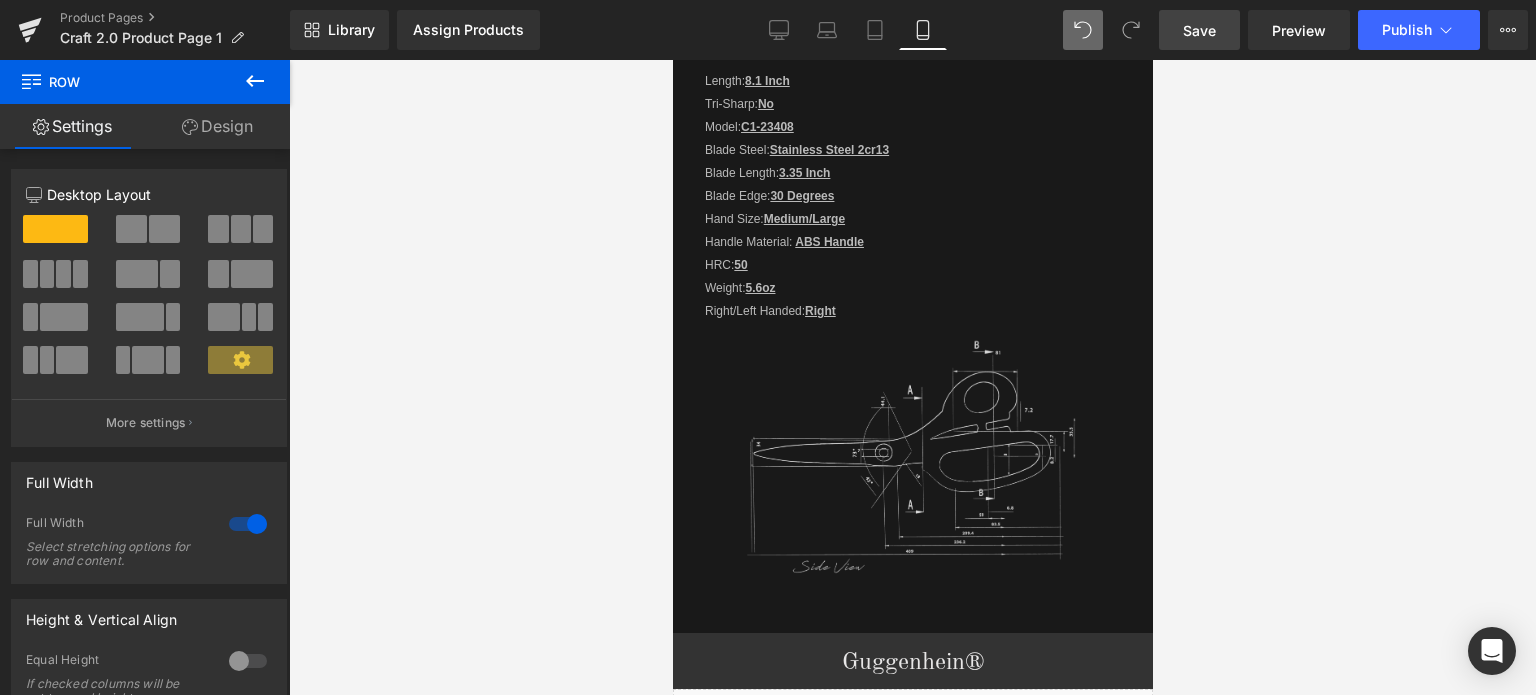 scroll, scrollTop: 1953, scrollLeft: 0, axis: vertical 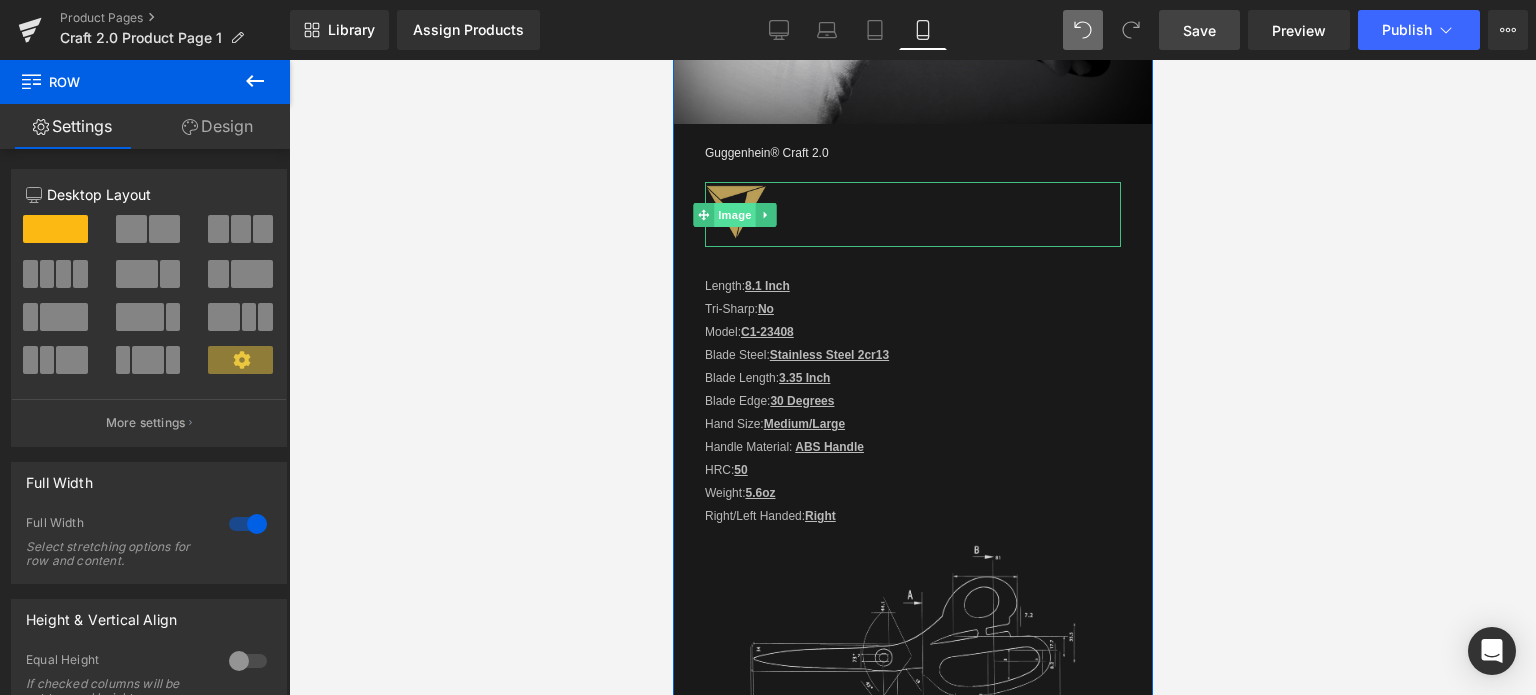 click on "Image" at bounding box center (734, 215) 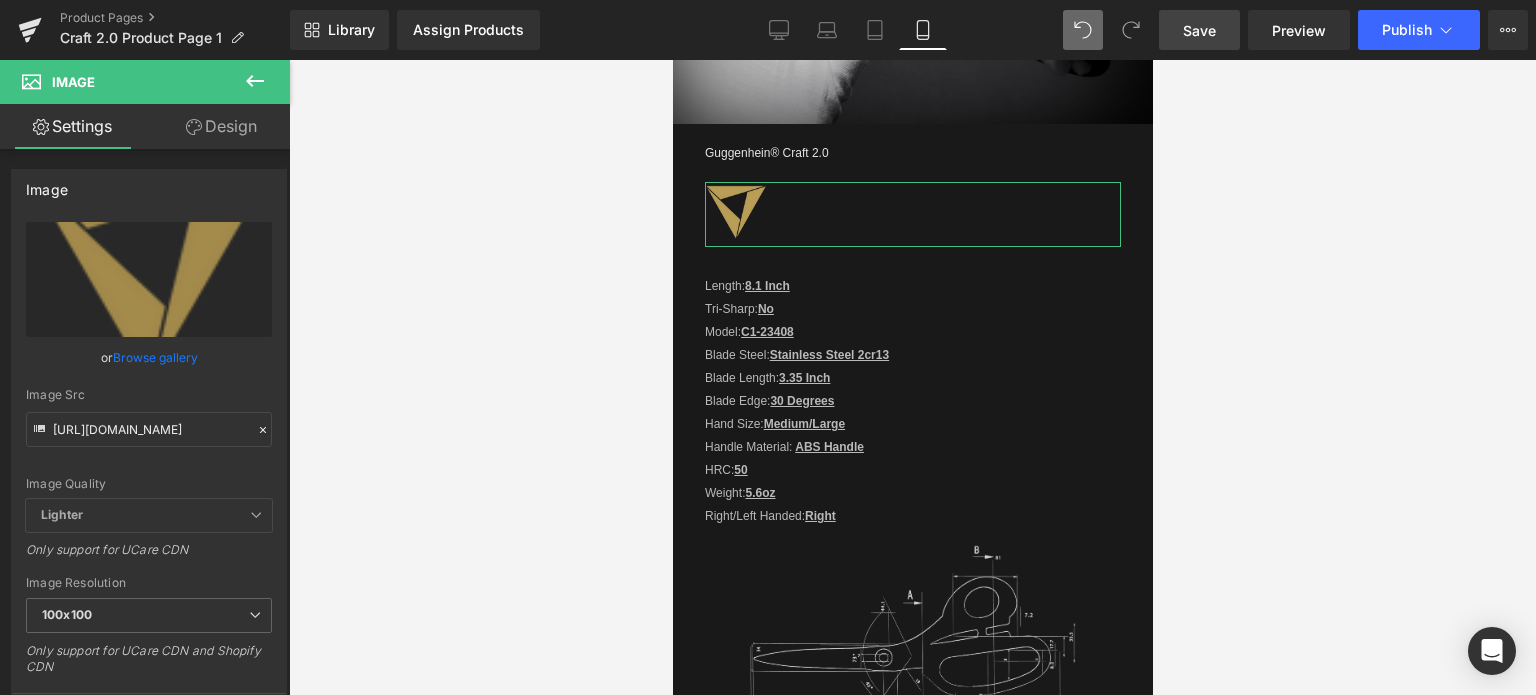 click on "Design" at bounding box center (221, 126) 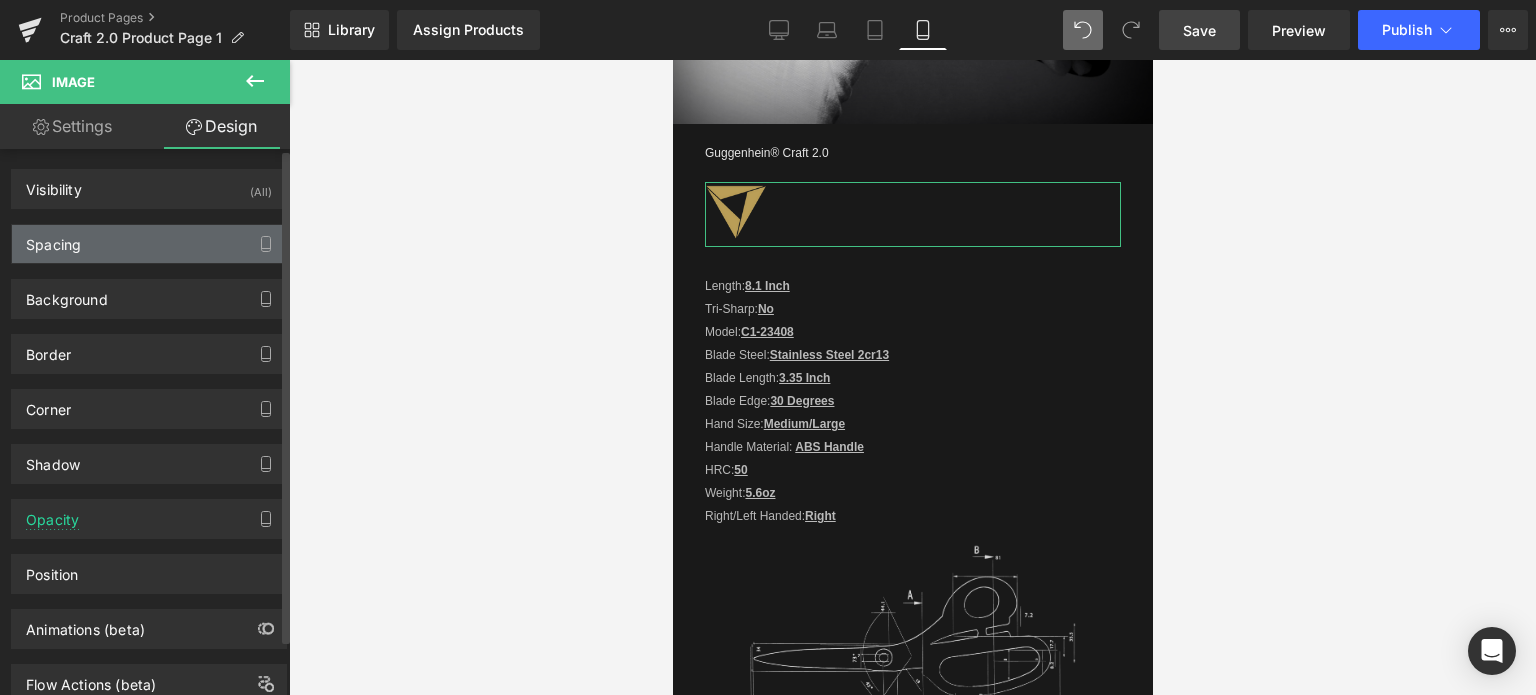 click on "Spacing" at bounding box center [149, 244] 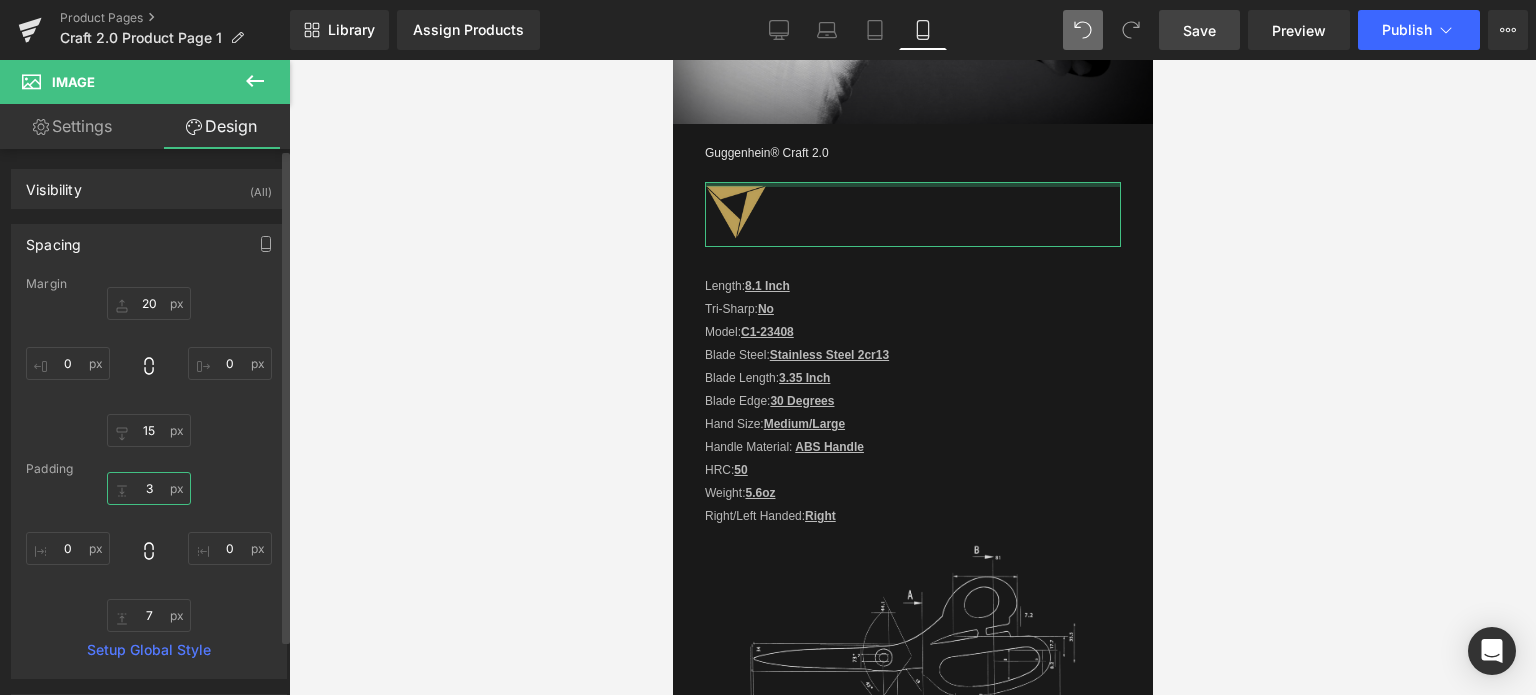 click on "3" at bounding box center (149, 488) 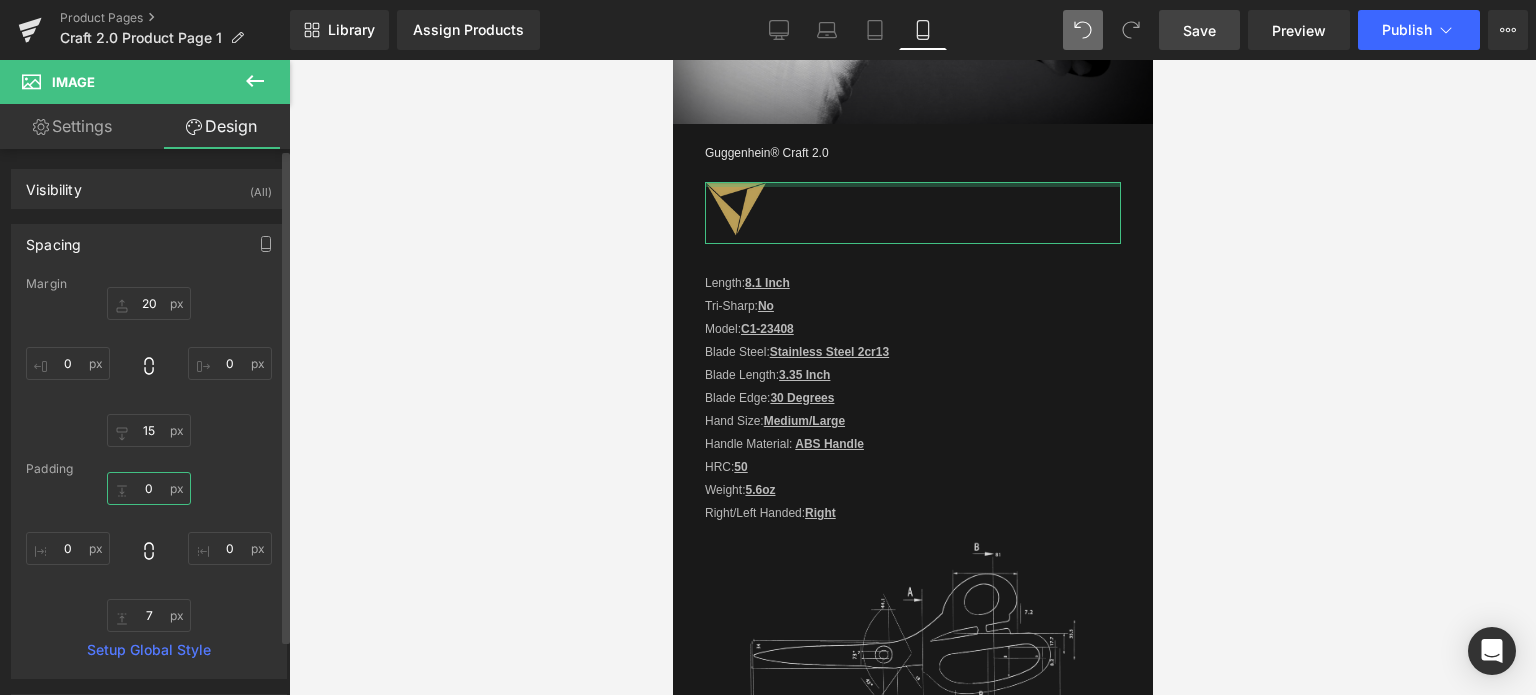 click on "0" at bounding box center [149, 488] 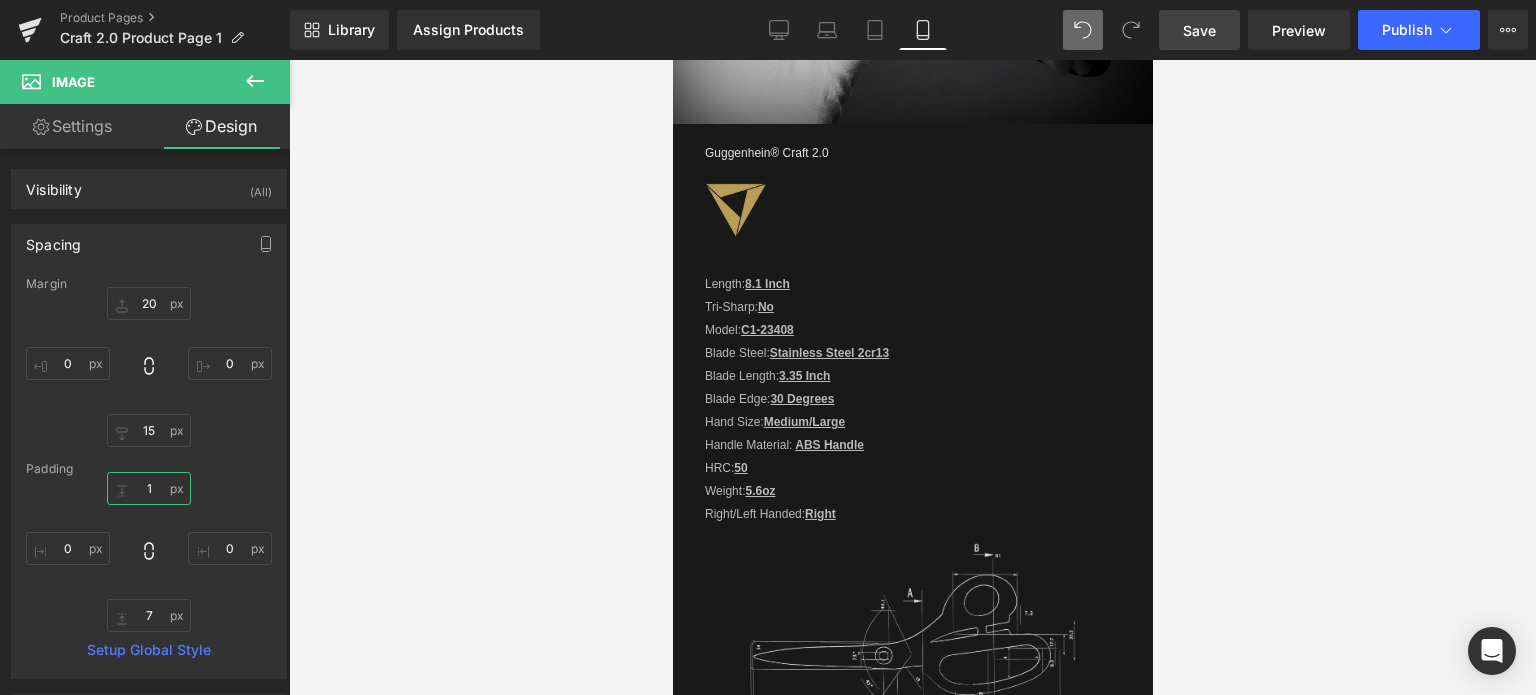 type on "1" 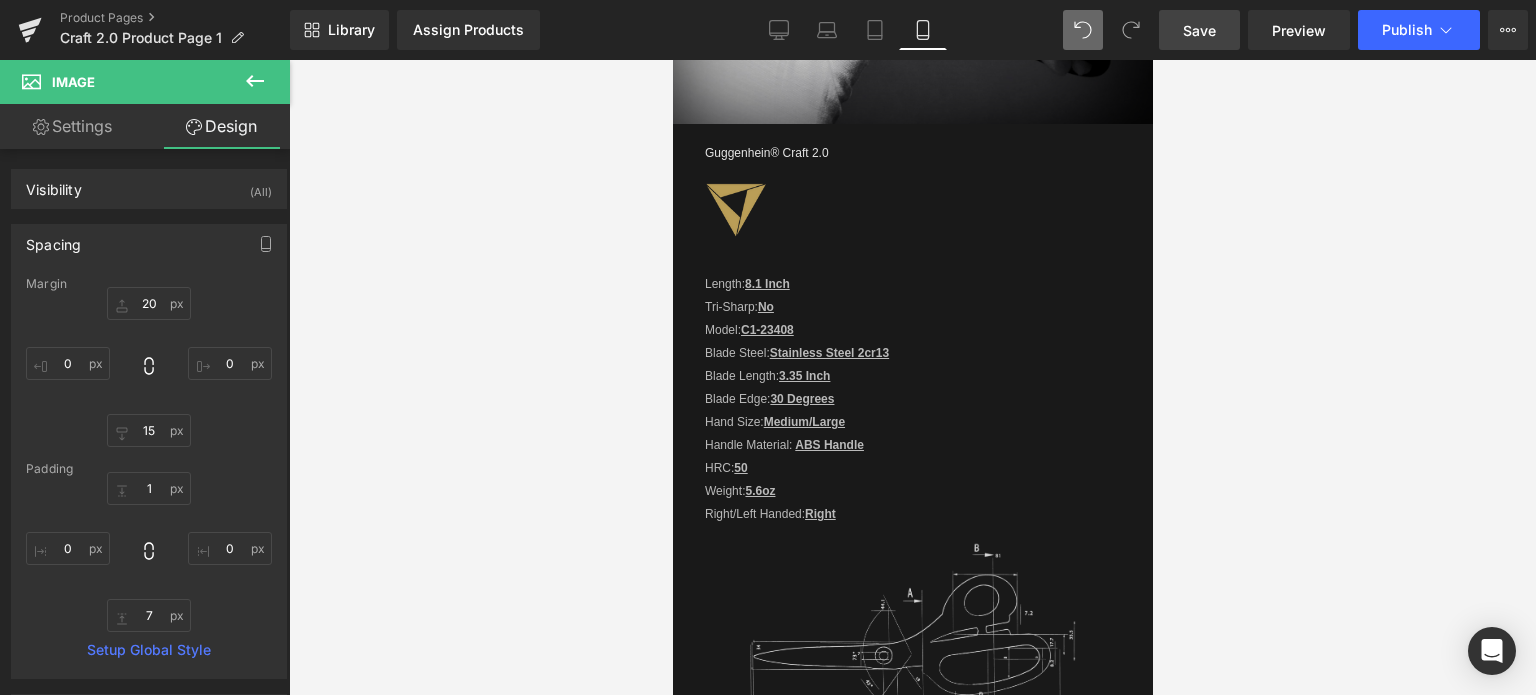 click on "Save" at bounding box center (1199, 30) 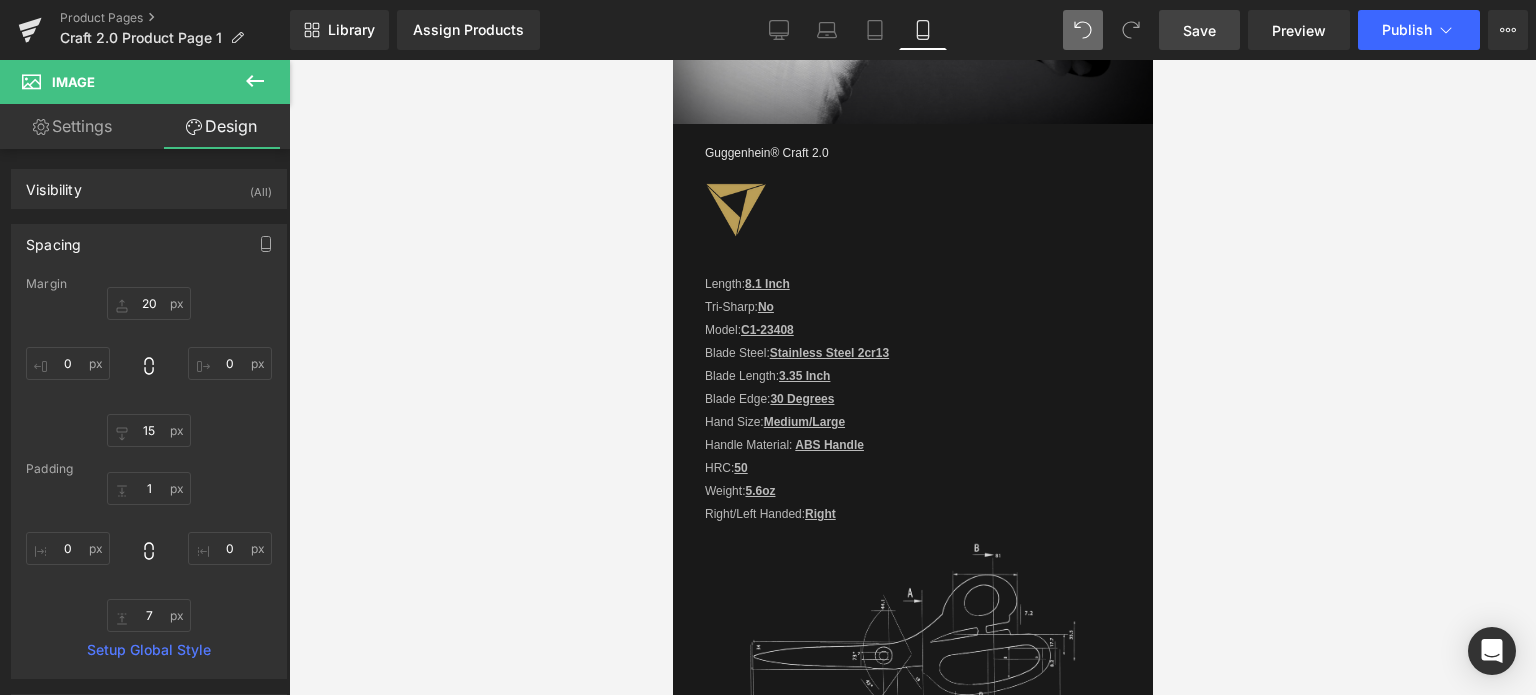 click on "Save" at bounding box center (1199, 30) 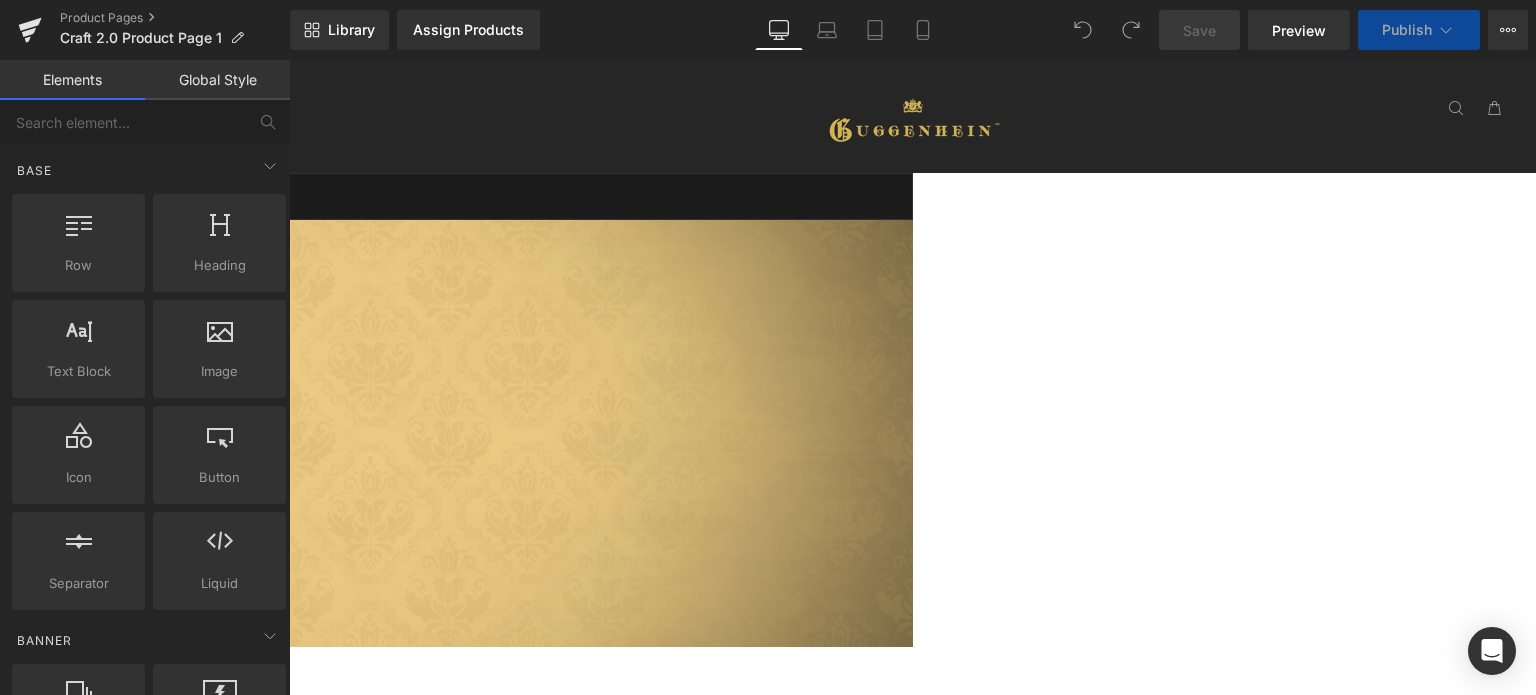 scroll, scrollTop: 0, scrollLeft: 0, axis: both 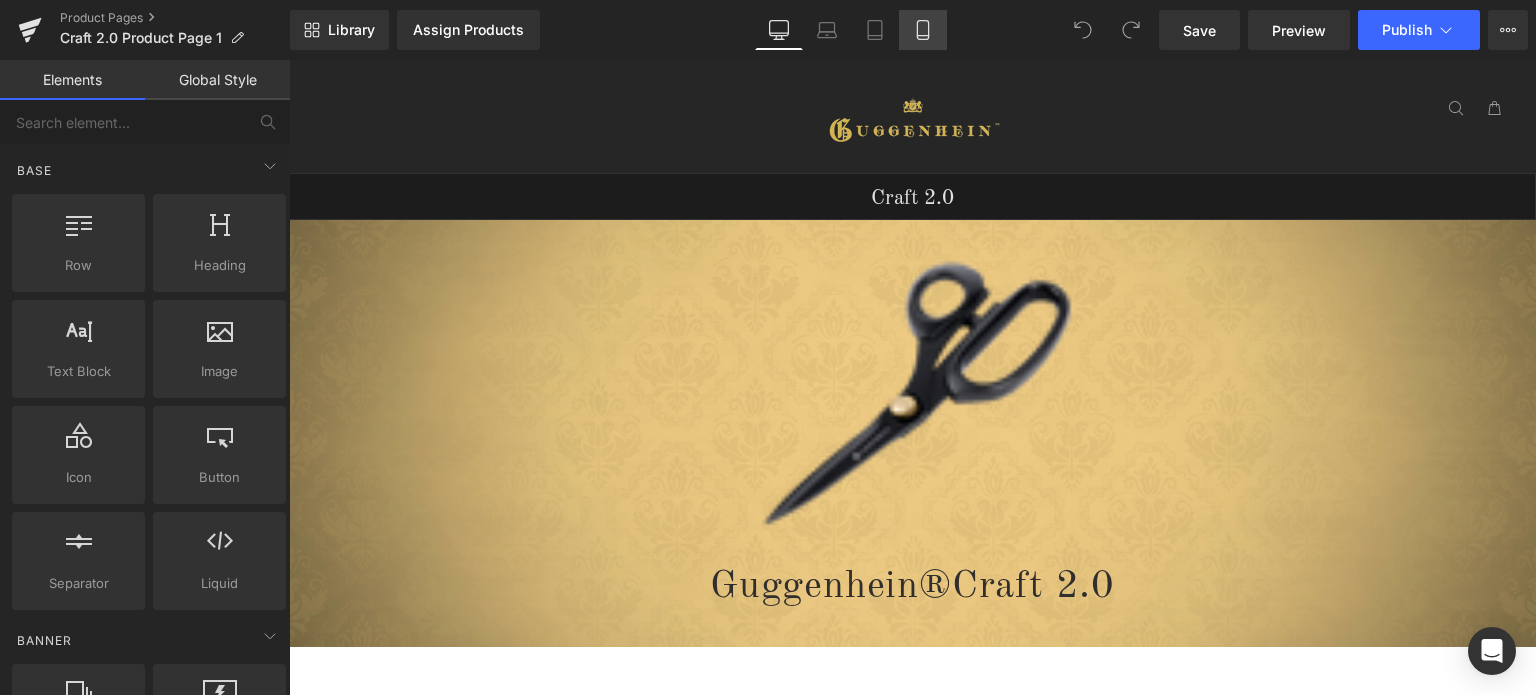 click 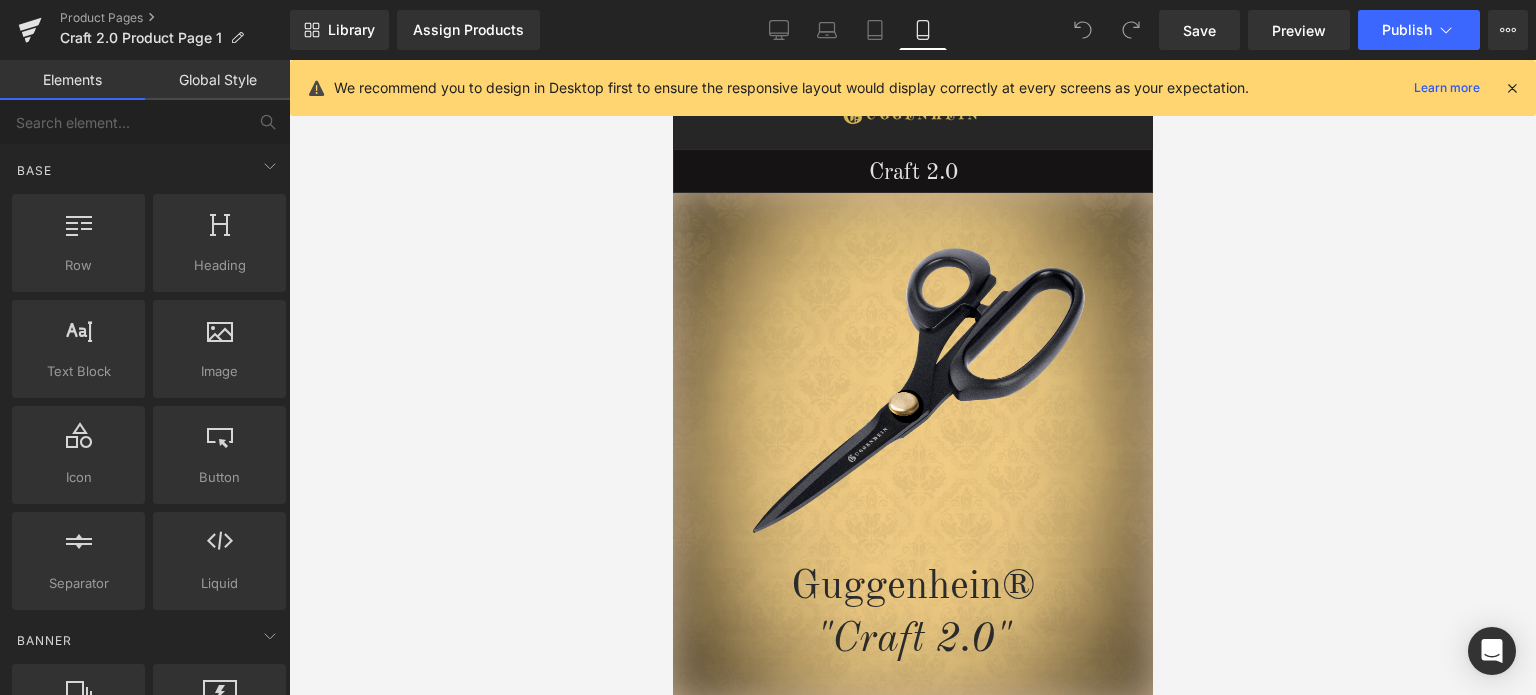 click at bounding box center (1512, 88) 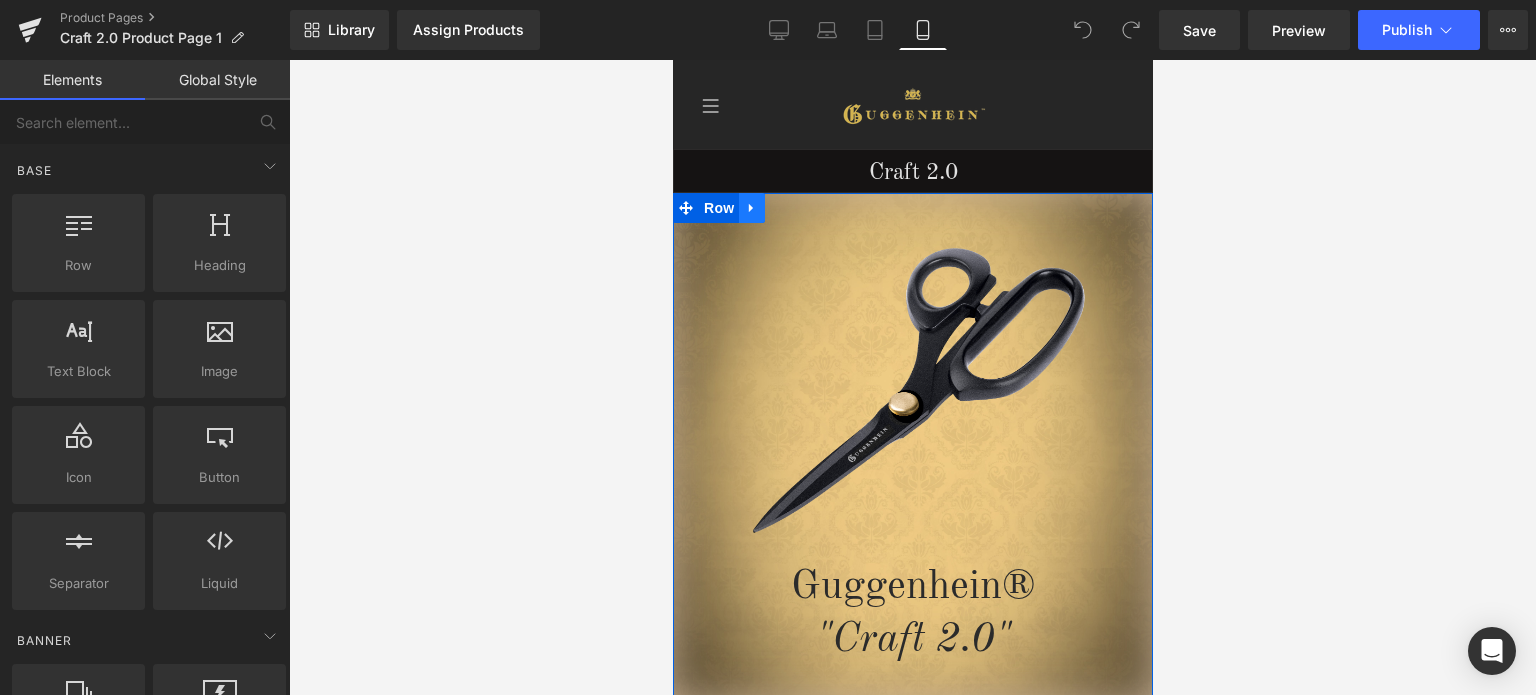 click 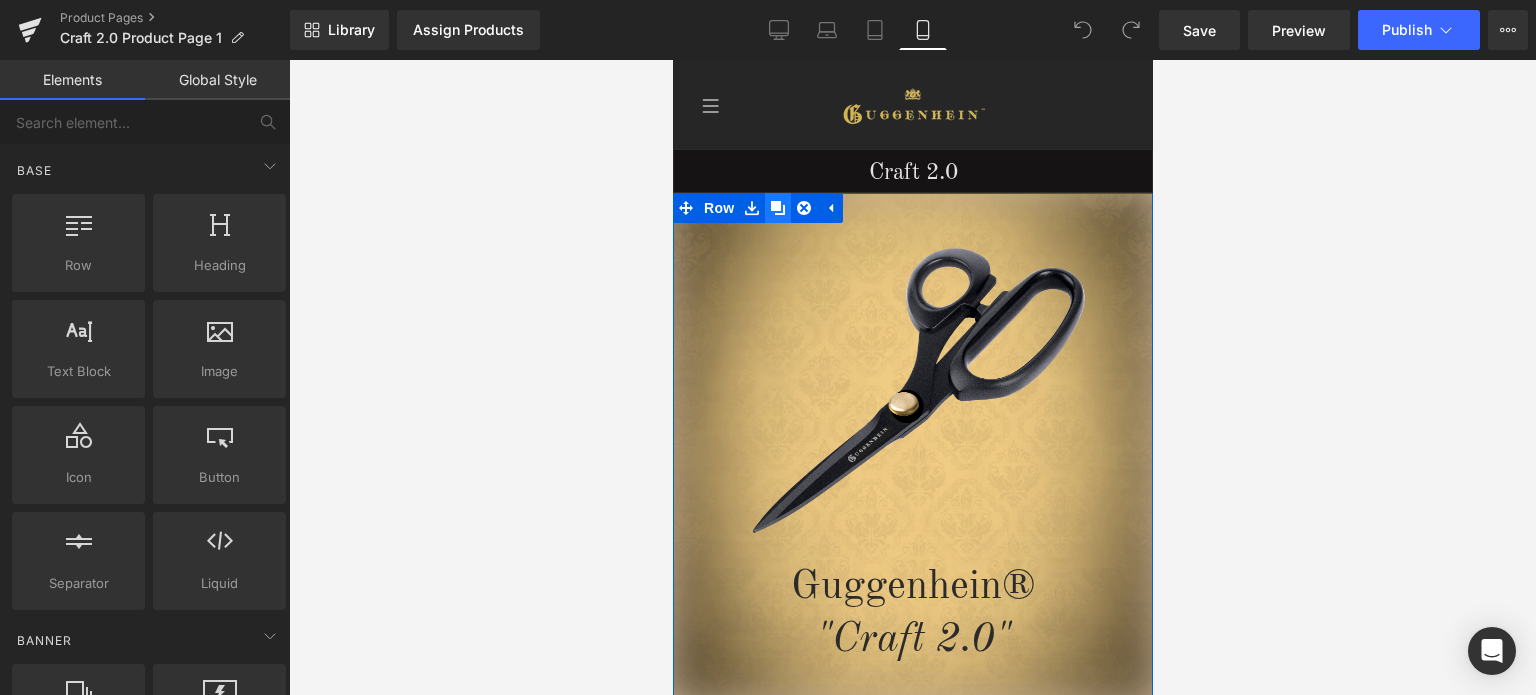 click 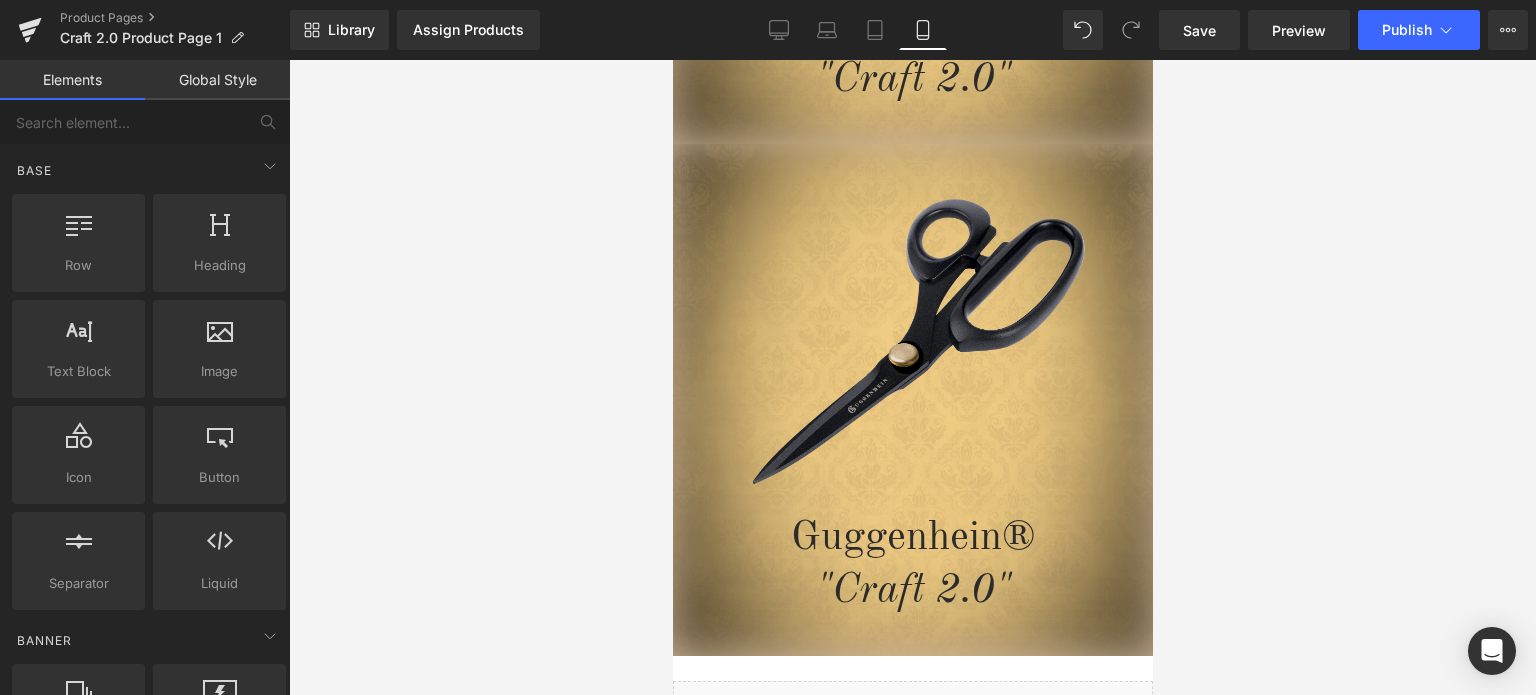 scroll, scrollTop: 564, scrollLeft: 0, axis: vertical 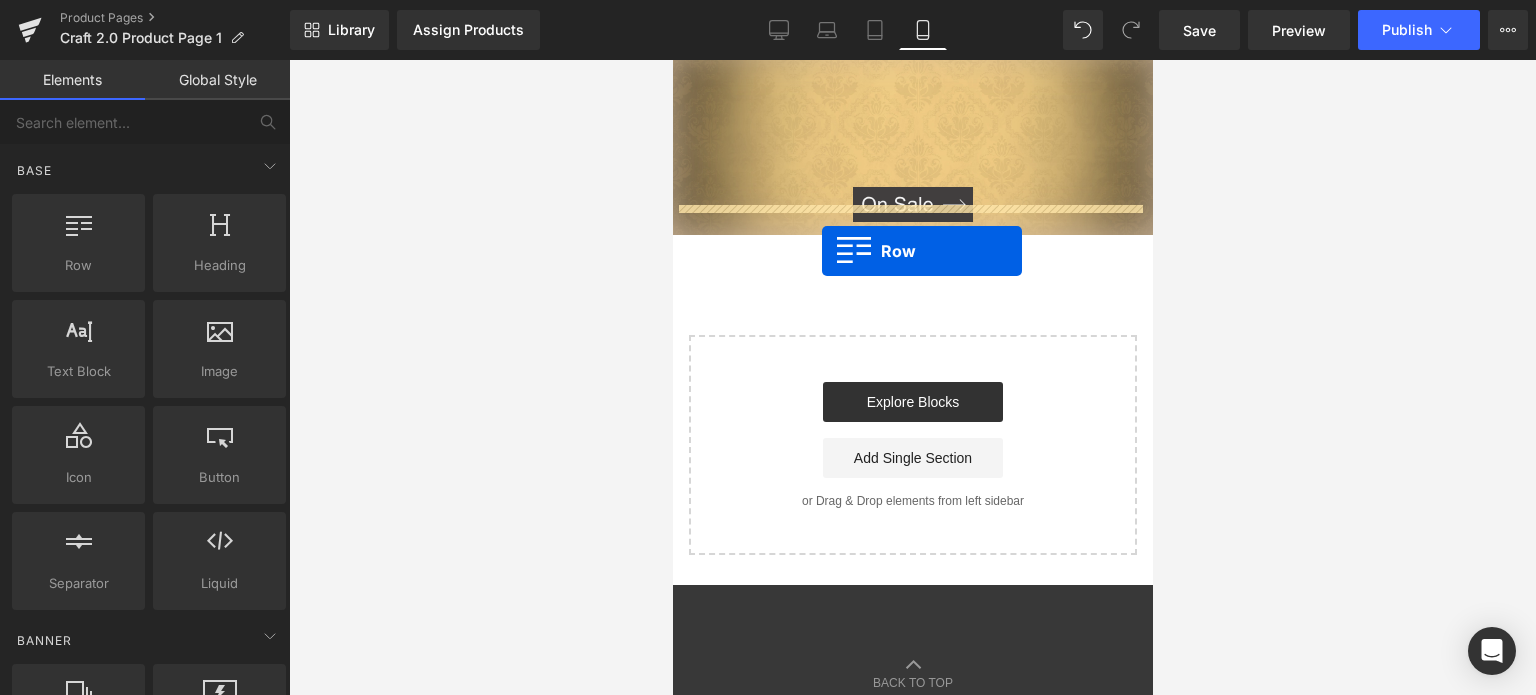 drag, startPoint x: 677, startPoint y: 153, endPoint x: 821, endPoint y: 251, distance: 174.1838 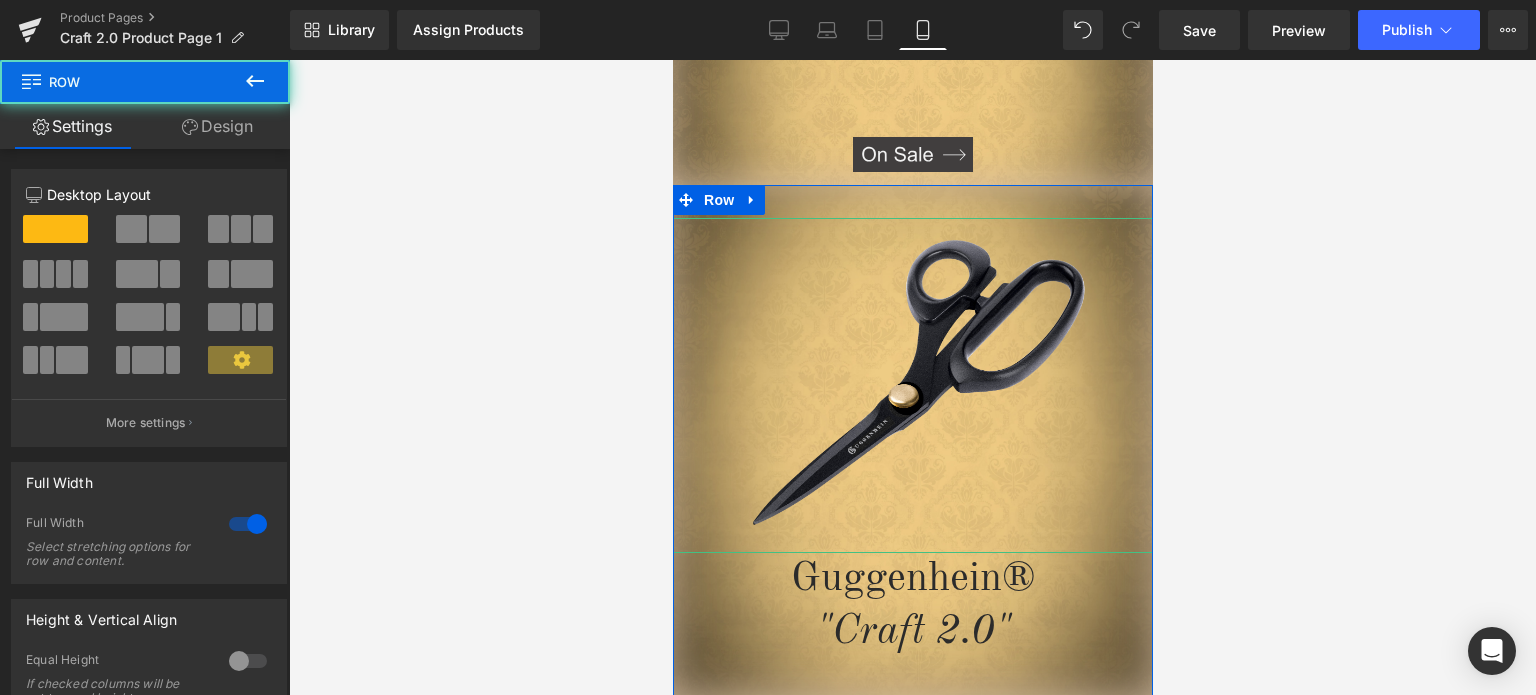 scroll, scrollTop: 5235, scrollLeft: 0, axis: vertical 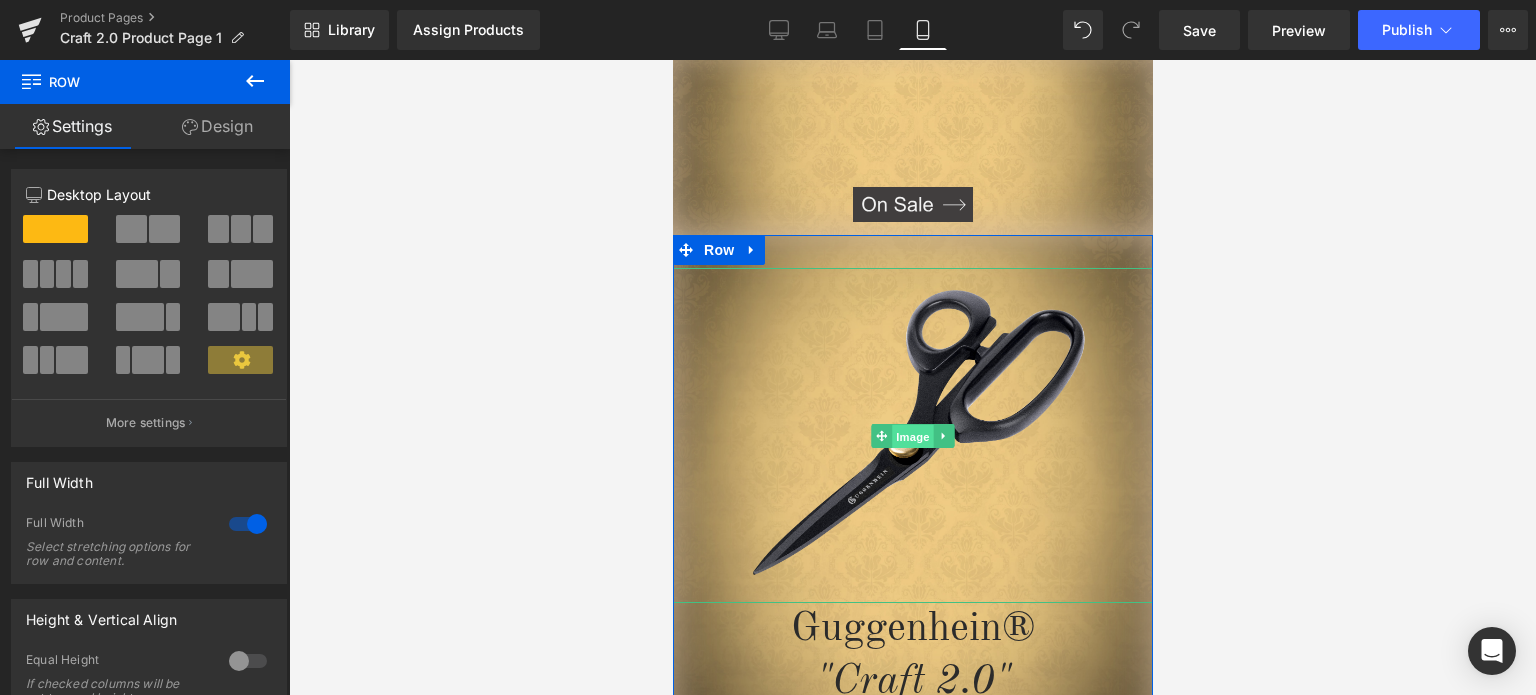 click on "Image" at bounding box center (912, 437) 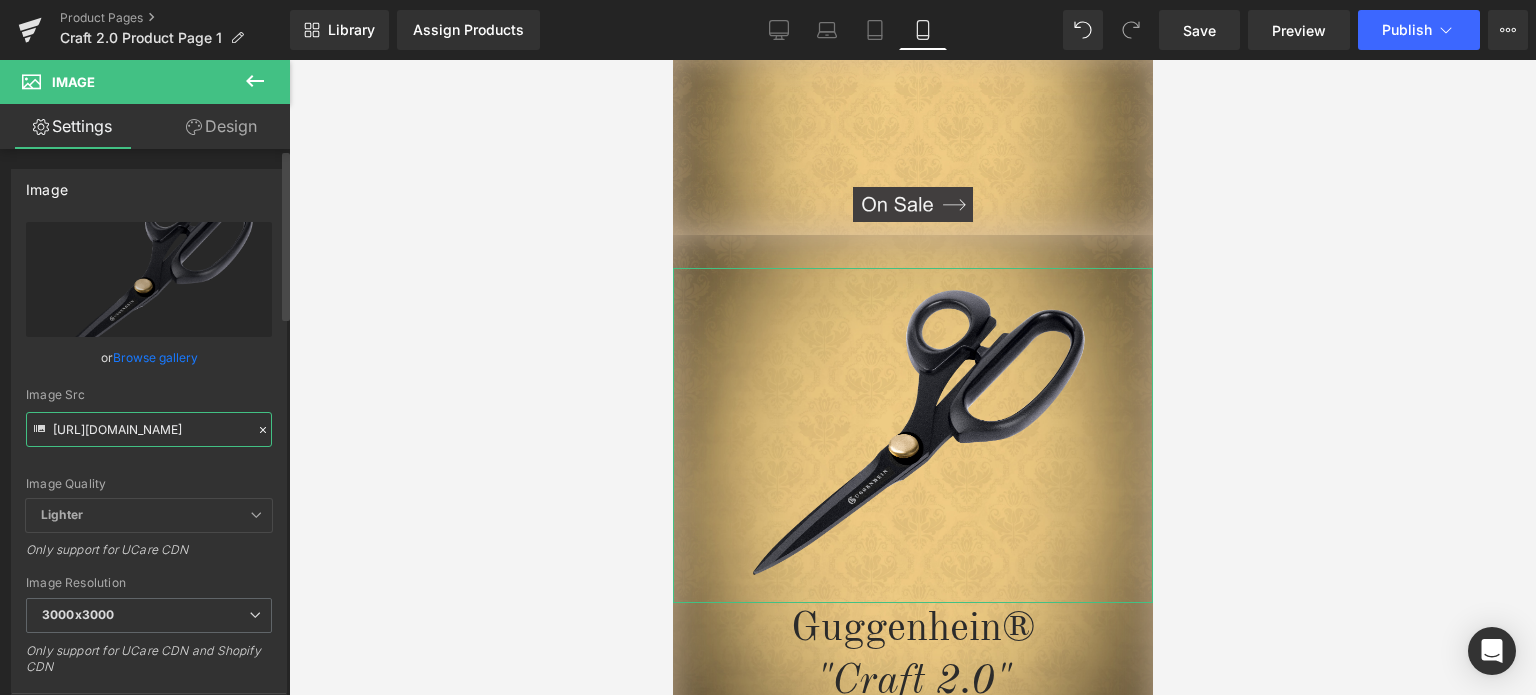 click on "[URL][DOMAIN_NAME]" at bounding box center [149, 429] 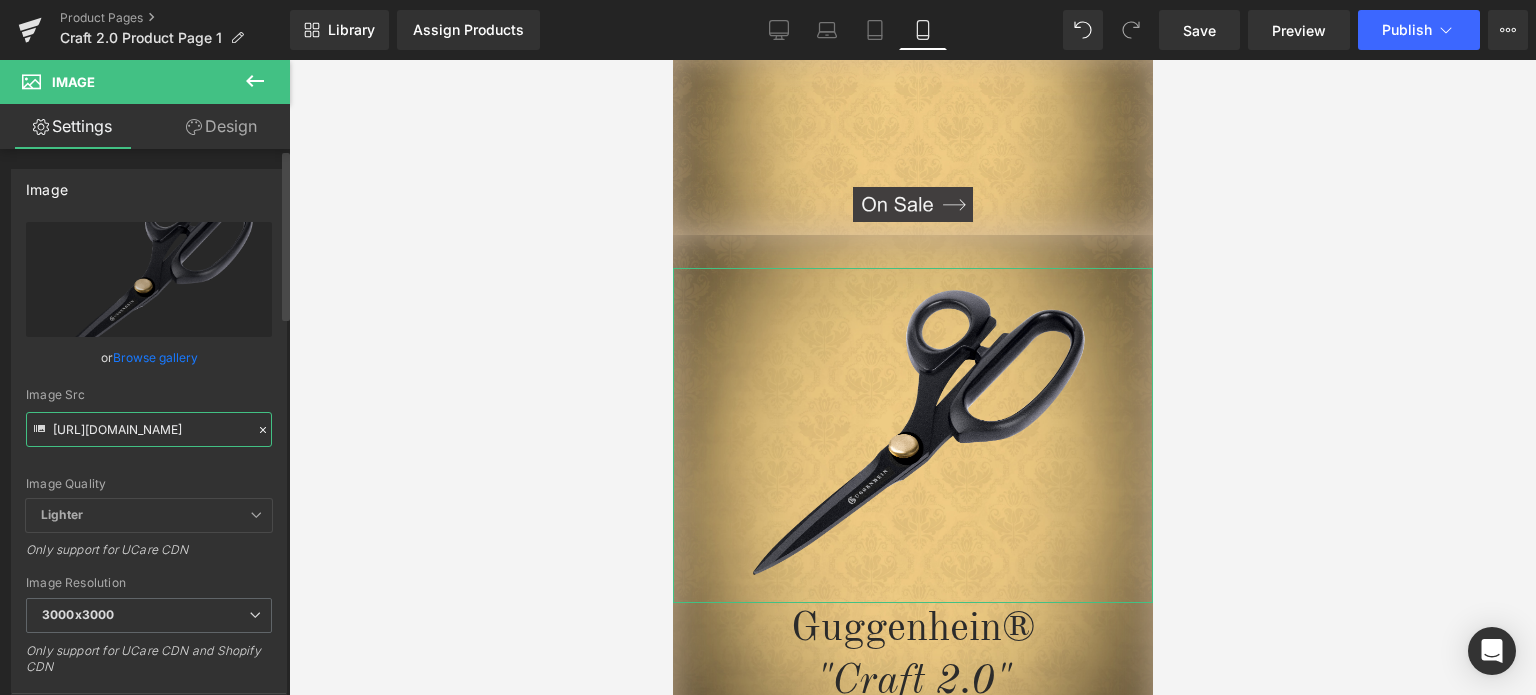 paste on "4_15b6559d-fbca-4139-8969-8d7f79509185.png?v=1752653299" 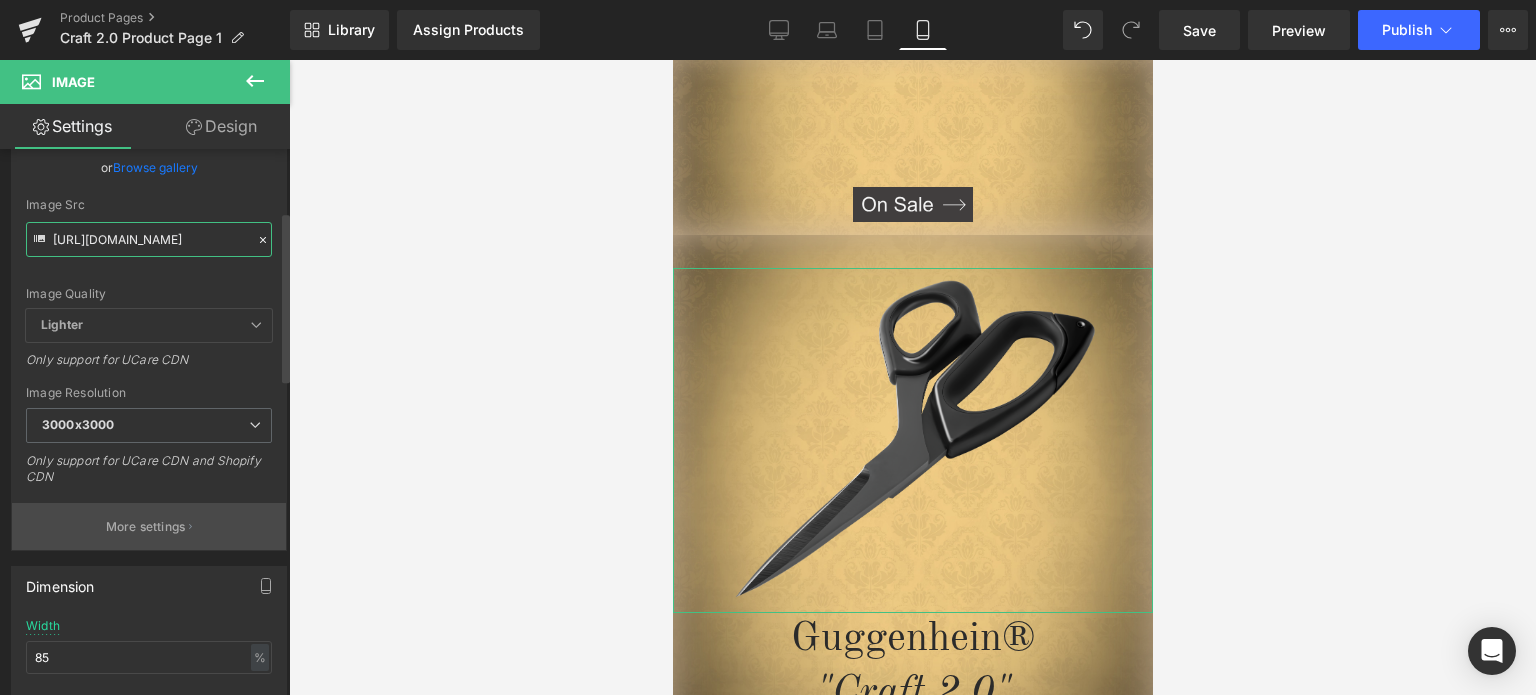 scroll, scrollTop: 200, scrollLeft: 0, axis: vertical 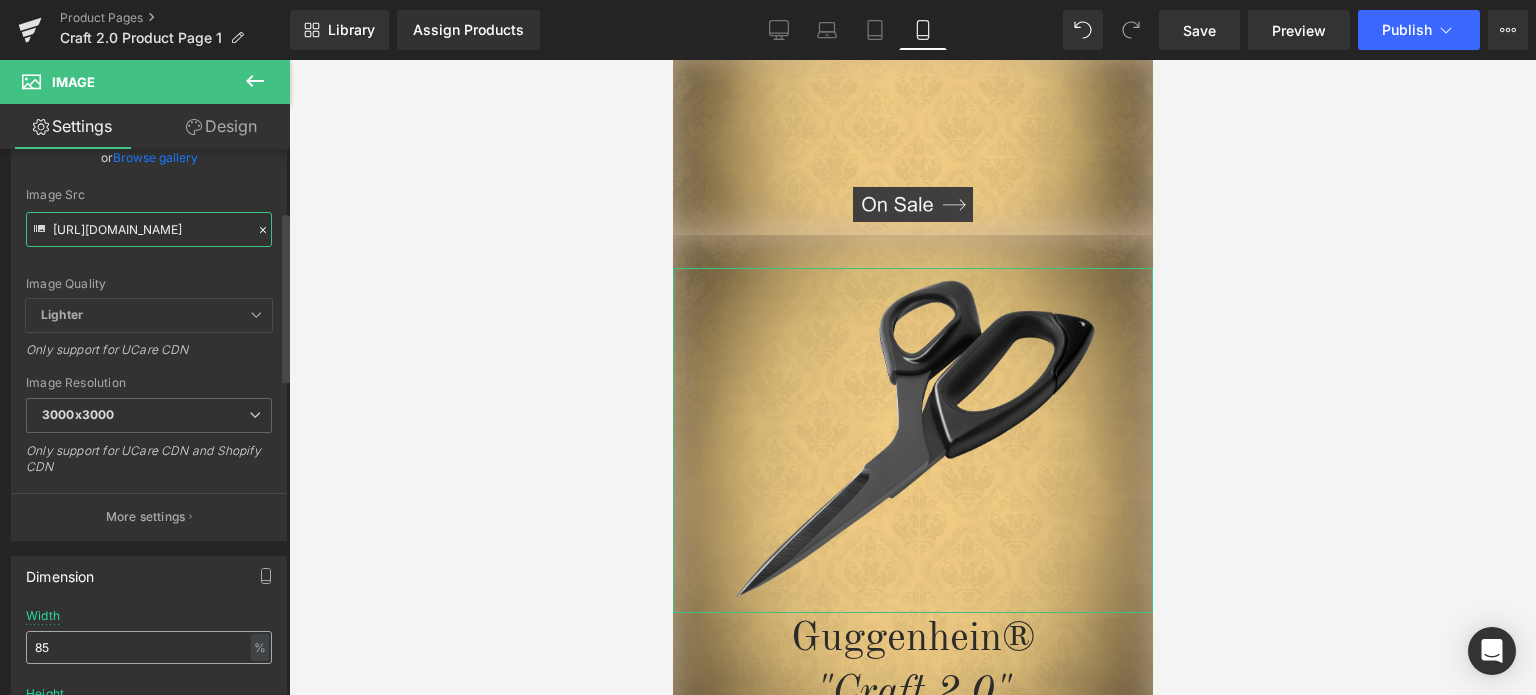type on "https://cdn.shopify.com/s/files/1/0566/0963/6442/files/4_15b6559d-fbca-4139-8969-8d7f79509185_3000x3000.png?v=1752653299" 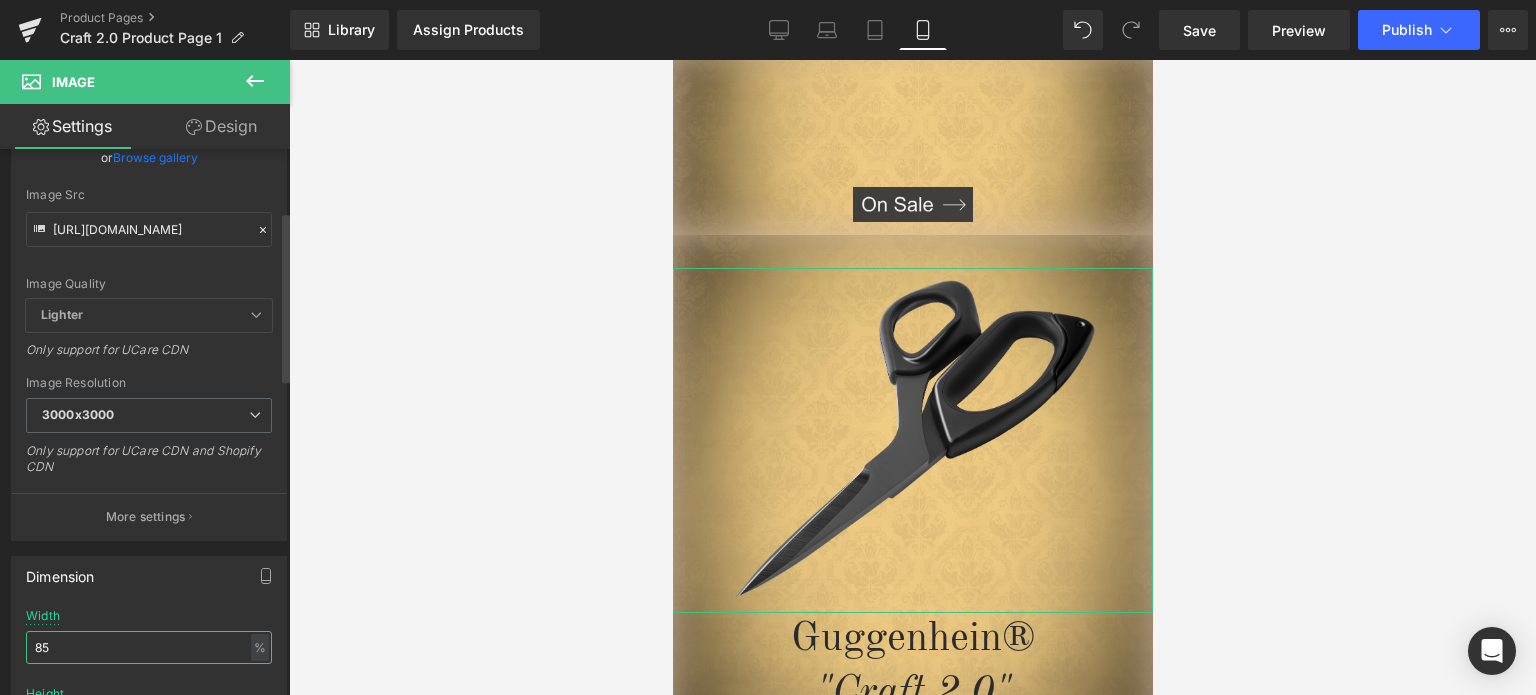 scroll, scrollTop: 0, scrollLeft: 0, axis: both 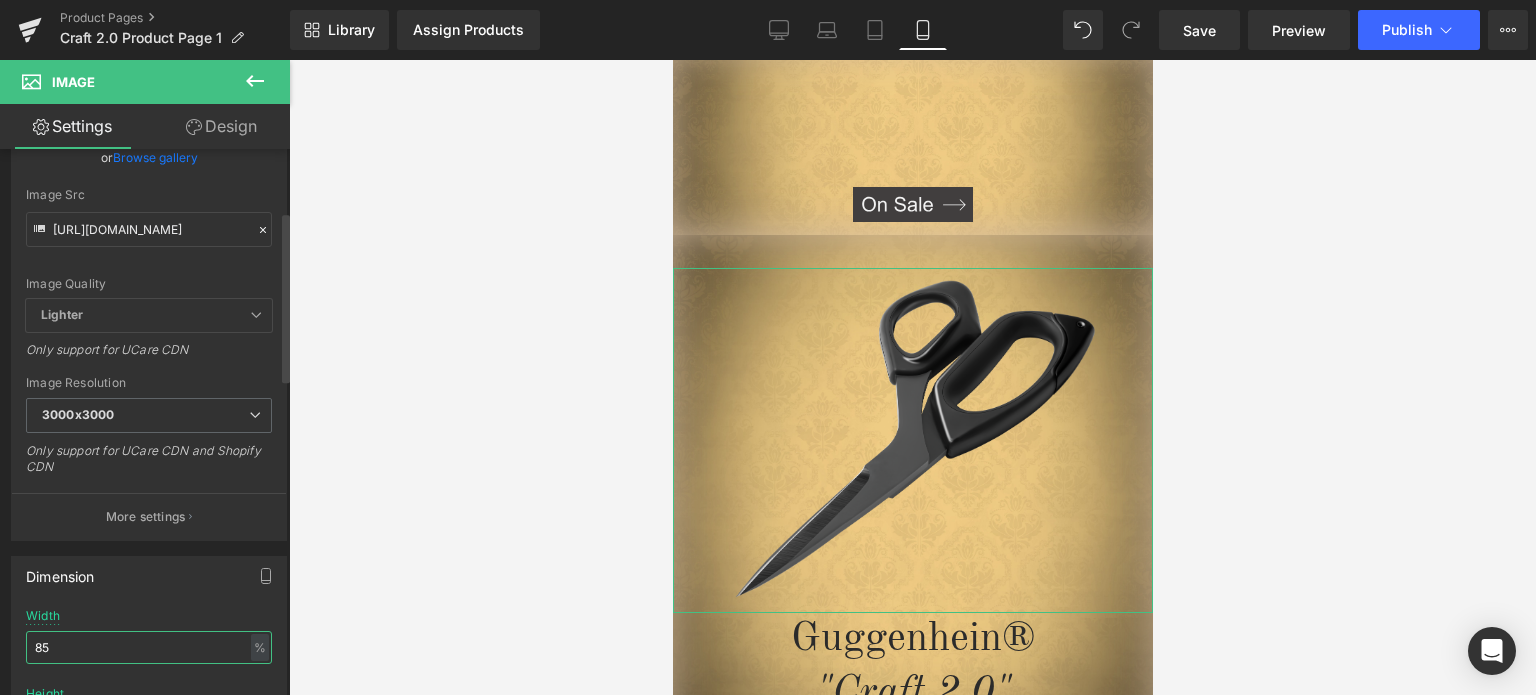 type on "81" 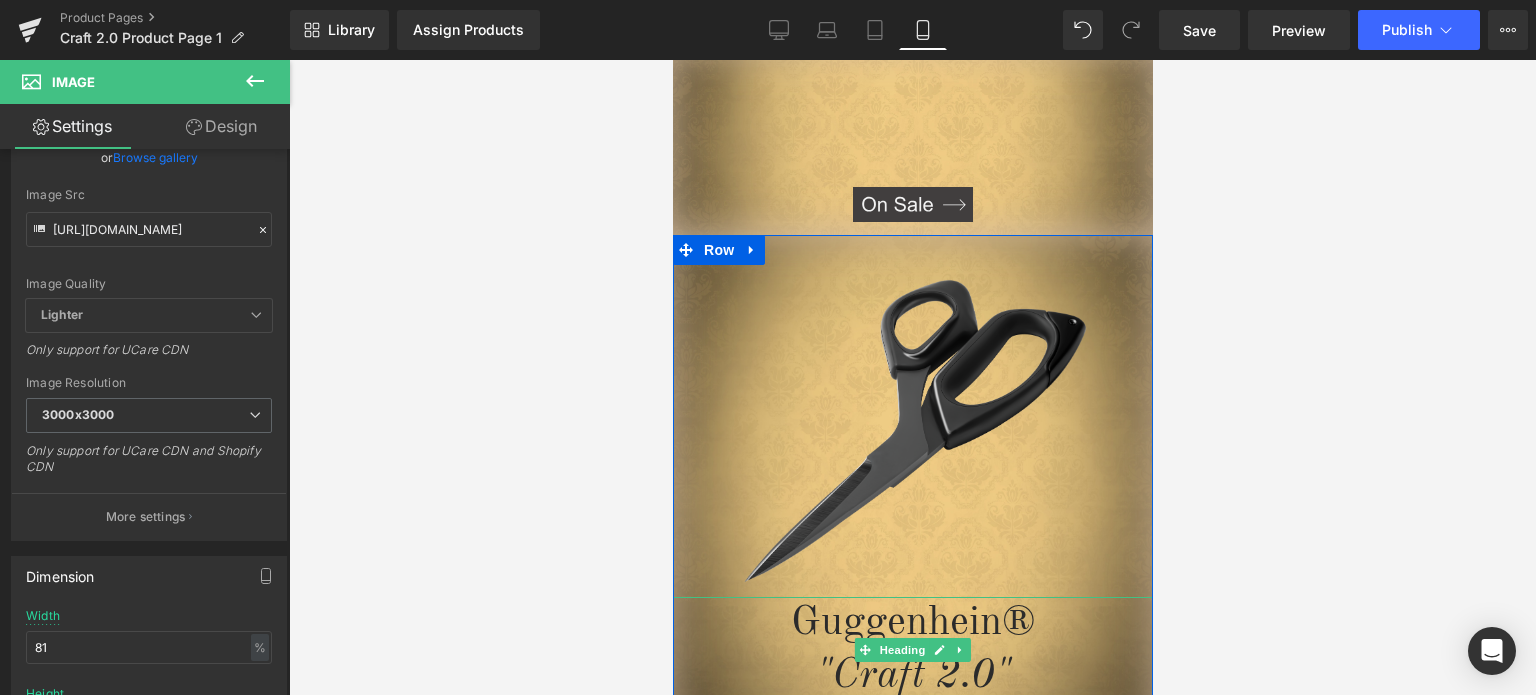 click on ""Craft 2.0"" at bounding box center [912, 676] 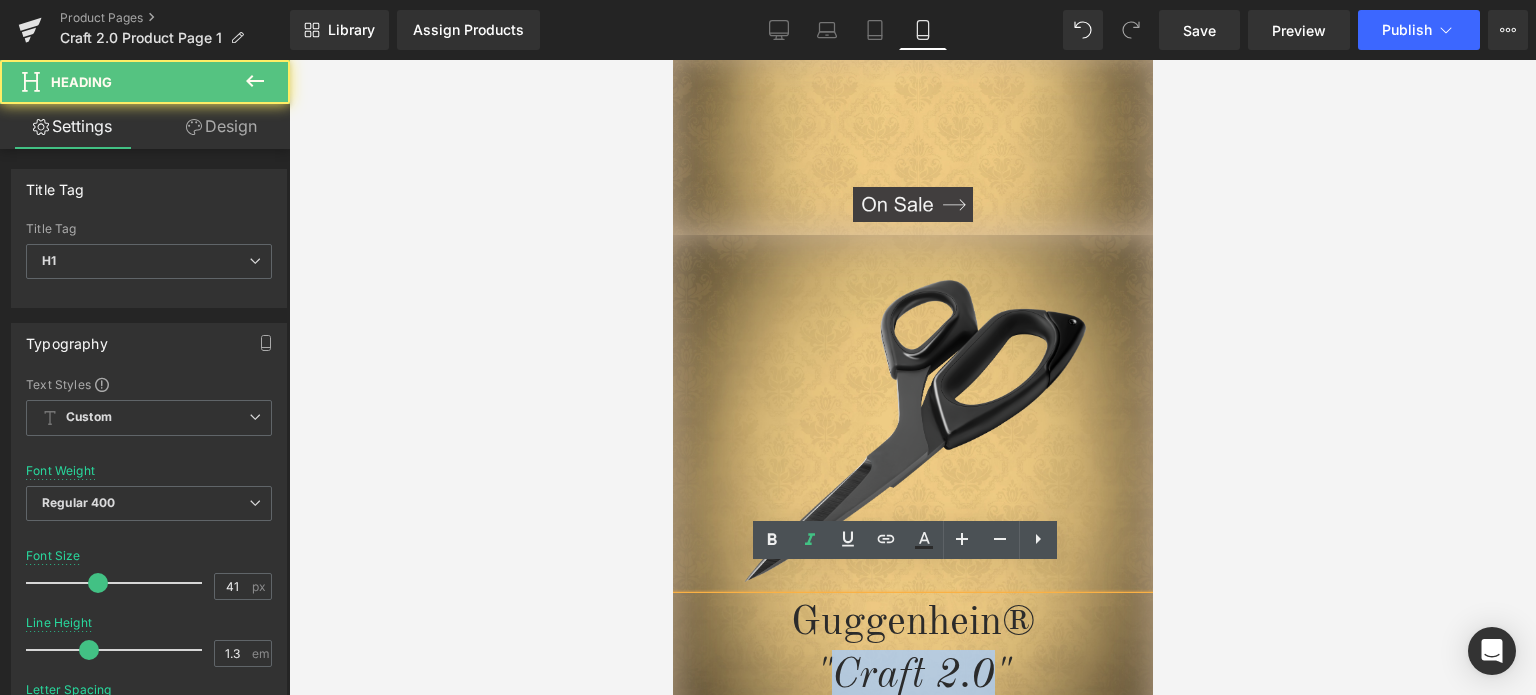 drag, startPoint x: 990, startPoint y: 635, endPoint x: 833, endPoint y: 641, distance: 157.11461 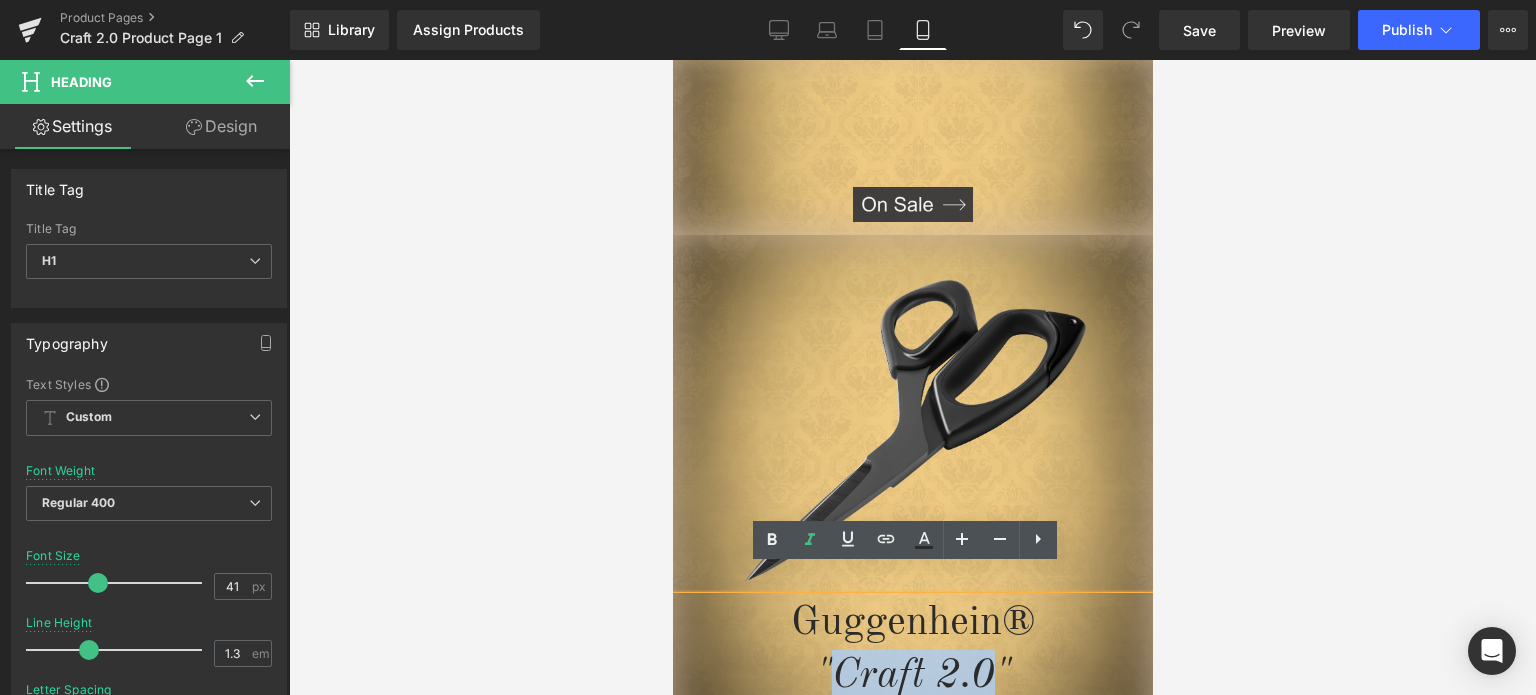 type 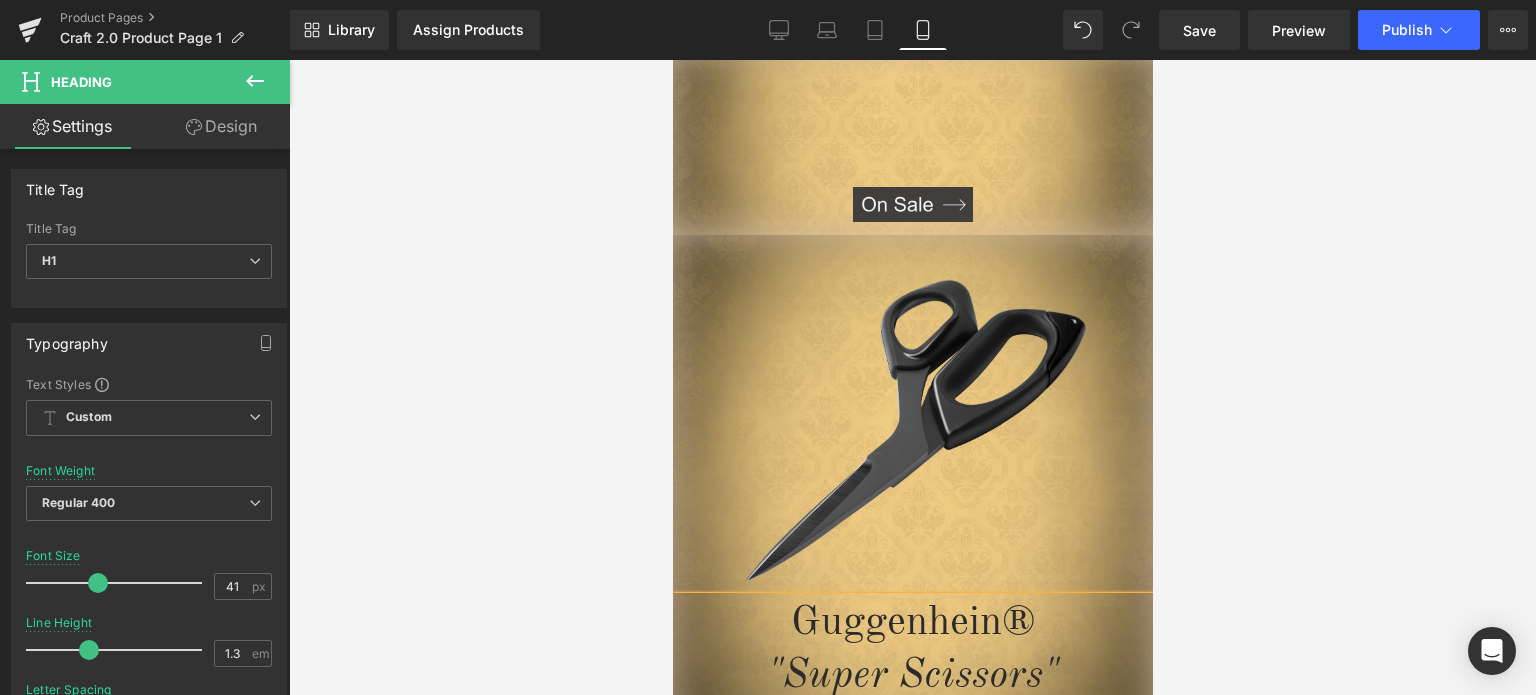 click at bounding box center [912, 377] 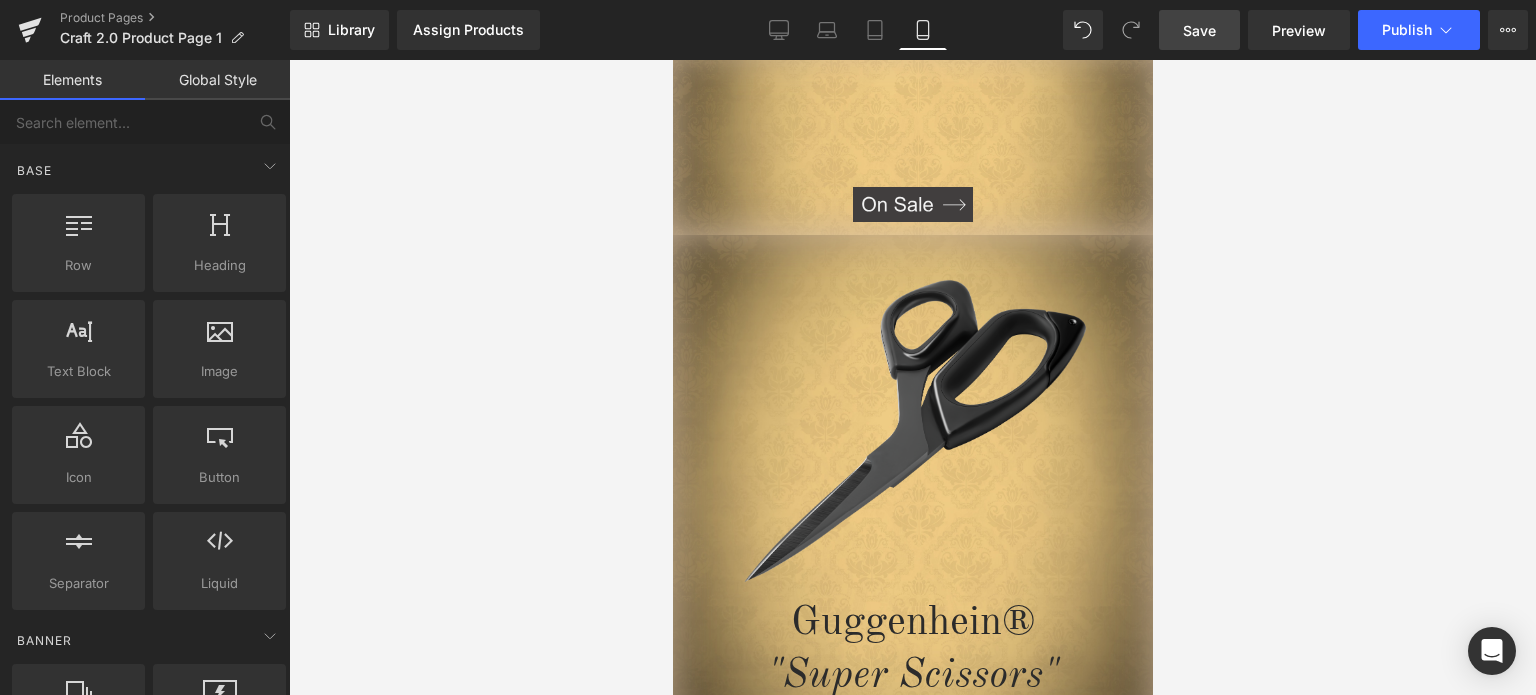 click on "Save" at bounding box center [1199, 30] 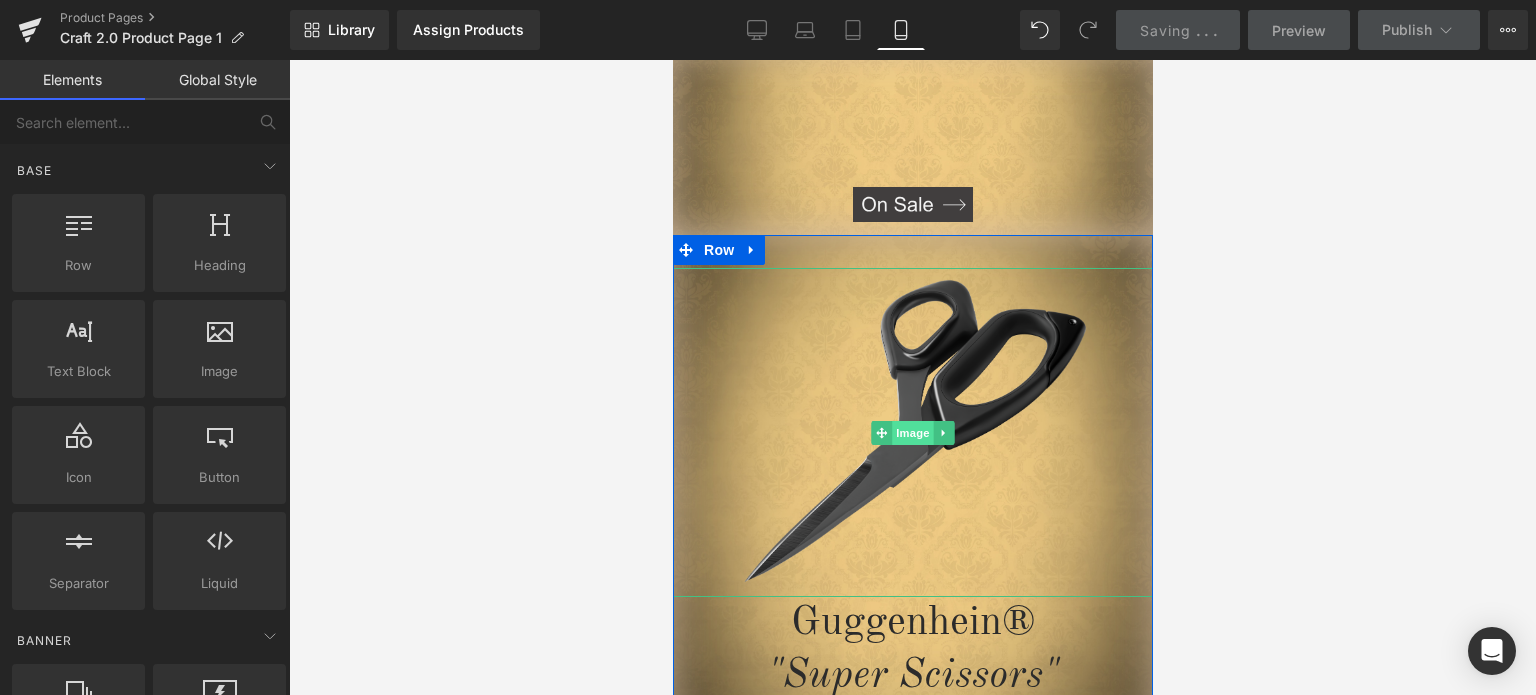 click on "Image" at bounding box center (912, 433) 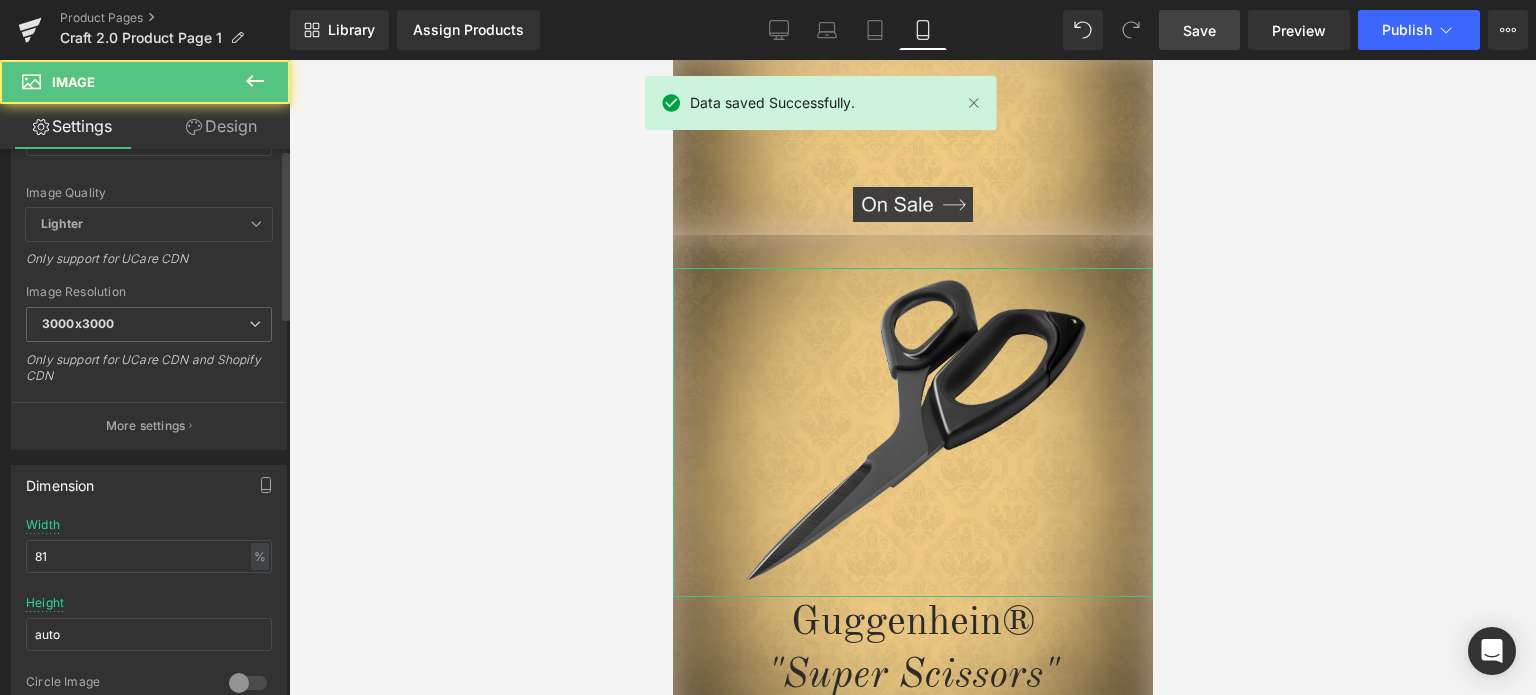 scroll, scrollTop: 400, scrollLeft: 0, axis: vertical 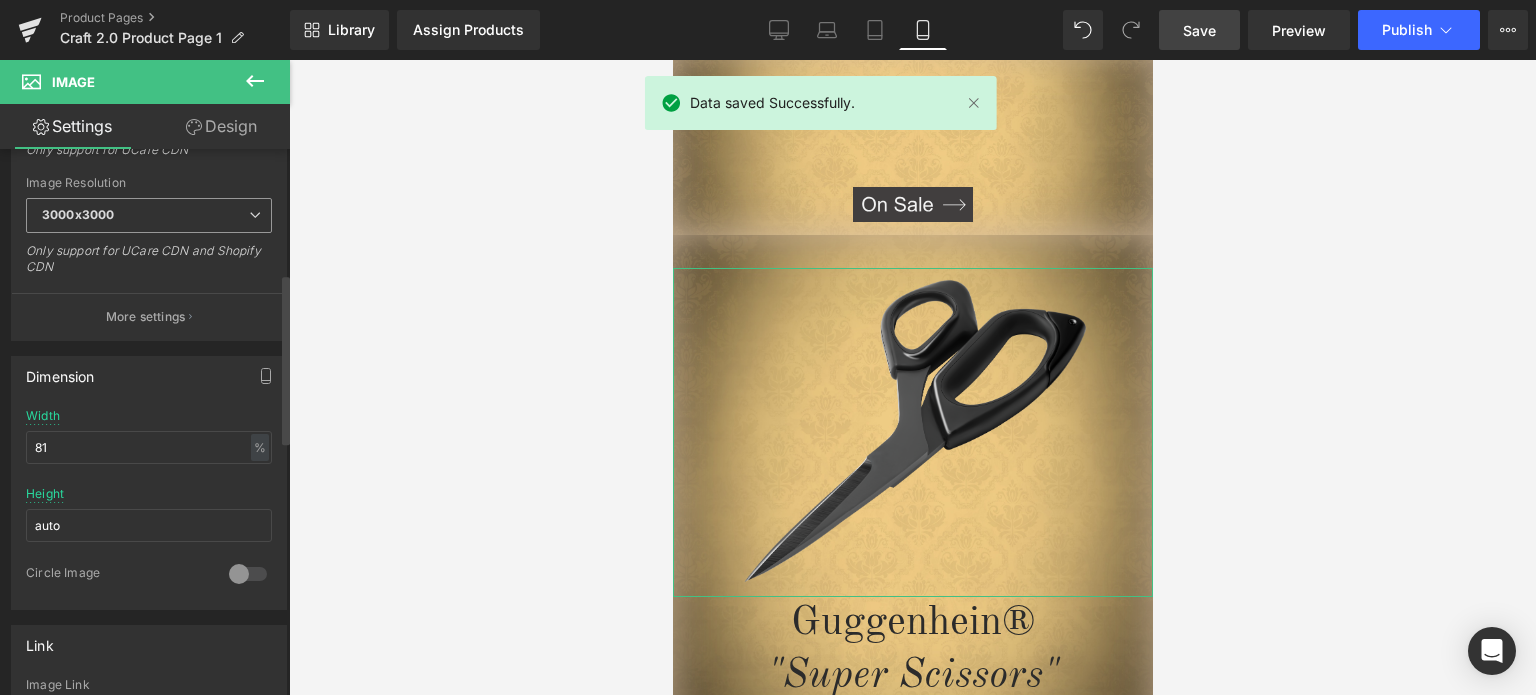 click on "3000x3000" at bounding box center [149, 215] 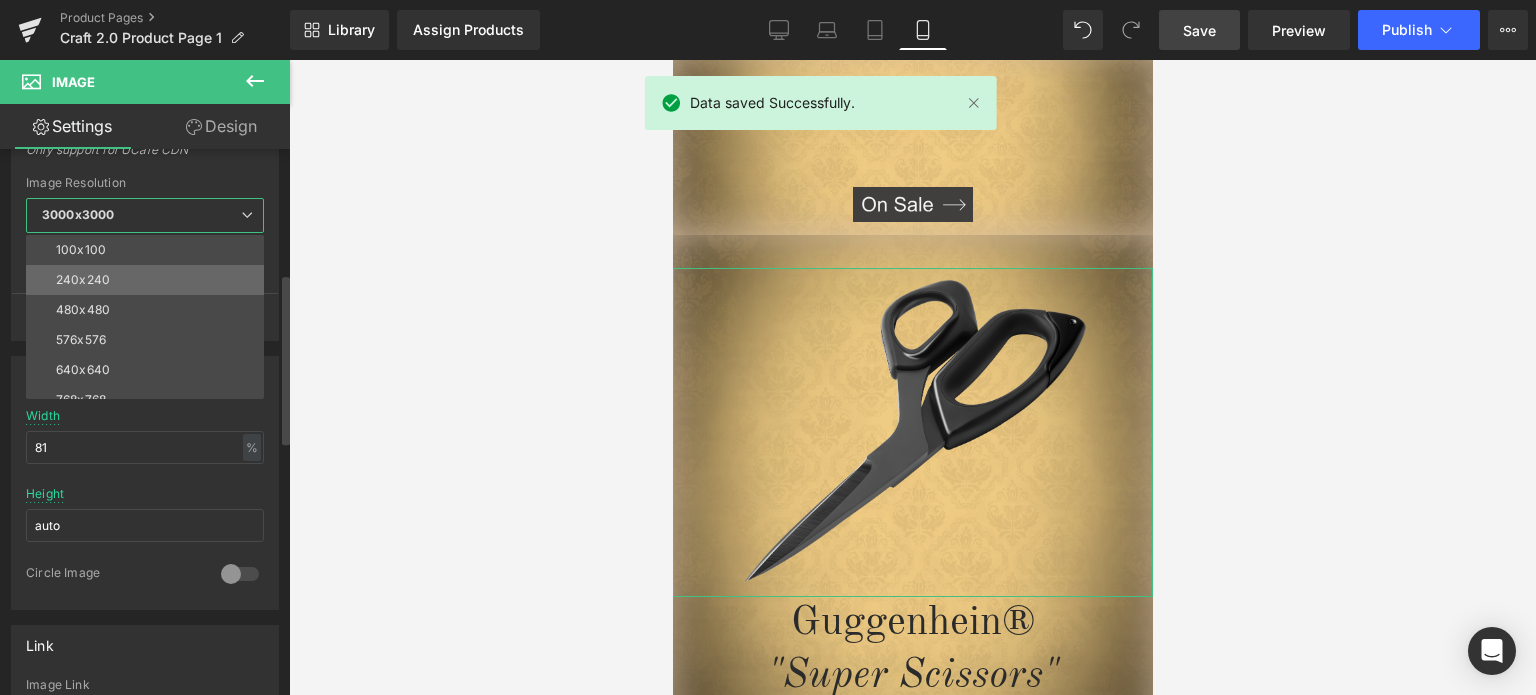 click on "240x240" at bounding box center [149, 280] 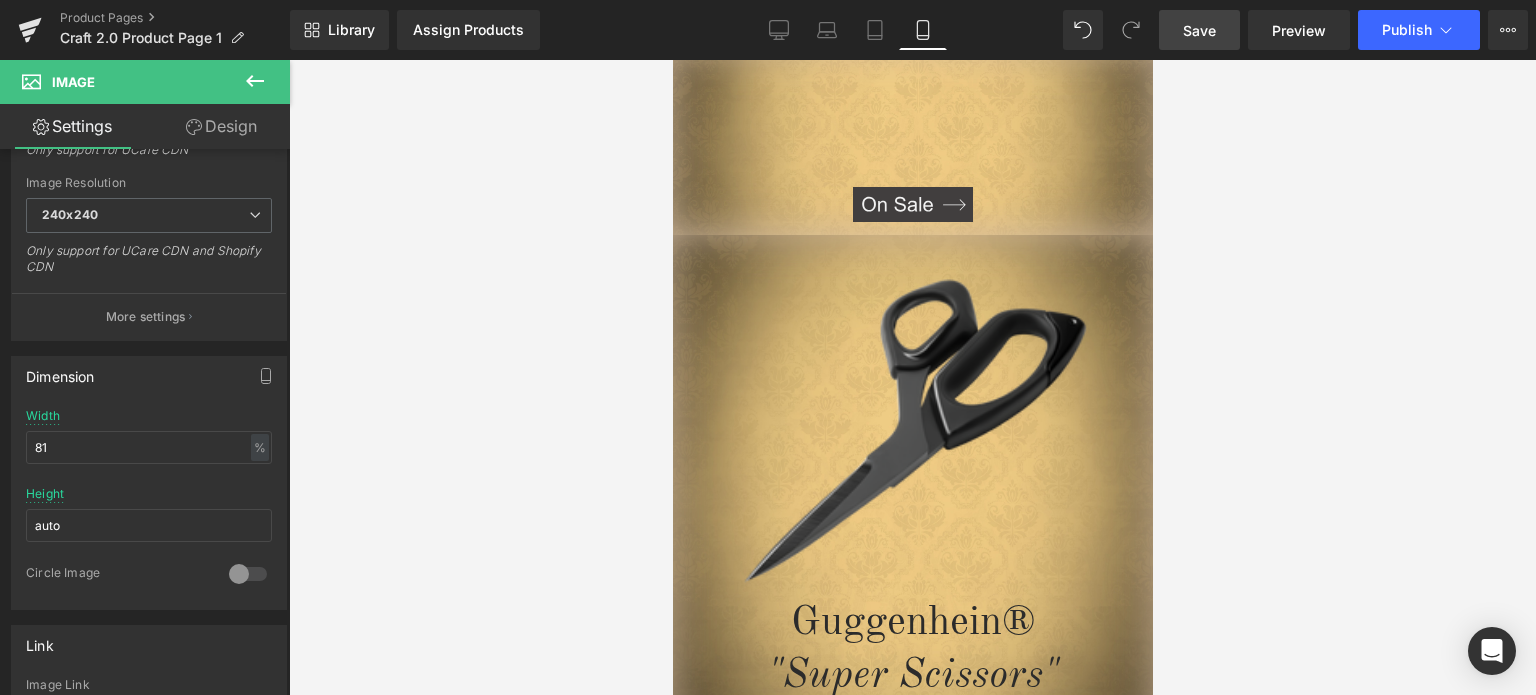 click on "Save" at bounding box center (1199, 30) 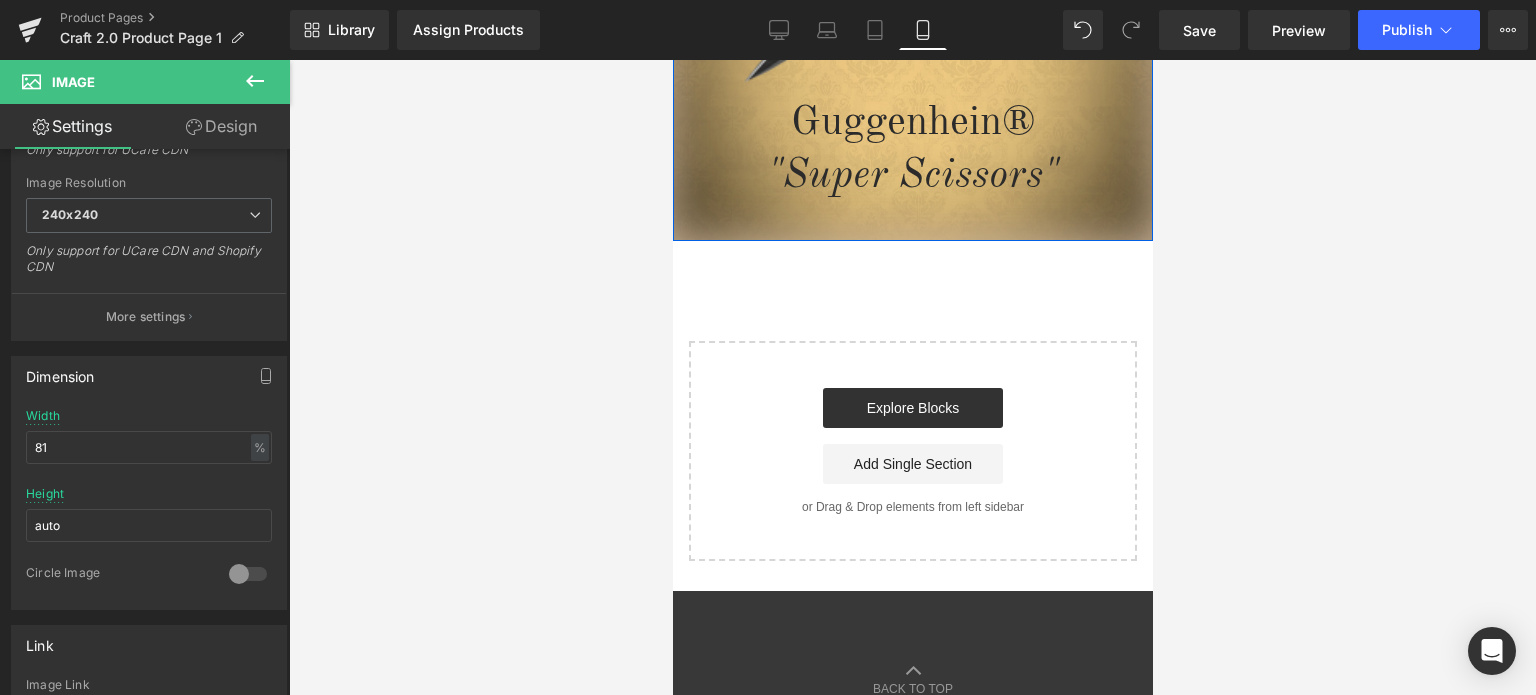 scroll, scrollTop: 5535, scrollLeft: 0, axis: vertical 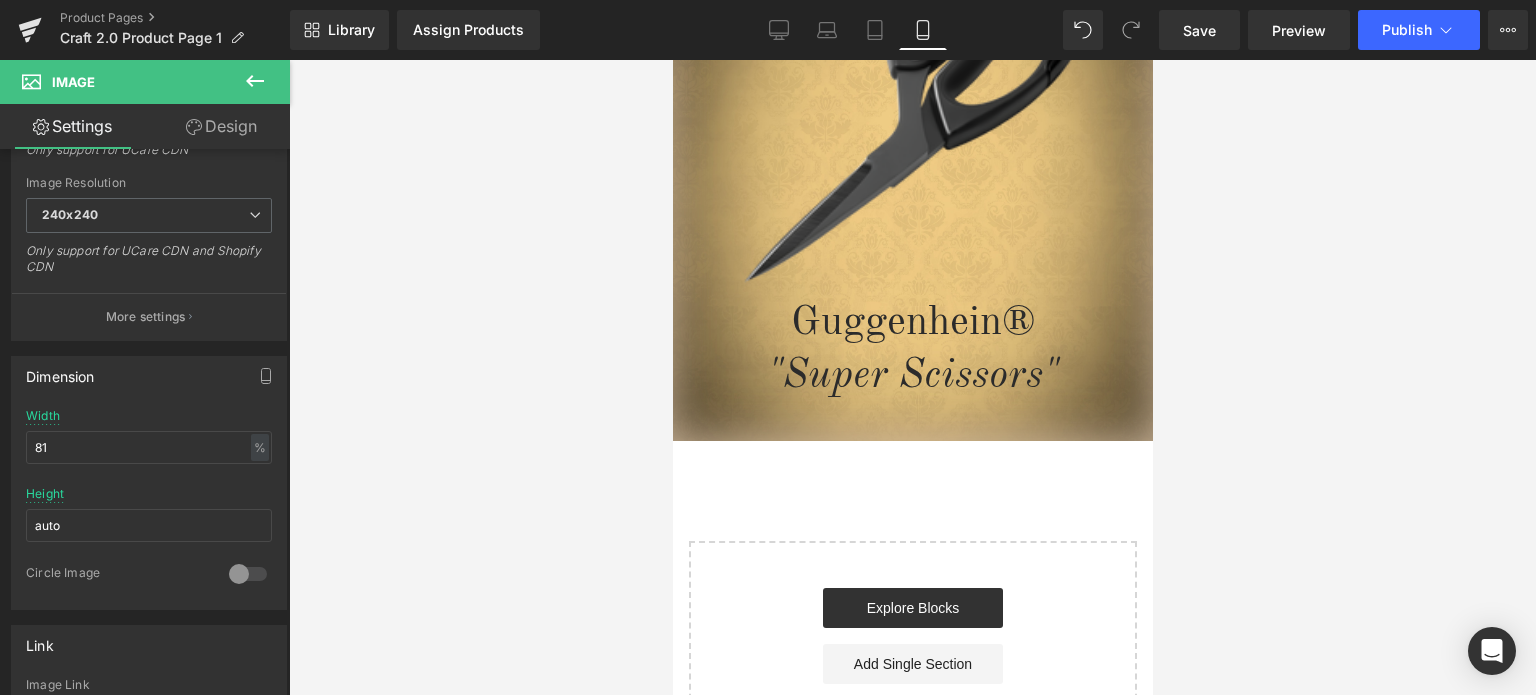 click 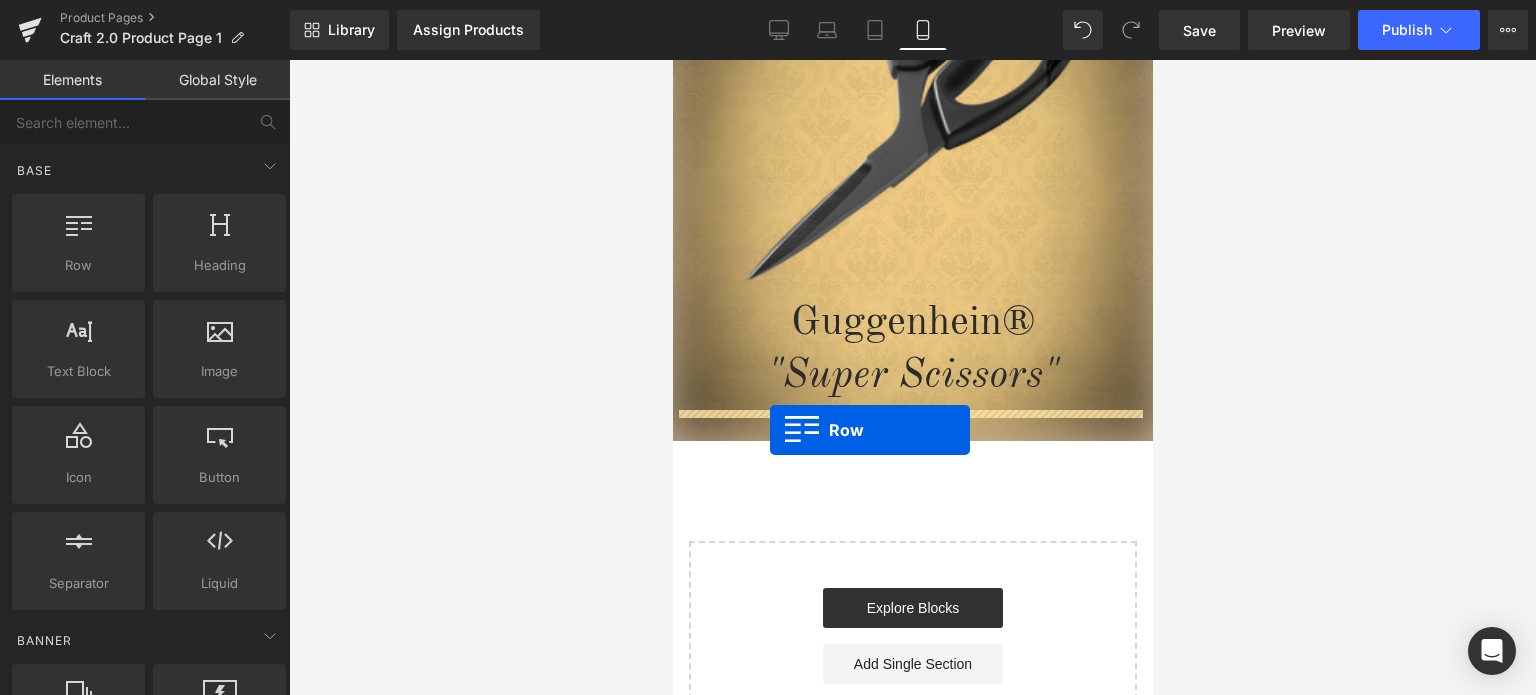 drag, startPoint x: 750, startPoint y: 305, endPoint x: 769, endPoint y: 430, distance: 126.43575 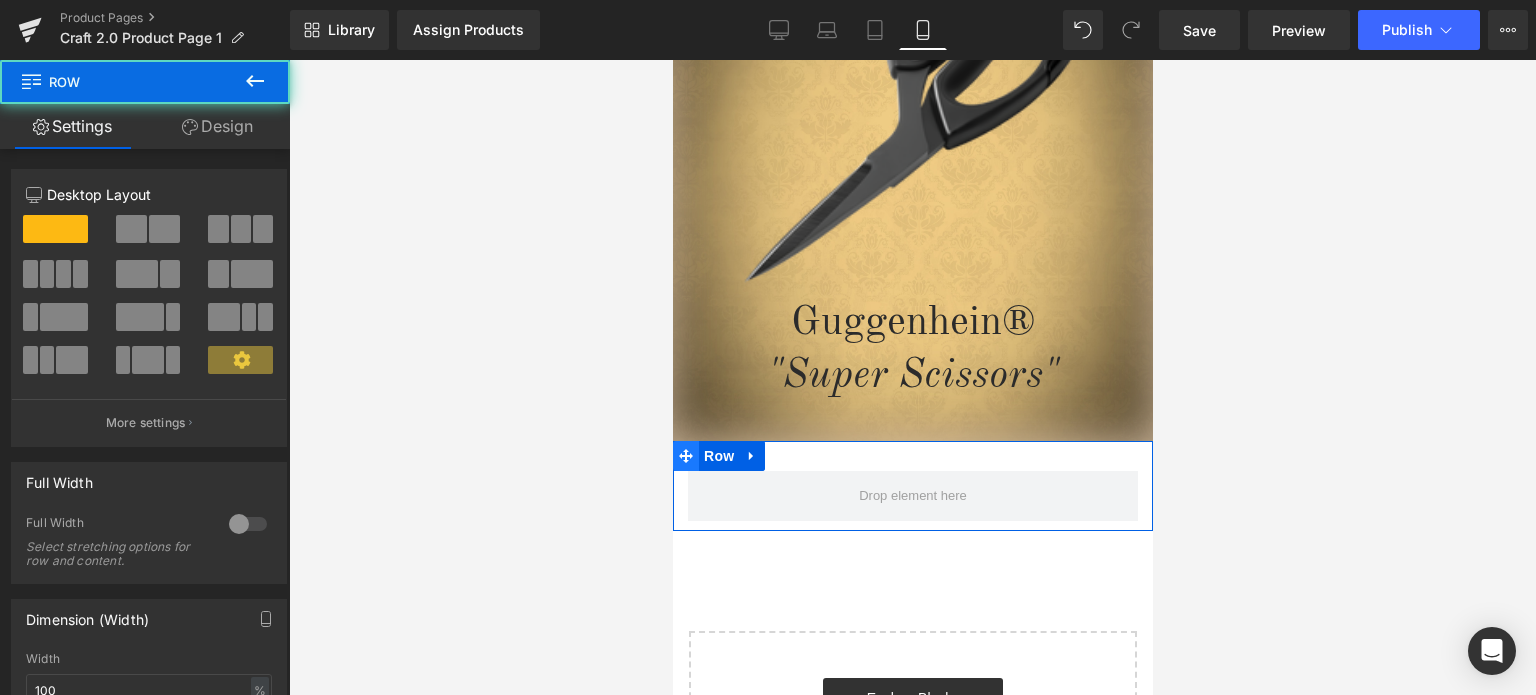 click at bounding box center (685, 456) 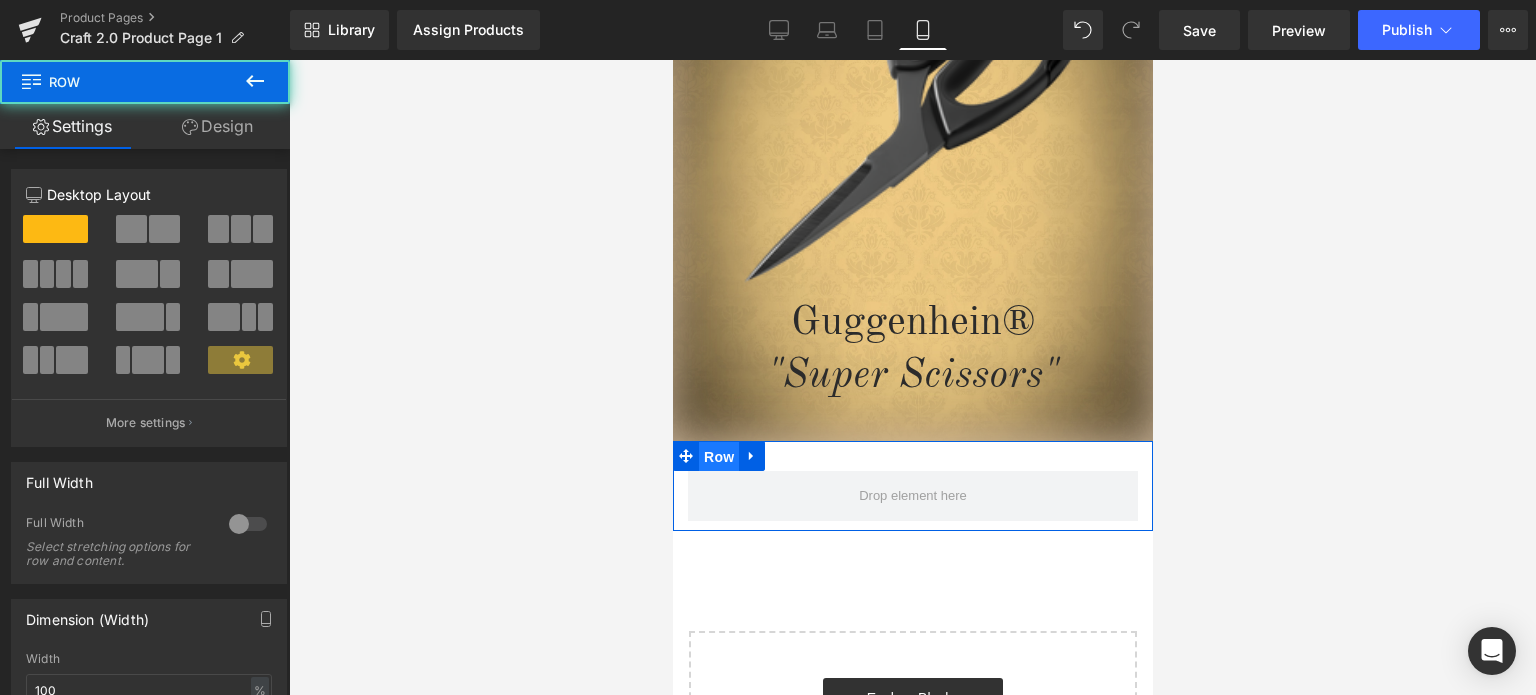 click on "Row" at bounding box center (718, 457) 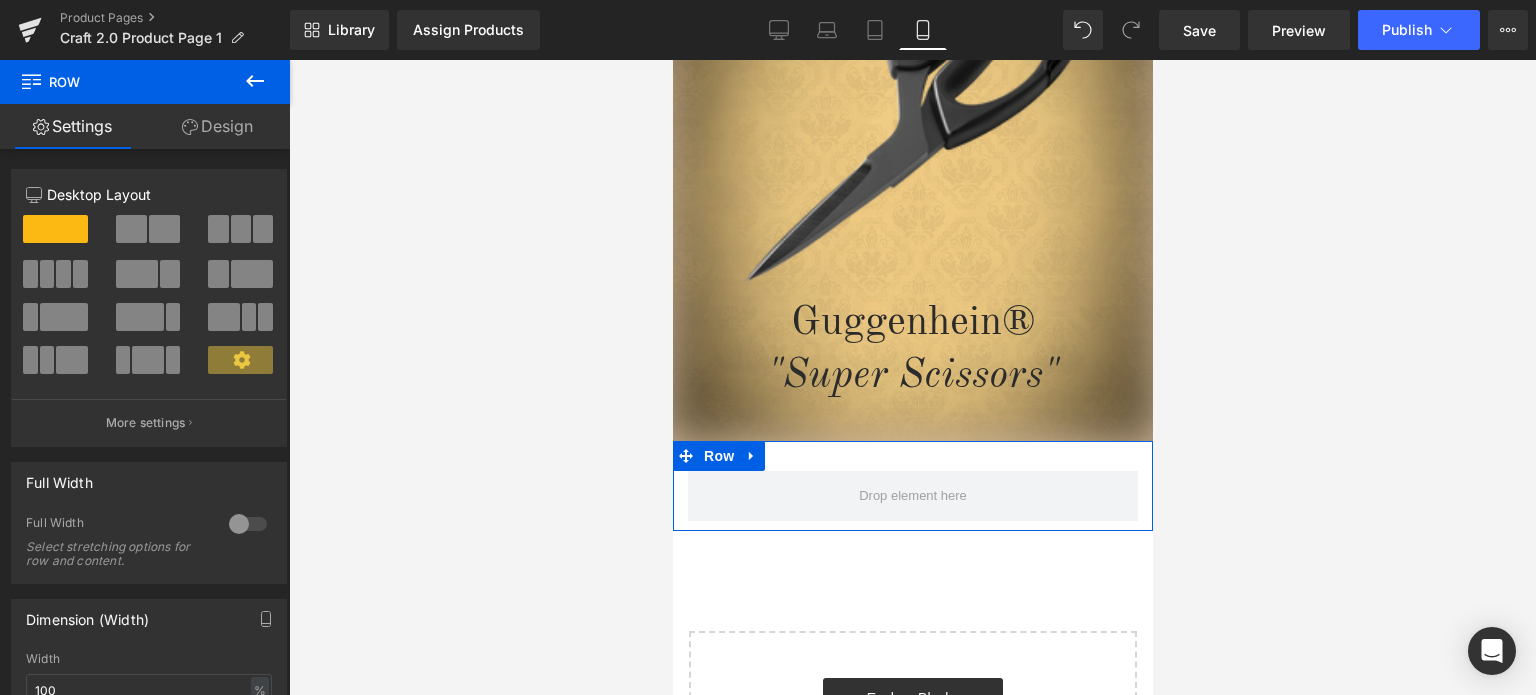 drag, startPoint x: 230, startPoint y: 136, endPoint x: 125, endPoint y: 181, distance: 114.236595 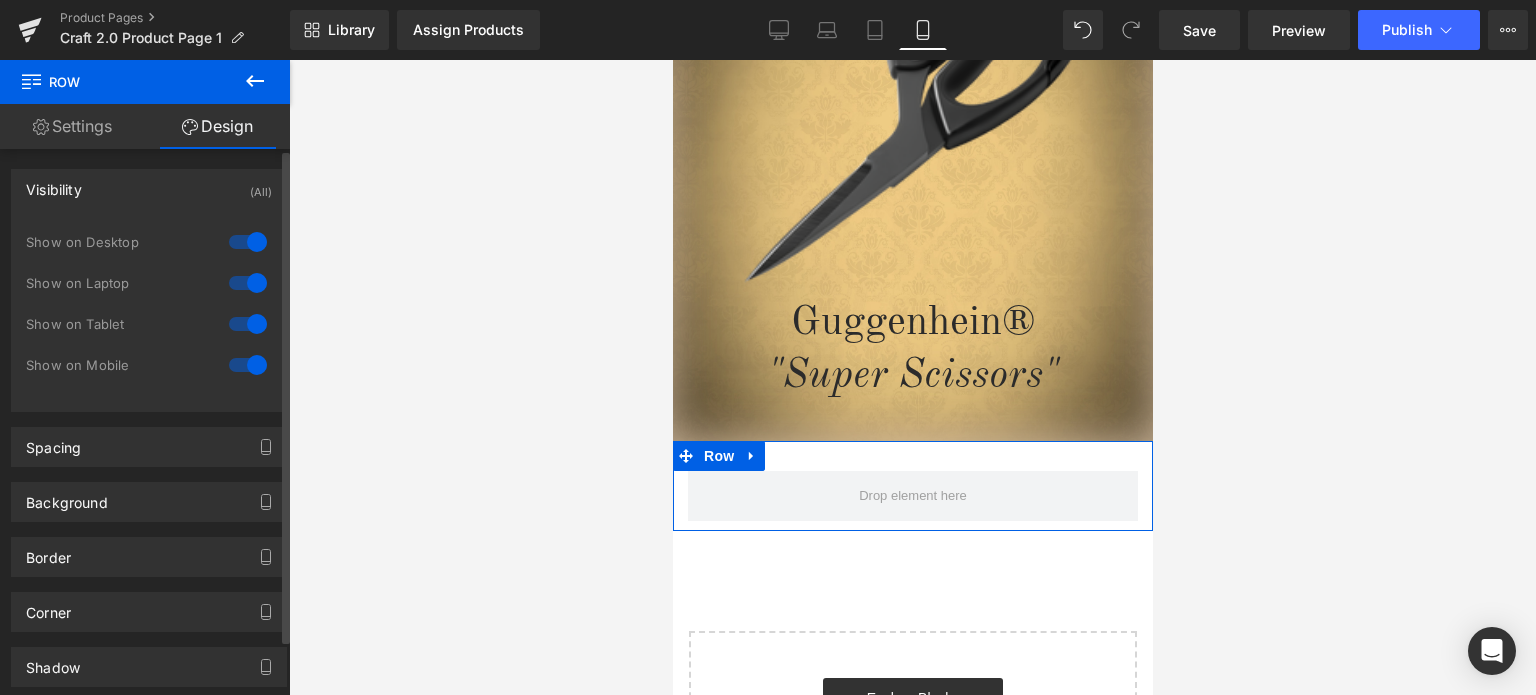 click at bounding box center [248, 242] 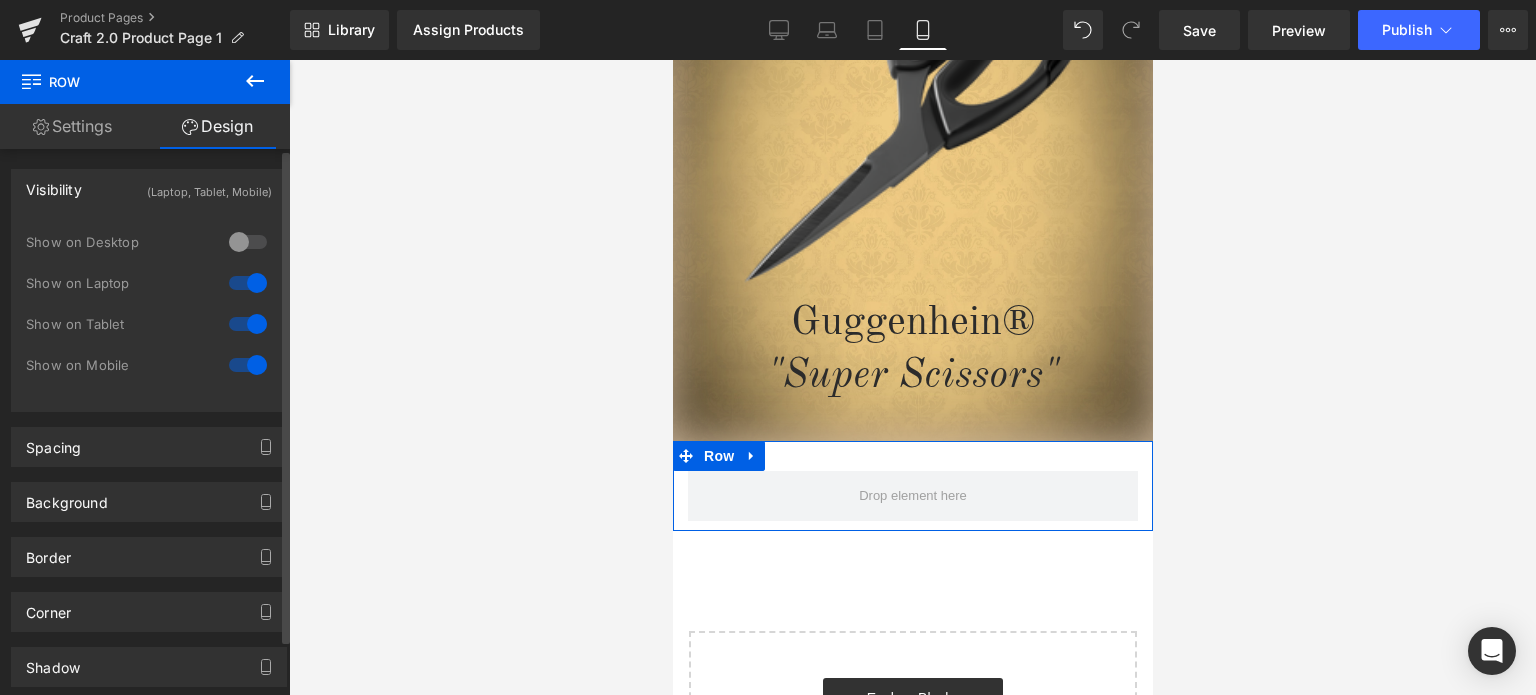 click at bounding box center (248, 283) 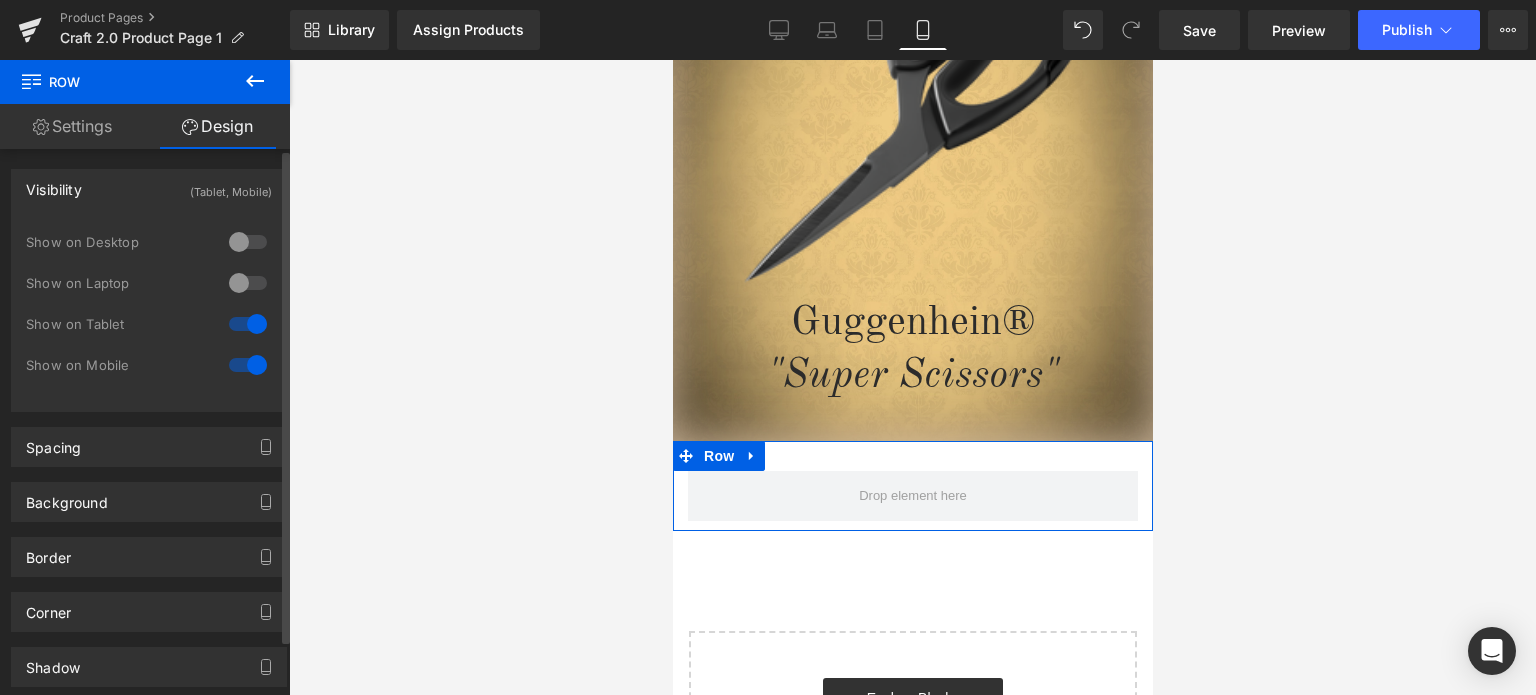 click at bounding box center [248, 324] 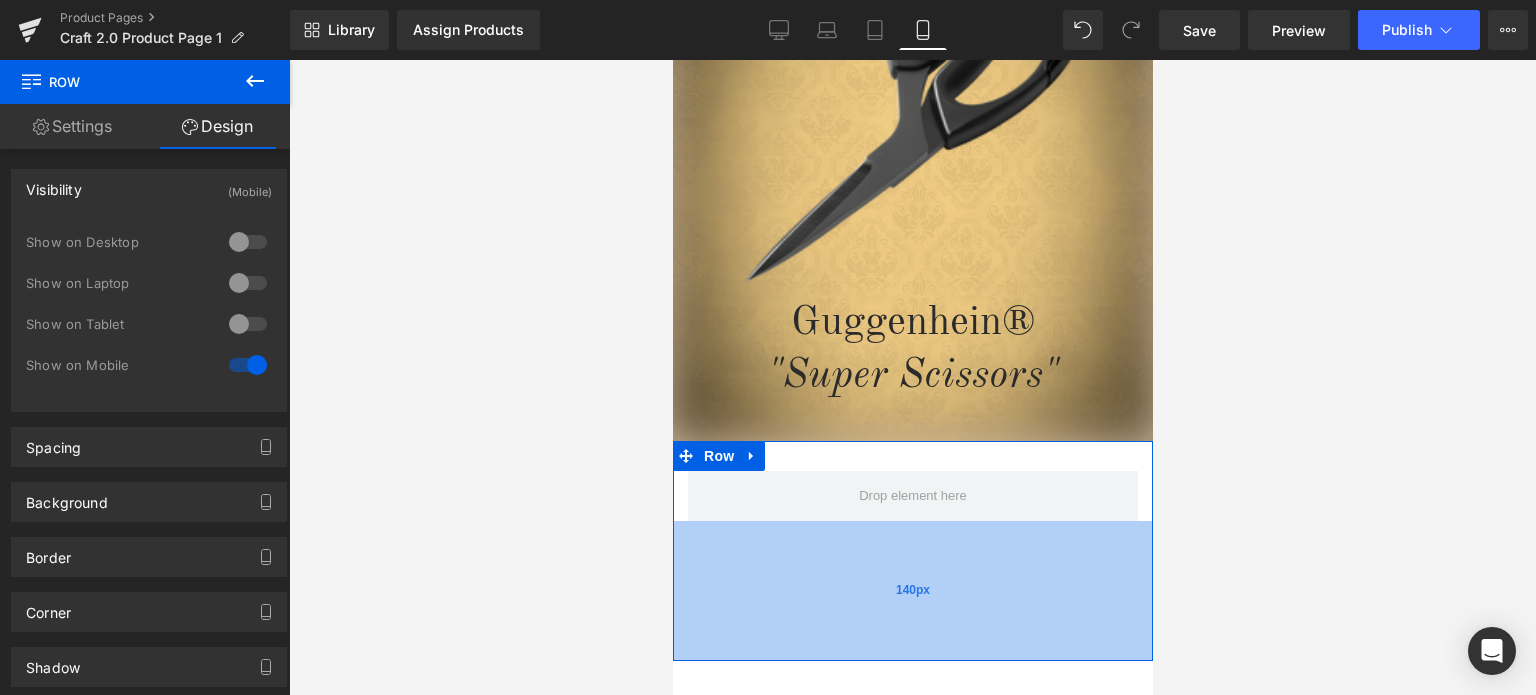 drag, startPoint x: 923, startPoint y: 499, endPoint x: 940, endPoint y: 596, distance: 98.478424 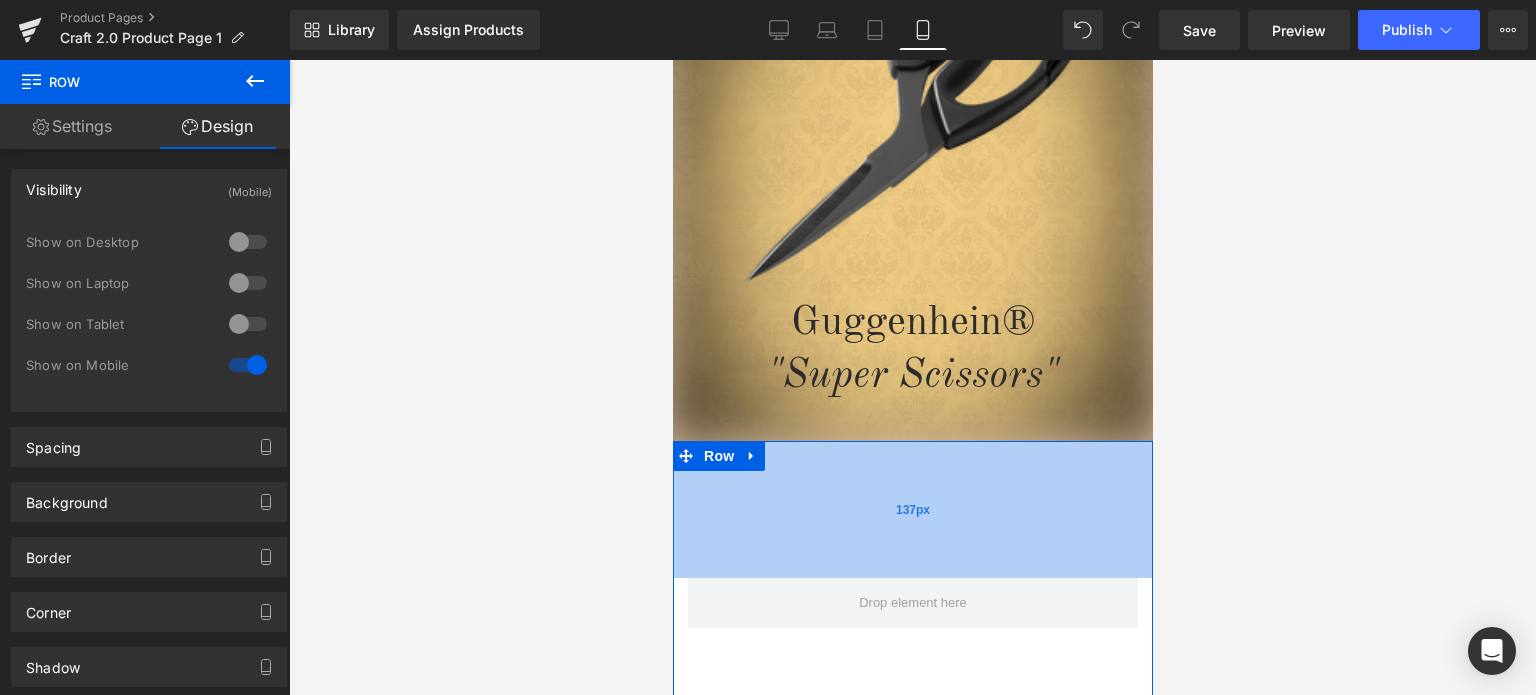 drag, startPoint x: 946, startPoint y: 413, endPoint x: 941, endPoint y: 533, distance: 120.10412 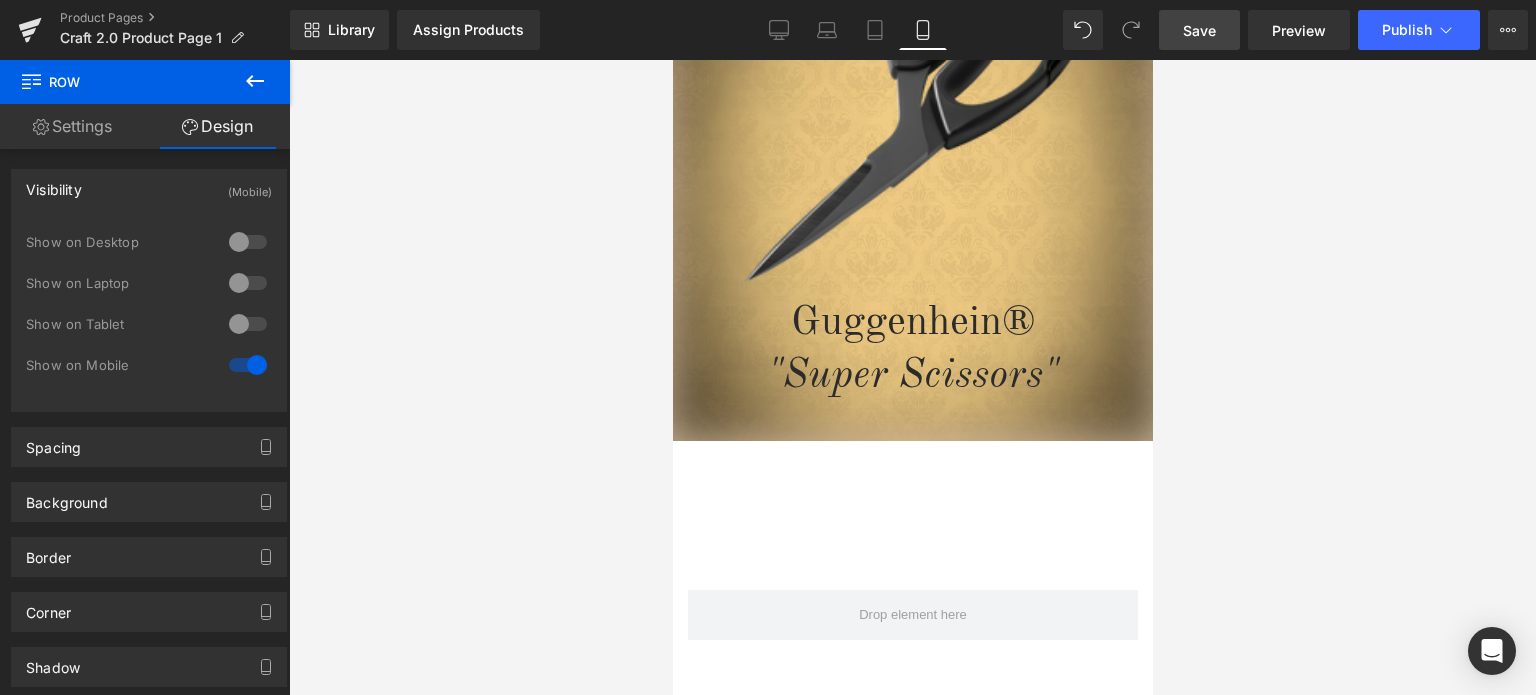 click on "Save" at bounding box center [1199, 30] 